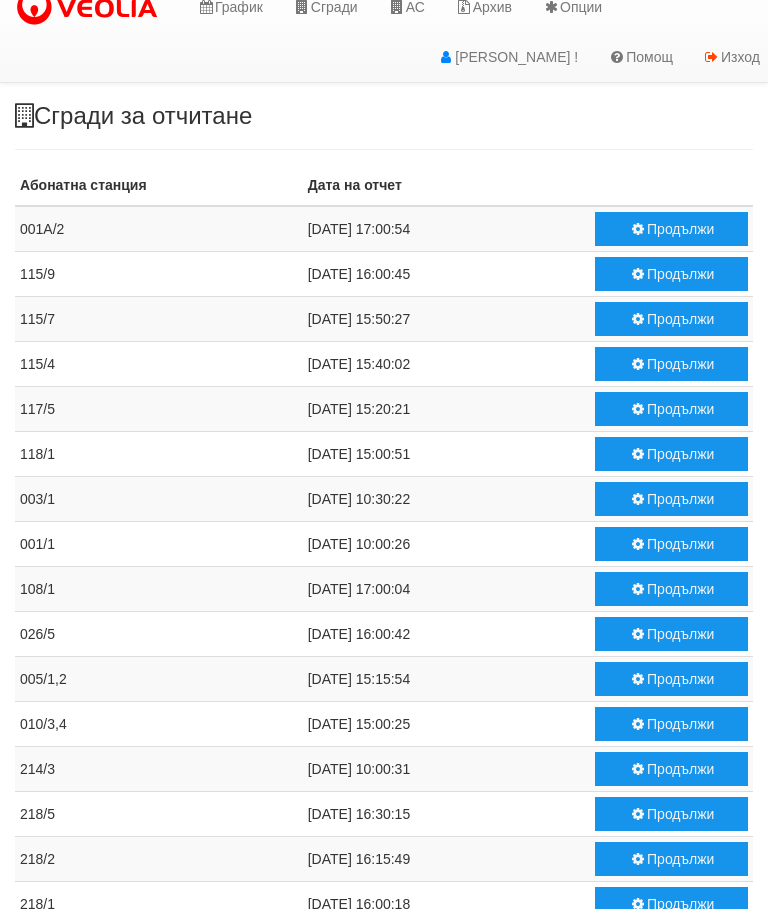 scroll, scrollTop: 127, scrollLeft: 0, axis: vertical 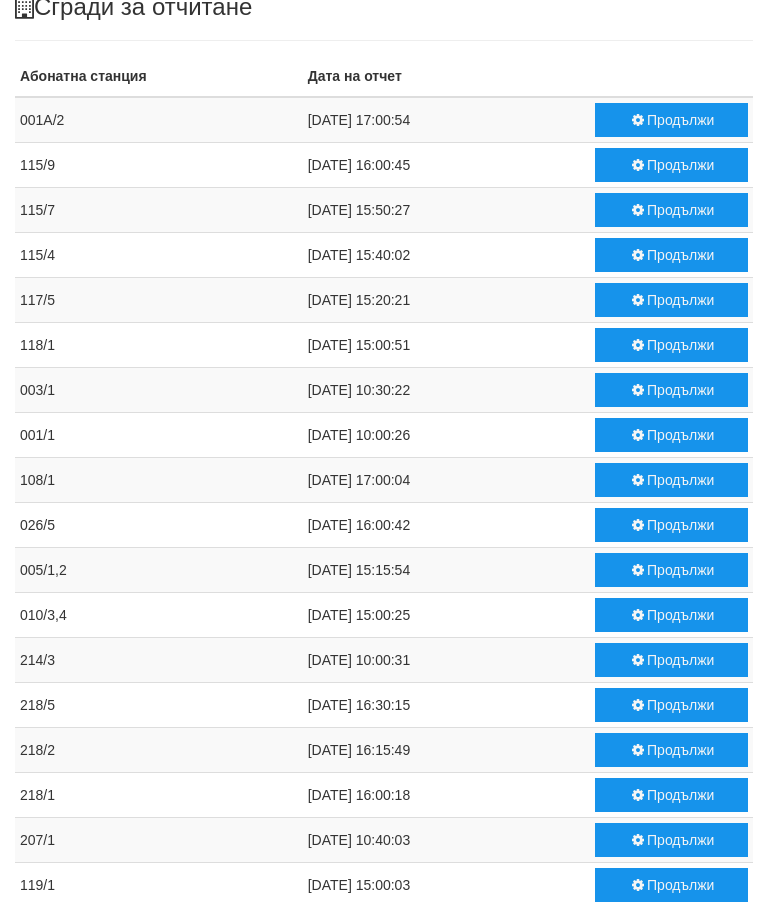 click on "Продължи" at bounding box center (671, 435) 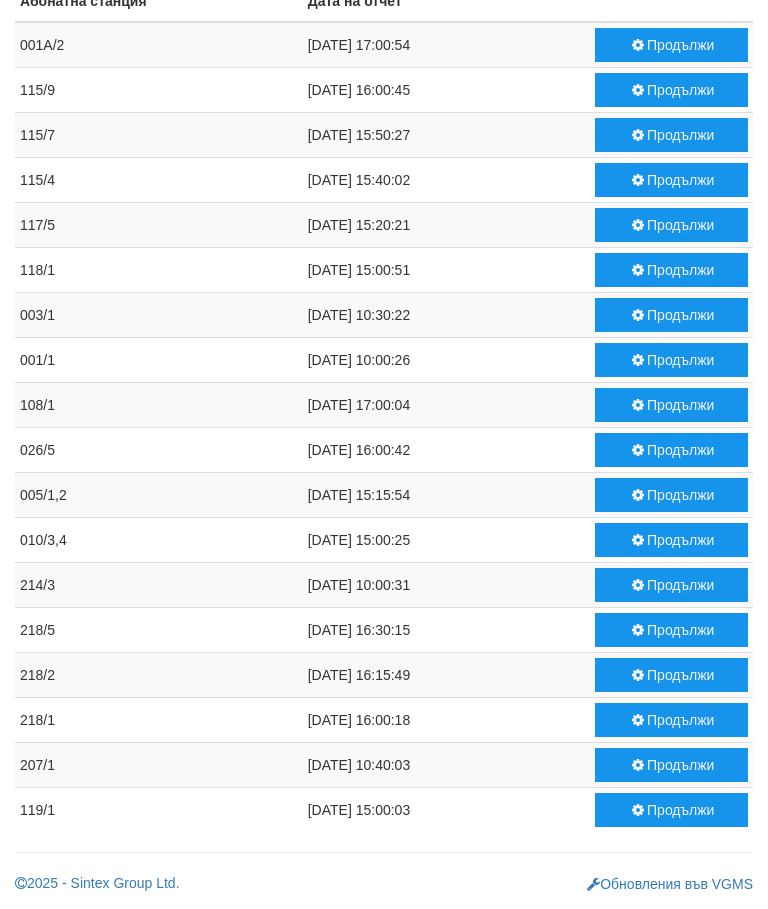 click on "Продължи" at bounding box center [671, 495] 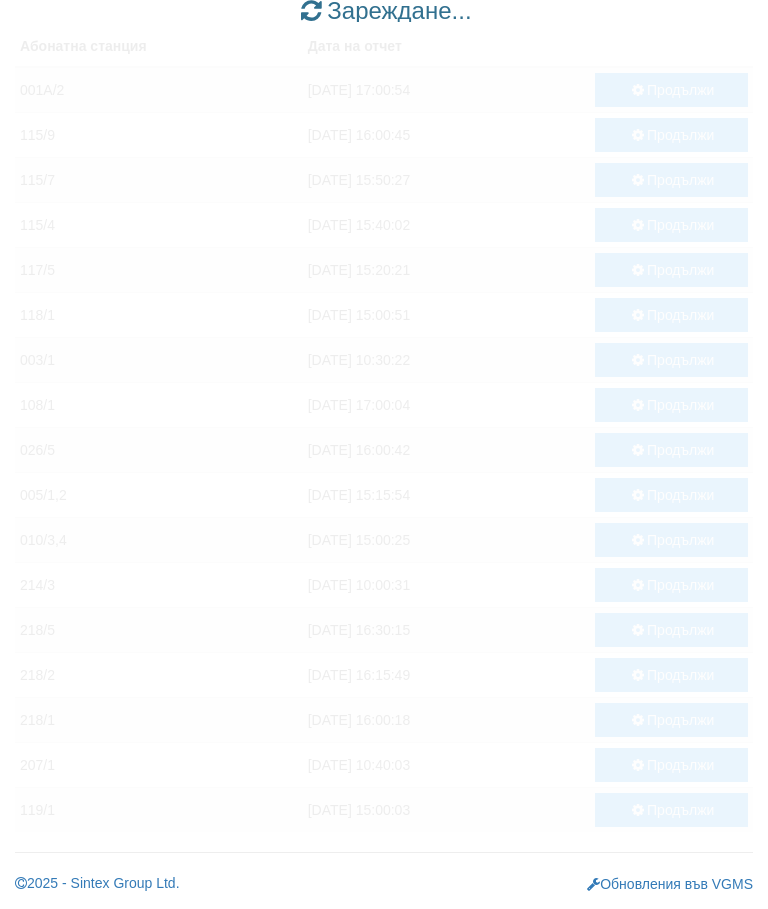scroll, scrollTop: 157, scrollLeft: 0, axis: vertical 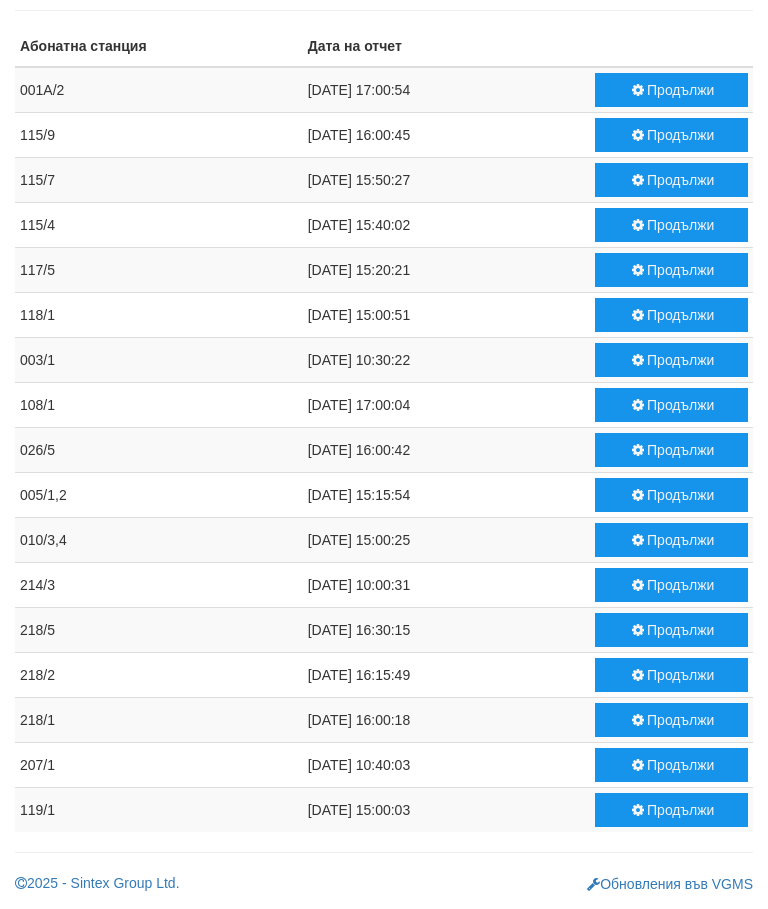 click on "Продължи" at bounding box center (671, 360) 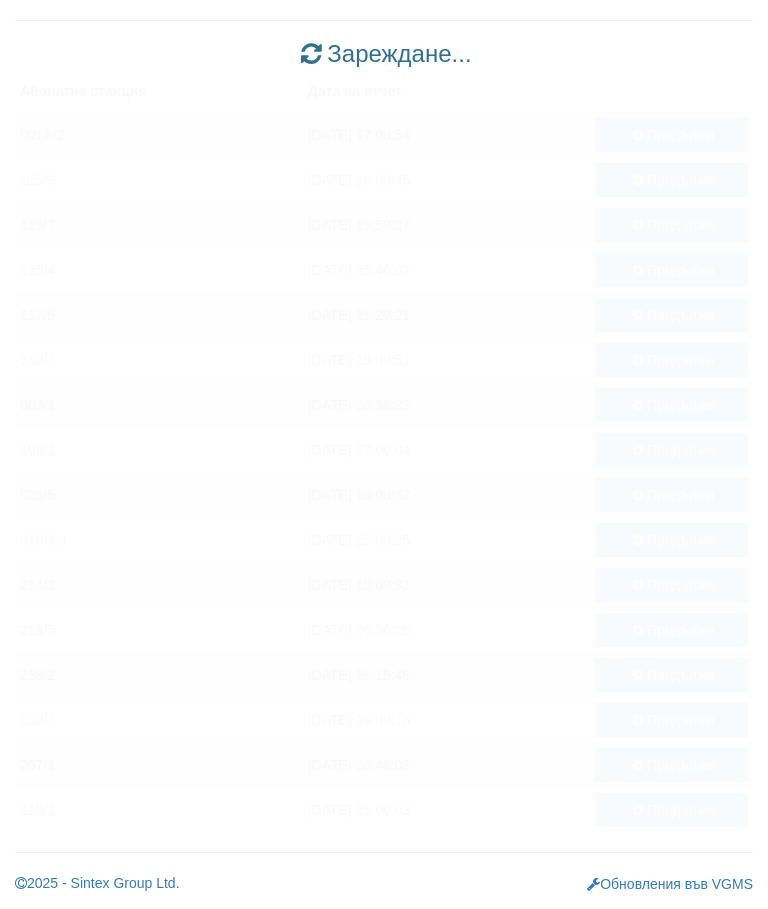scroll, scrollTop: 112, scrollLeft: 0, axis: vertical 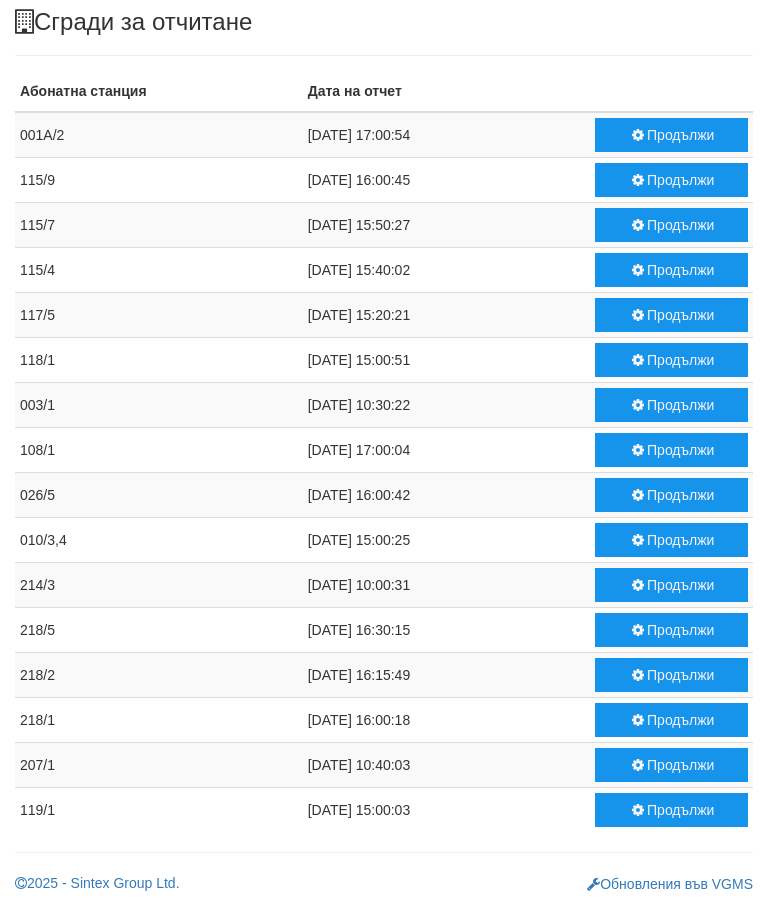 click at bounding box center (638, 540) 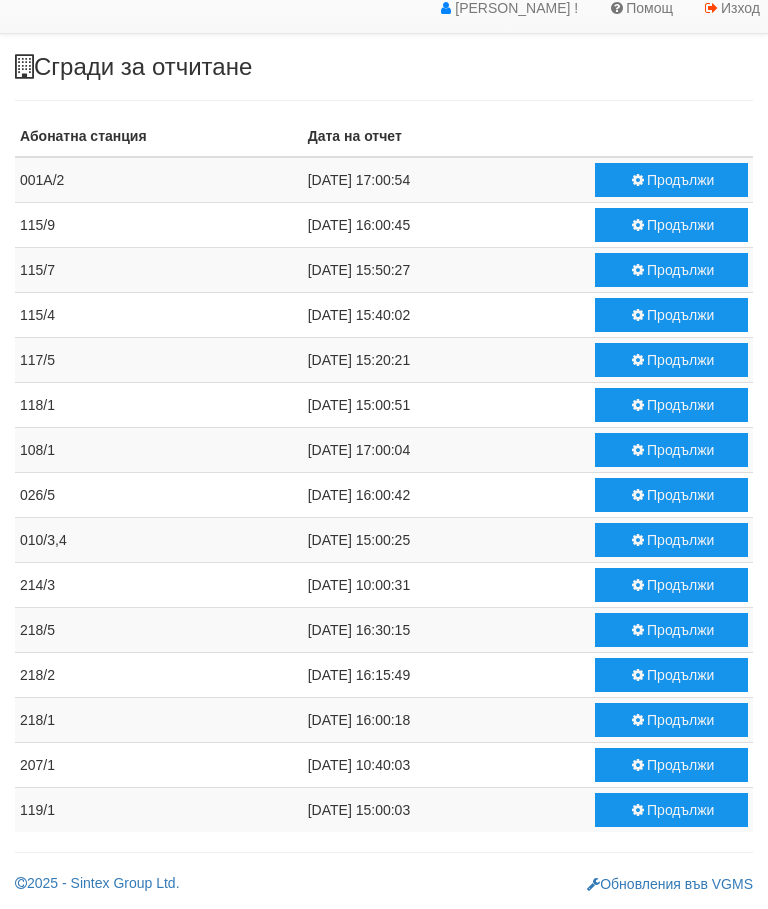 scroll, scrollTop: 67, scrollLeft: 0, axis: vertical 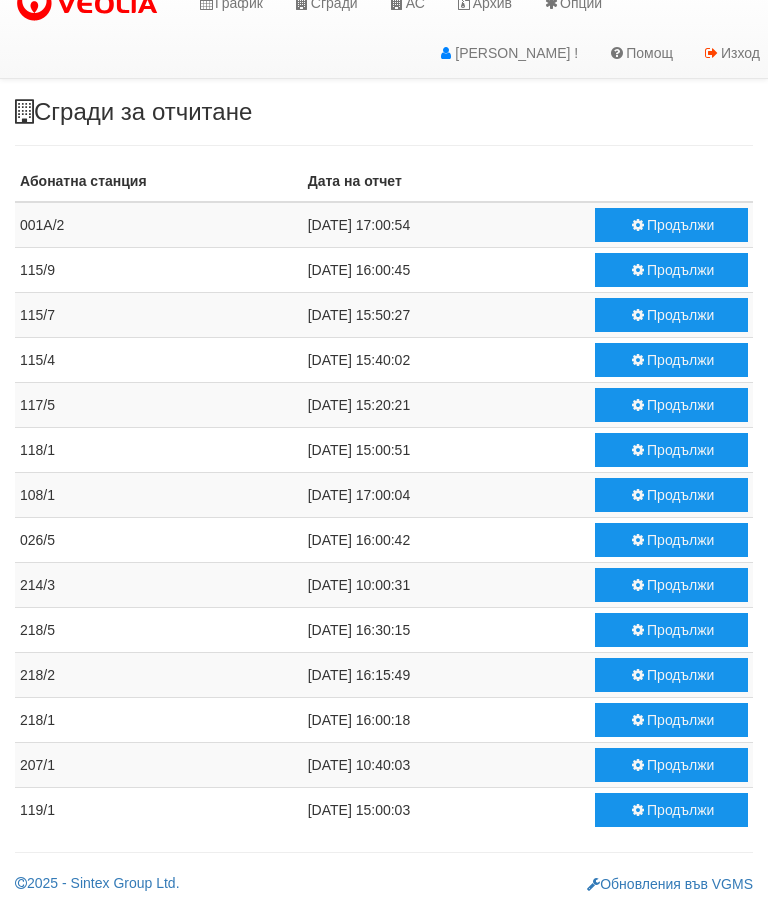 click on "Продължи" at bounding box center (671, 810) 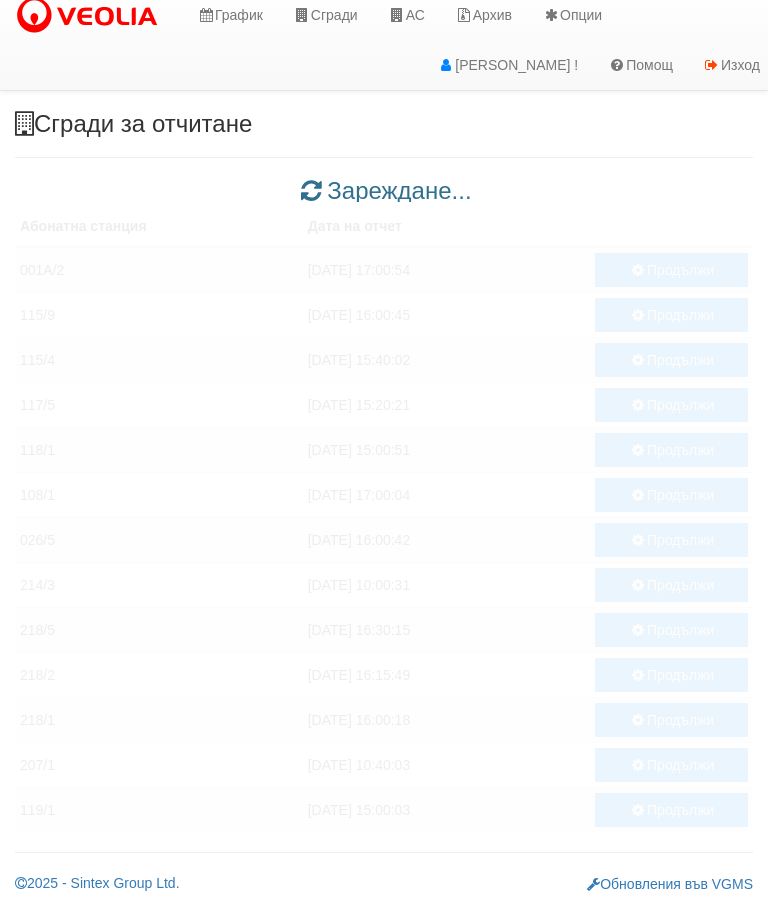 scroll, scrollTop: 0, scrollLeft: 0, axis: both 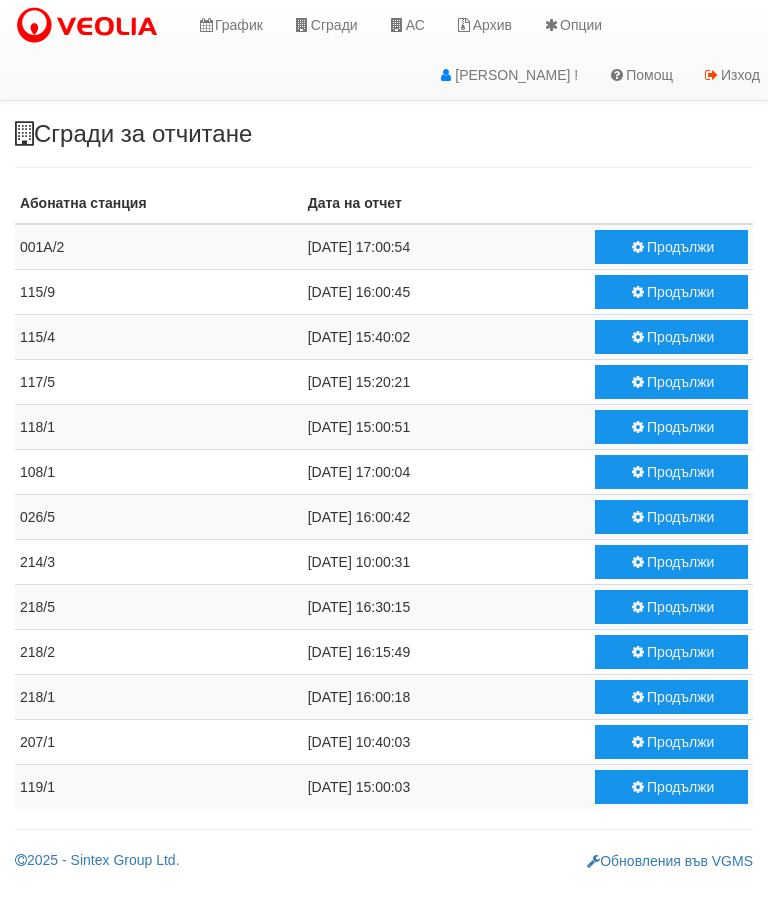 click on "Продължи" at bounding box center (671, 247) 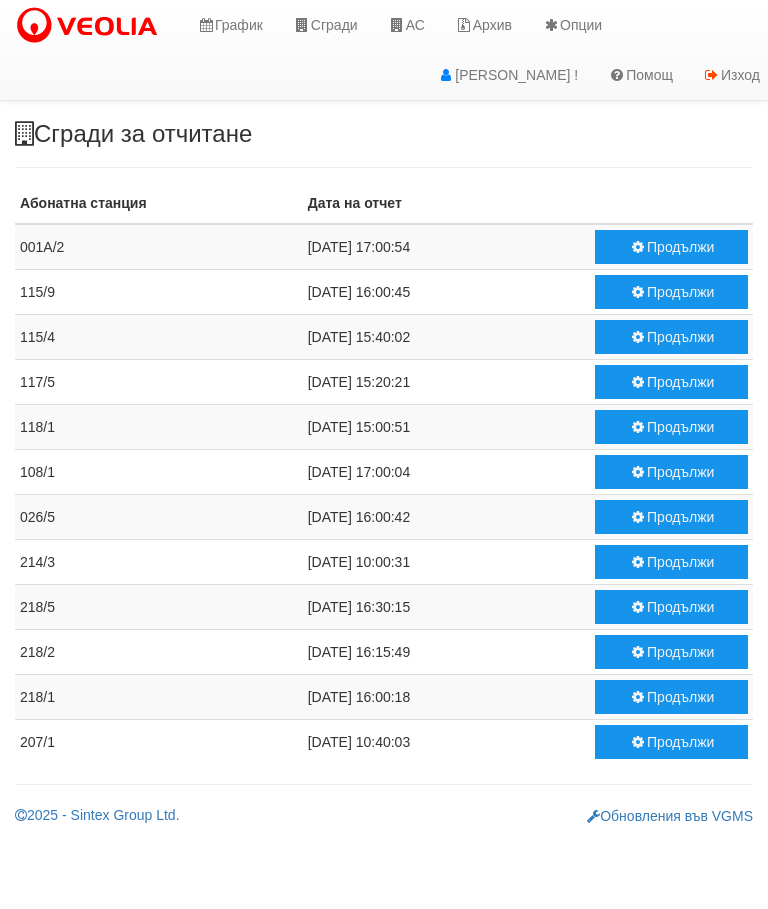 click on "Продължи" at bounding box center [671, 742] 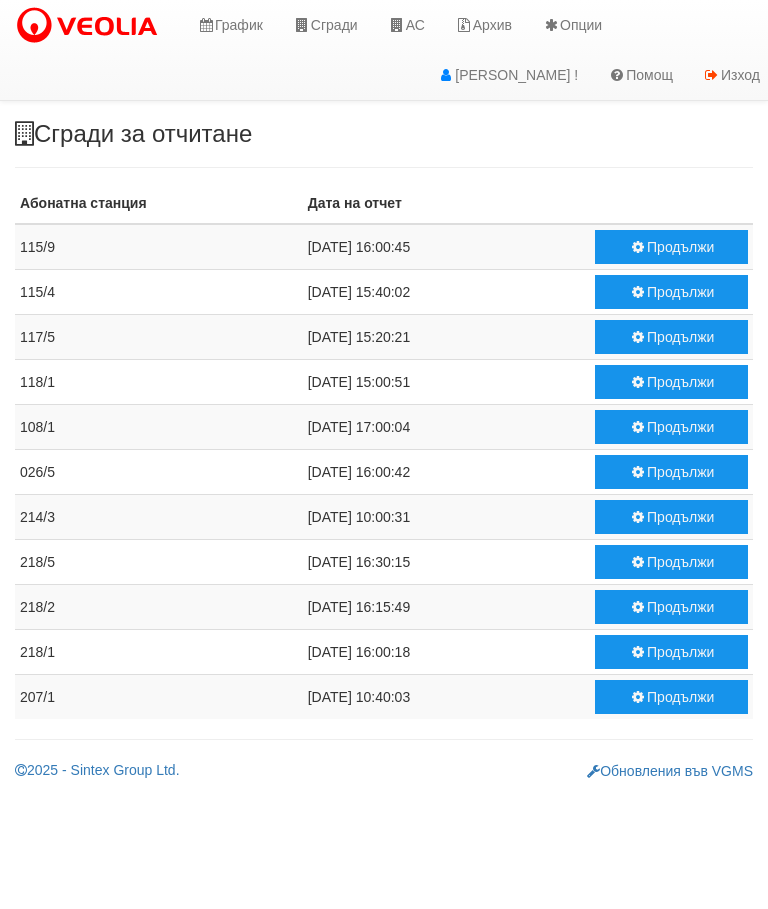 click on "Продължи" at bounding box center [671, 652] 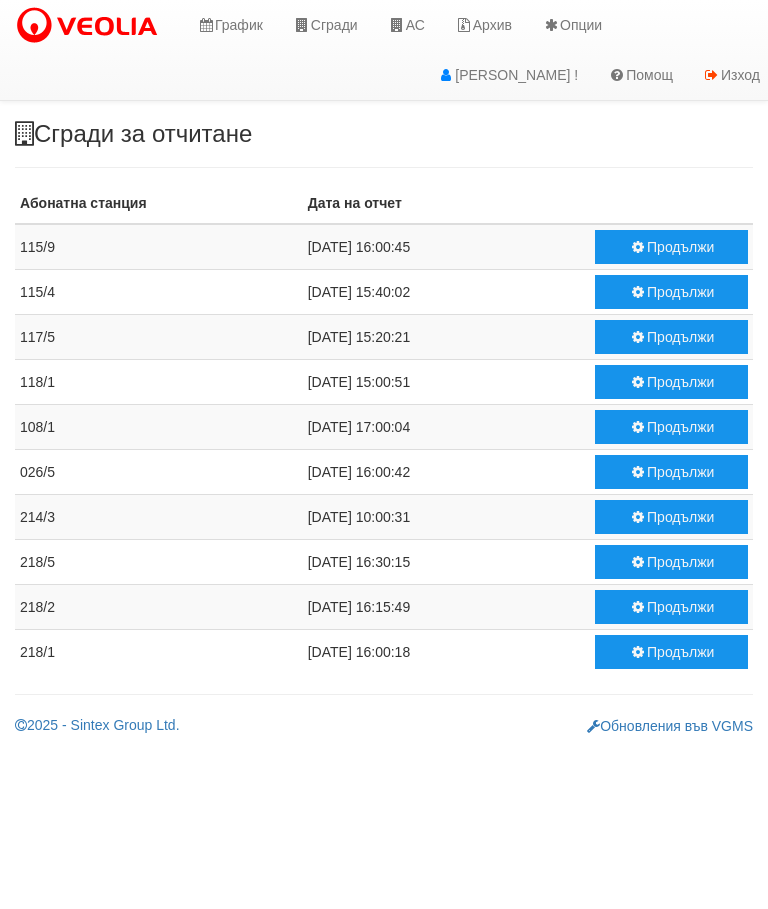 click on "Продължи" at bounding box center [671, 607] 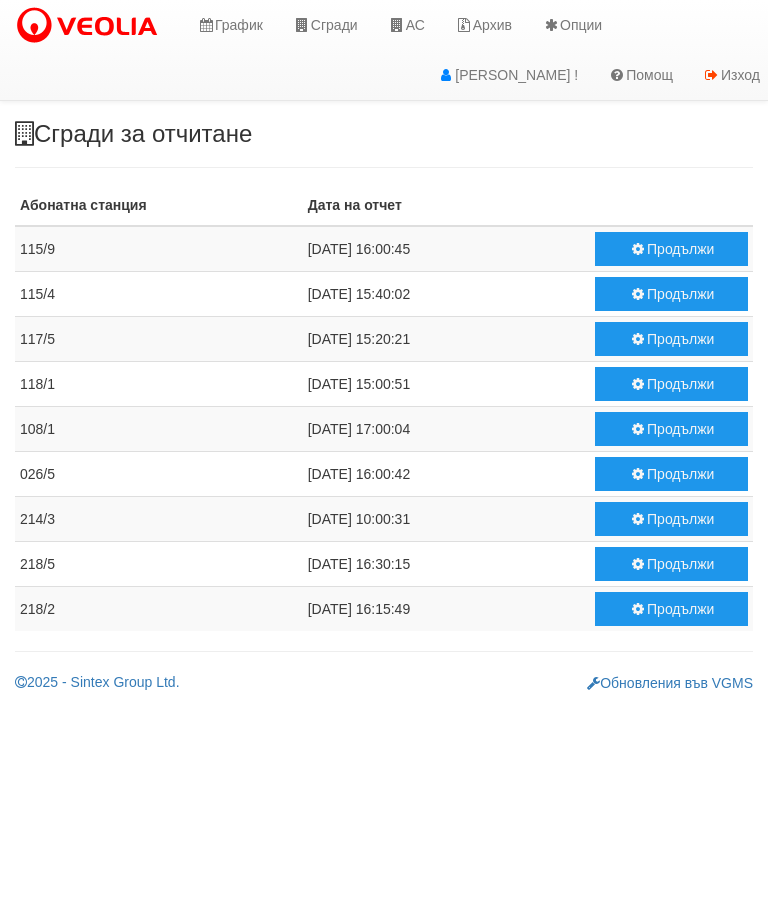 click on "АС" at bounding box center (406, 25) 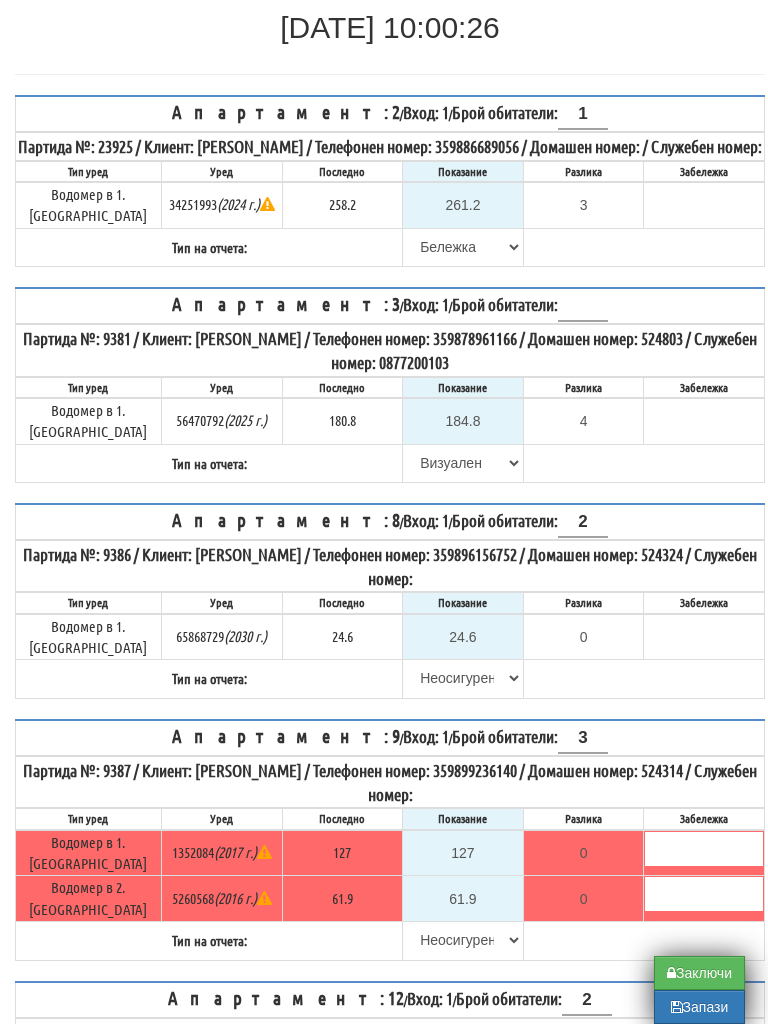 scroll, scrollTop: 294, scrollLeft: 0, axis: vertical 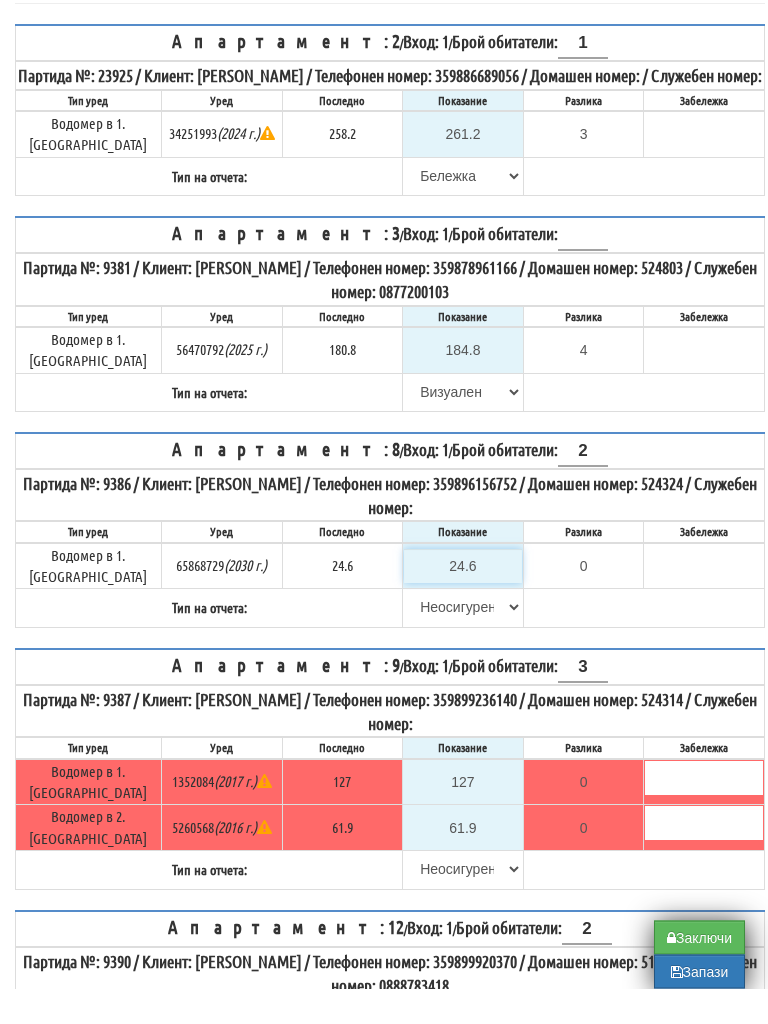 click on "24.6" at bounding box center [463, 602] 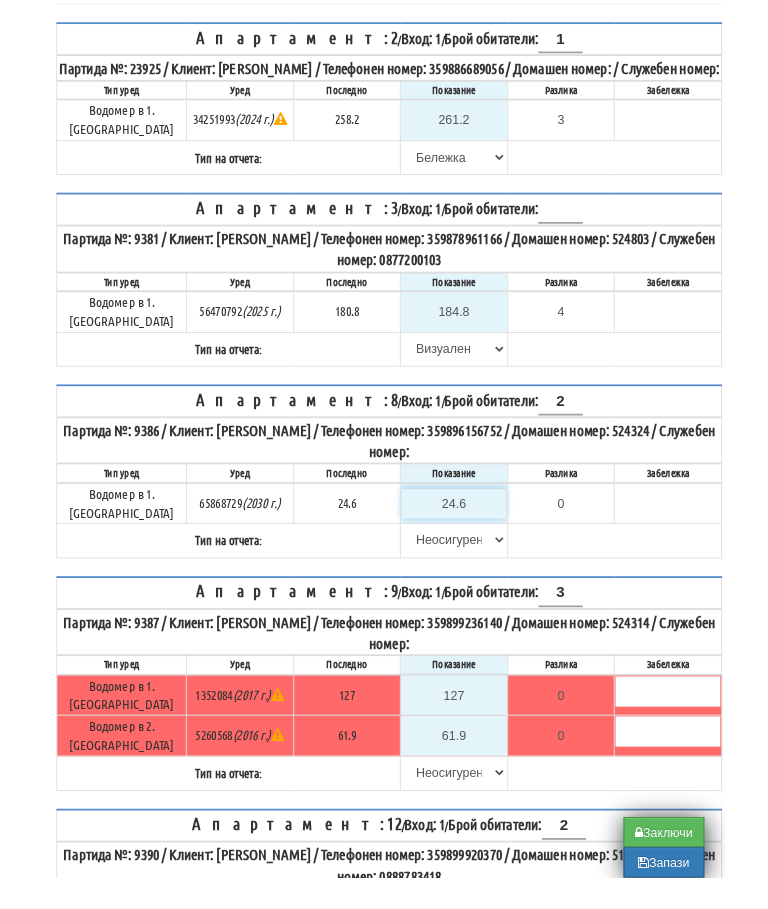 scroll, scrollTop: 294, scrollLeft: 12, axis: both 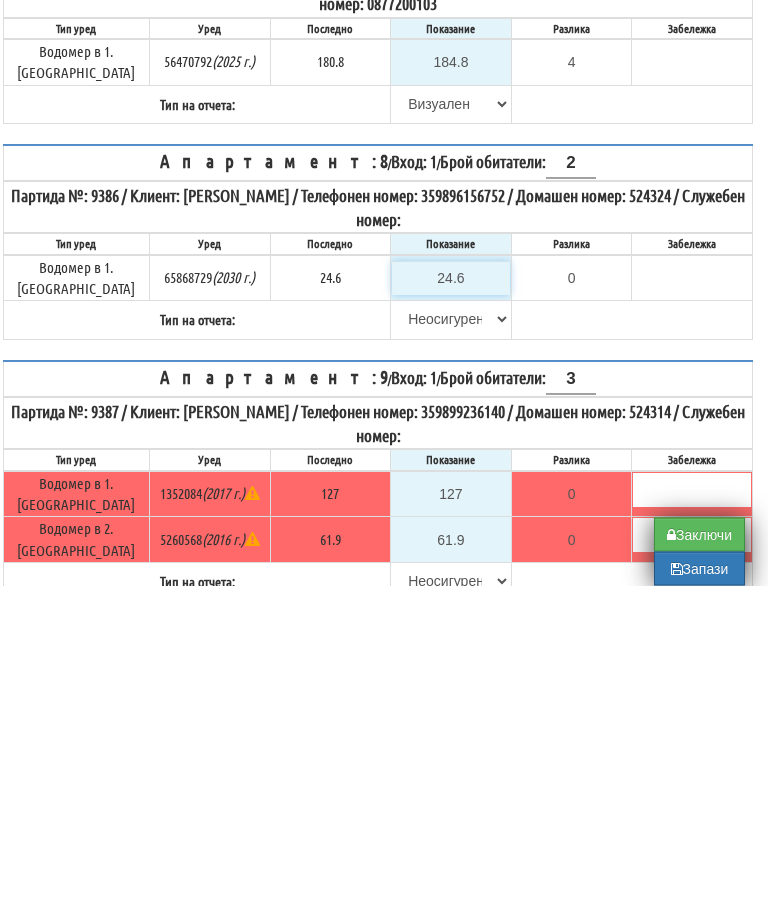 type on "2" 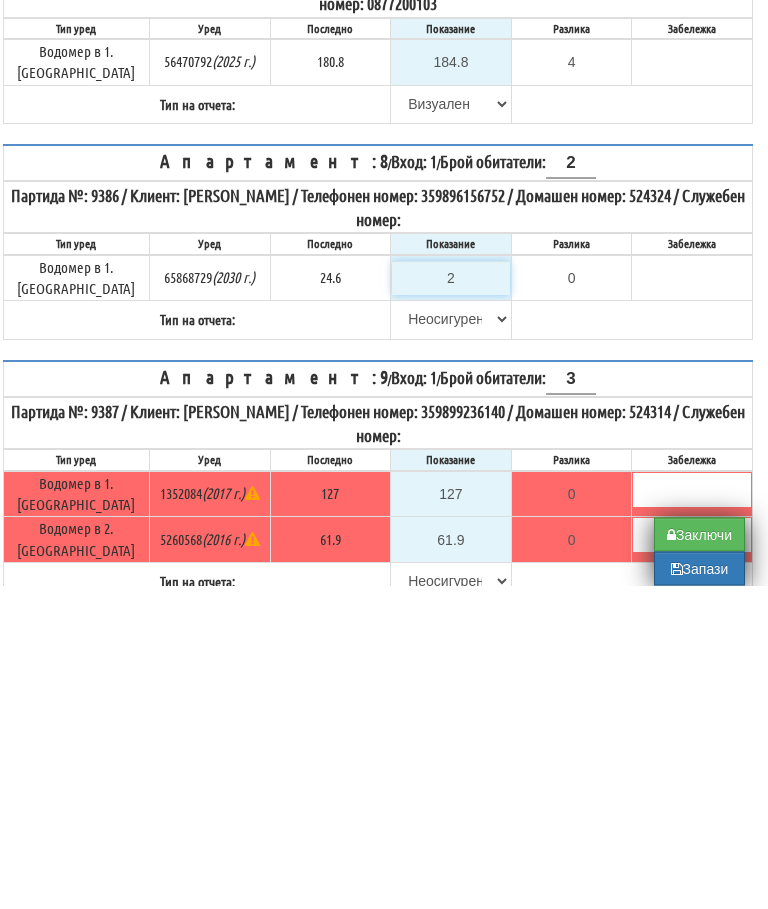 type on "-22.600" 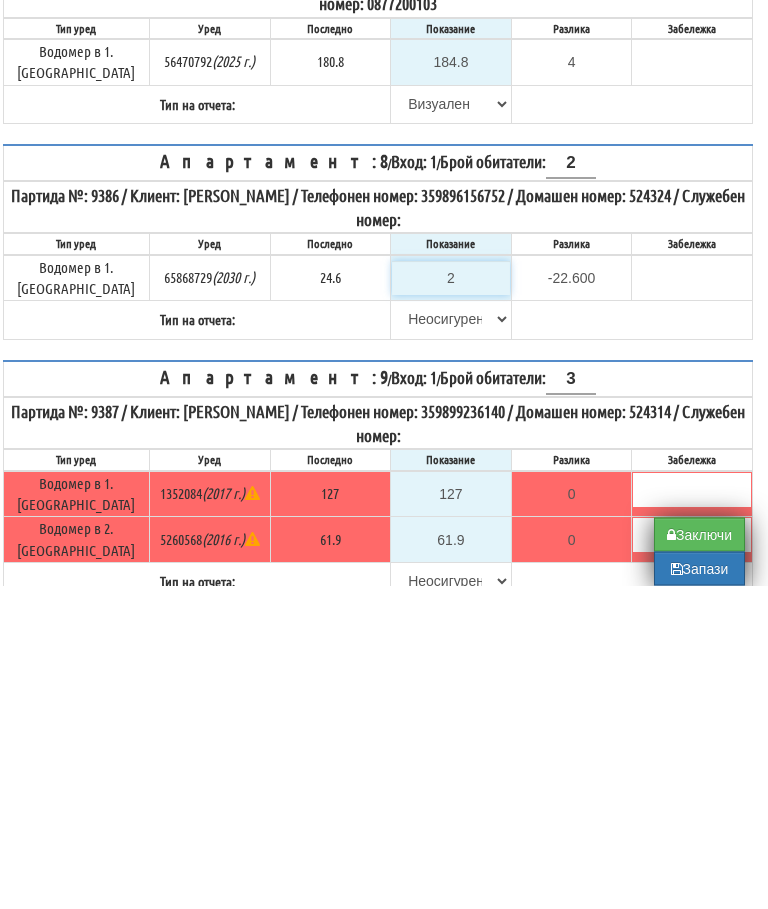 type on "25" 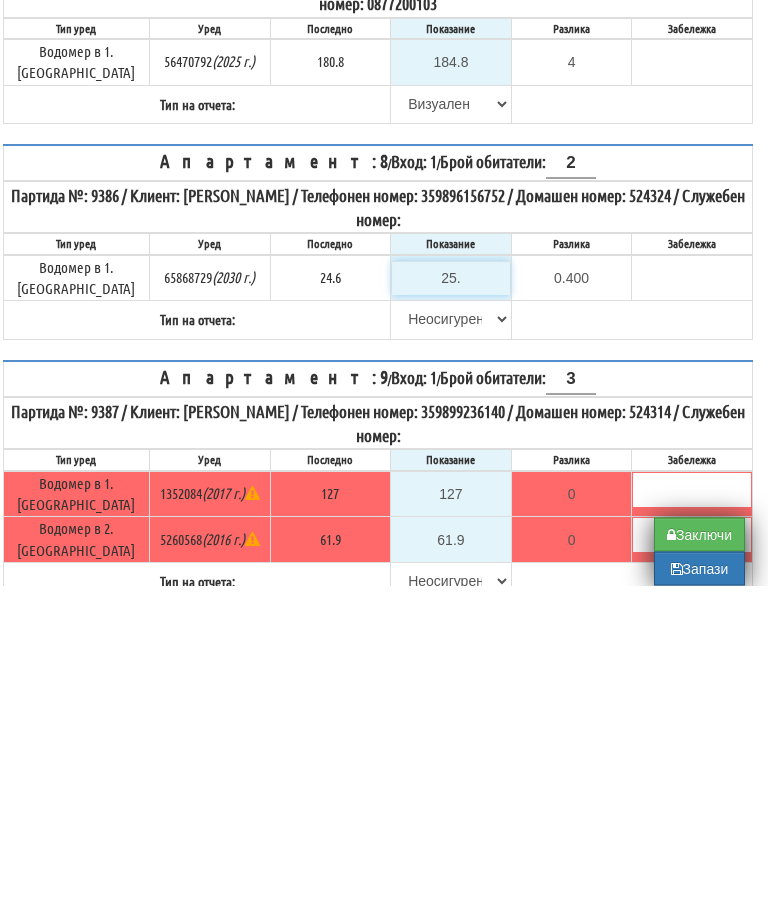 type on "25.6" 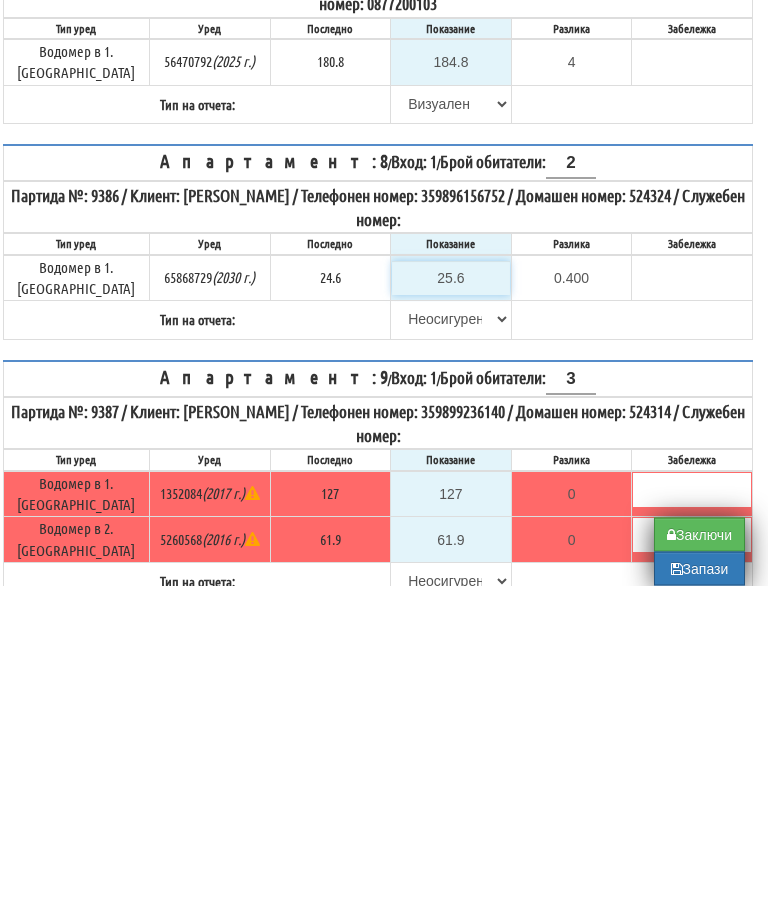 type on "1.0" 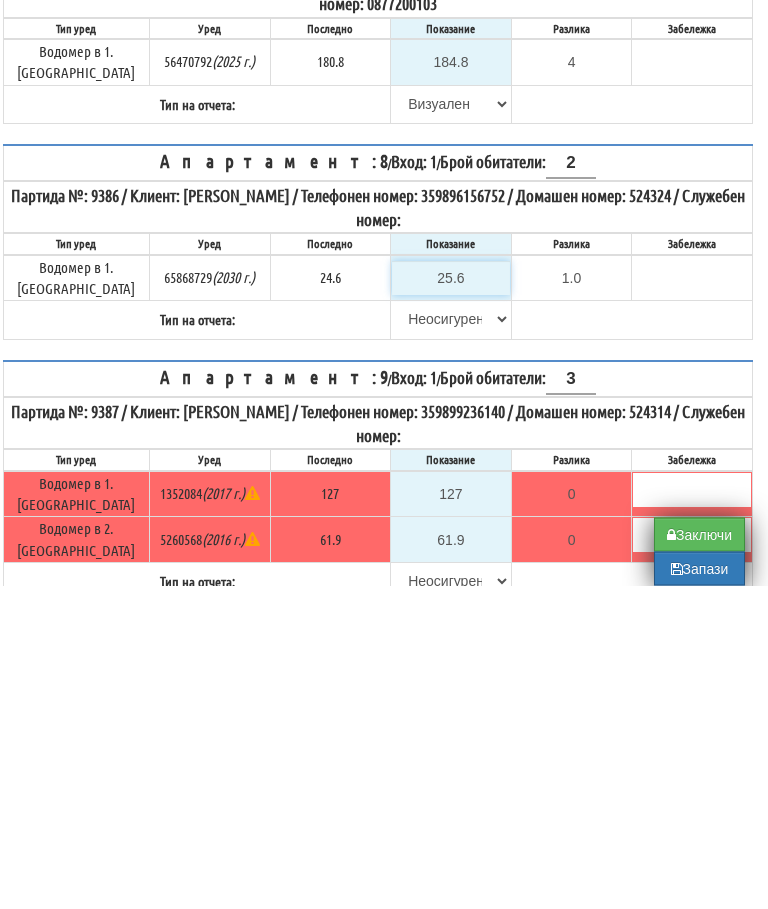 type on "25.6" 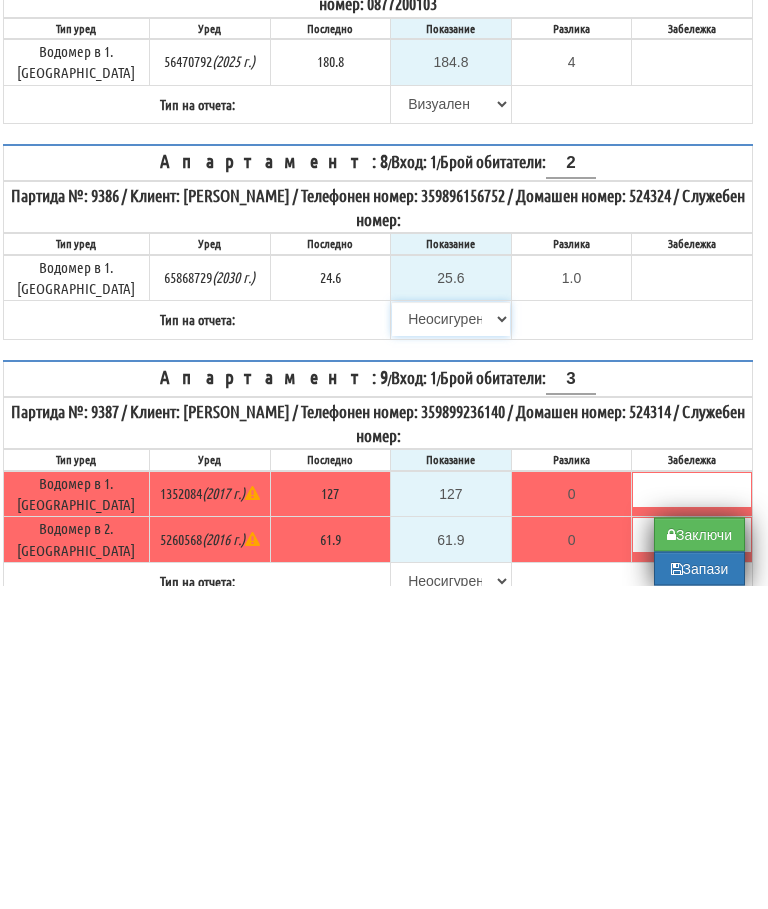 click on "[PERSON_NAME]
Телефон
Бележка
Неосигурен достъп
Самоотчет
Служебно
Дистанционен" at bounding box center [451, 643] 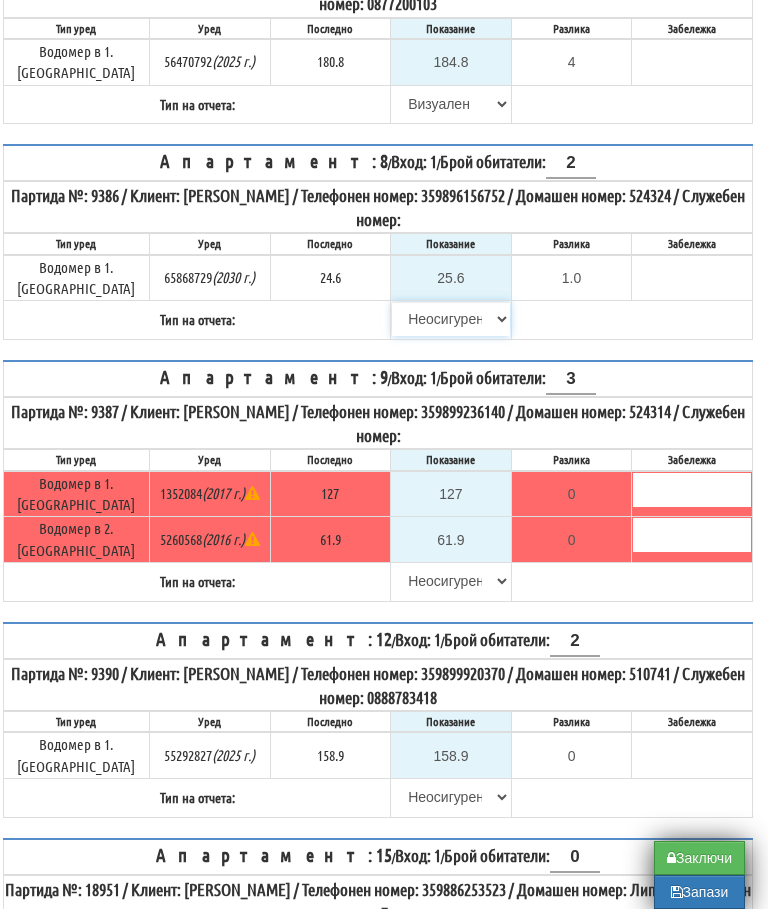 select on "8ac75930-9bfd-e511-80be-8d5a1dced85a" 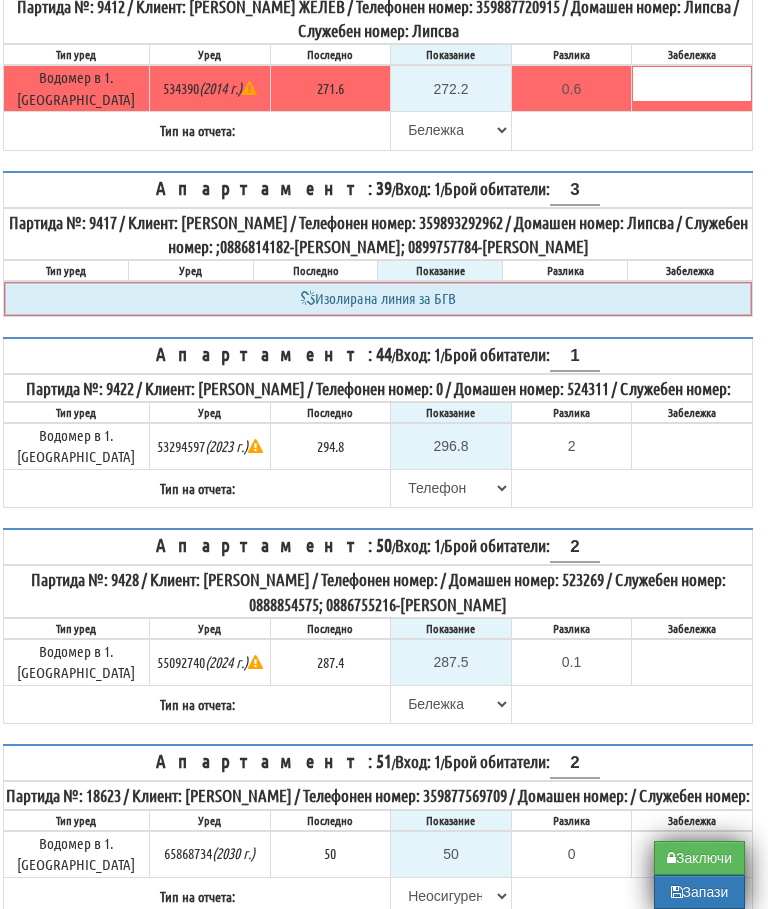 scroll, scrollTop: 2977, scrollLeft: 12, axis: both 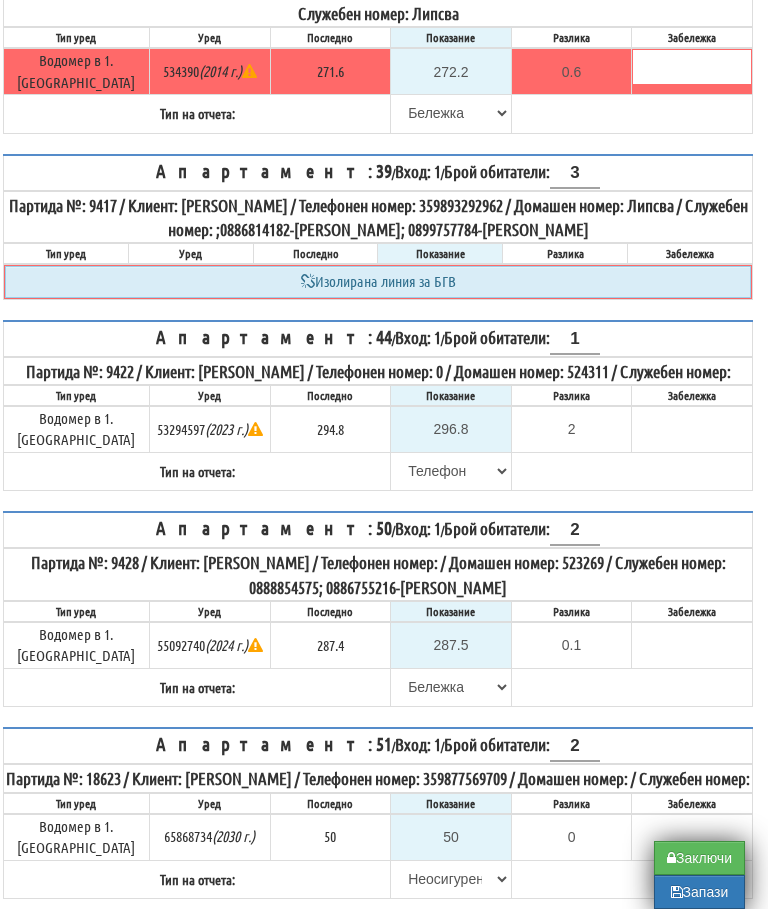 click on "Заключи" at bounding box center (699, 858) 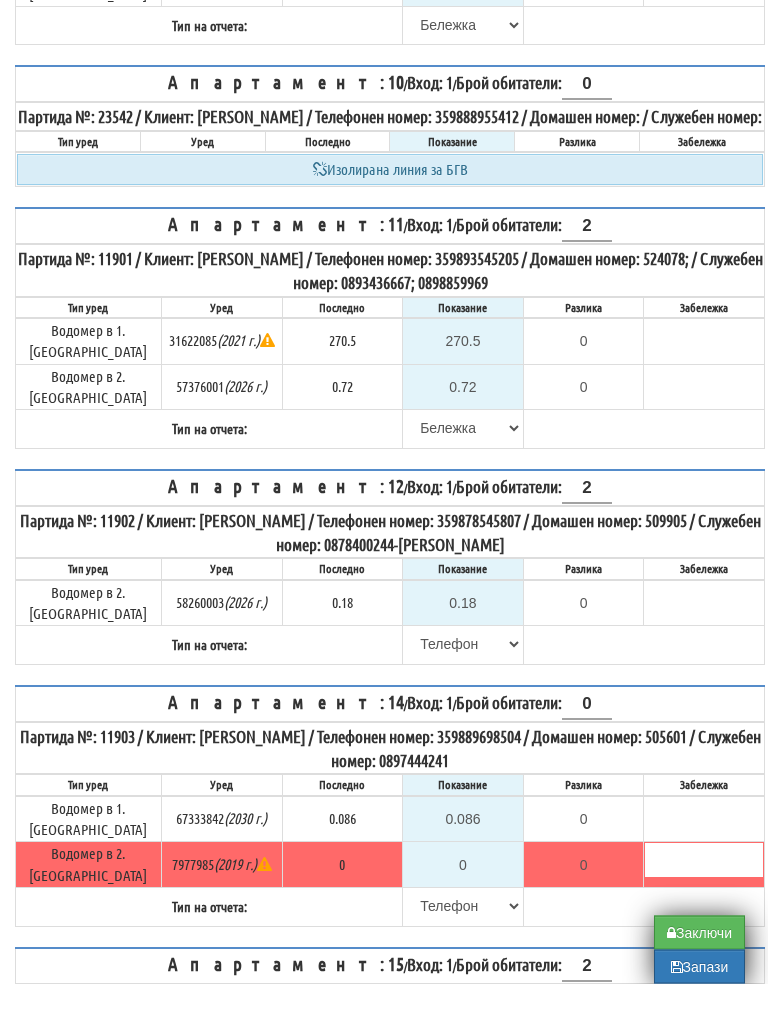 scroll, scrollTop: 1415, scrollLeft: 0, axis: vertical 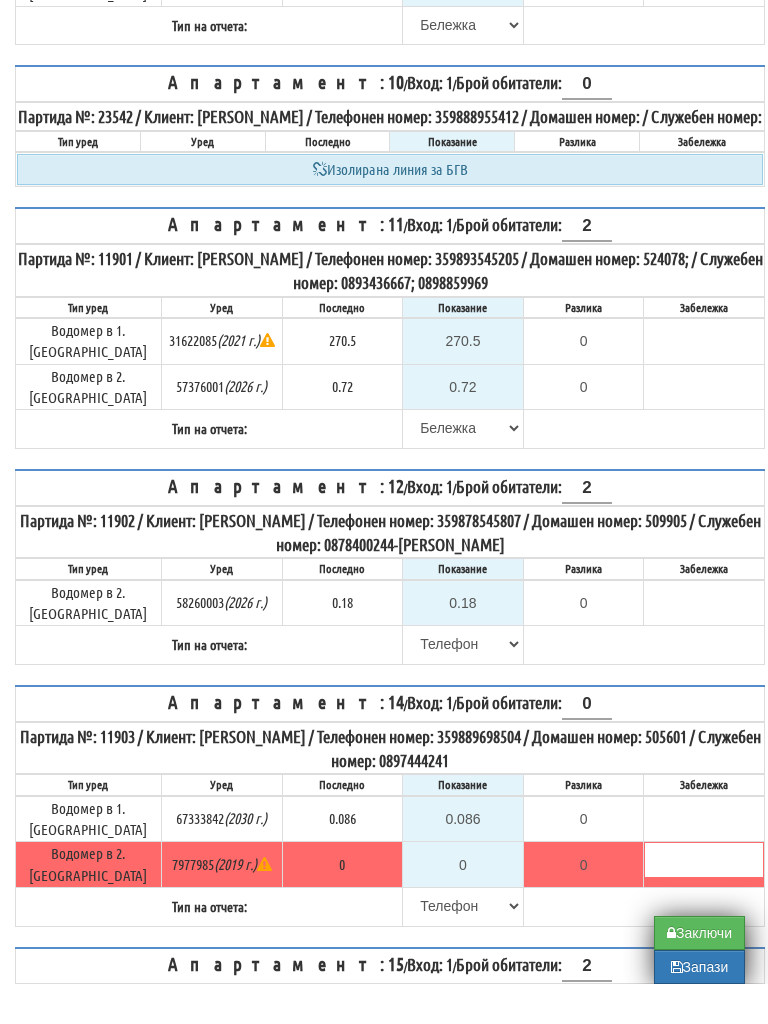 click on "Заключи" at bounding box center (699, 973) 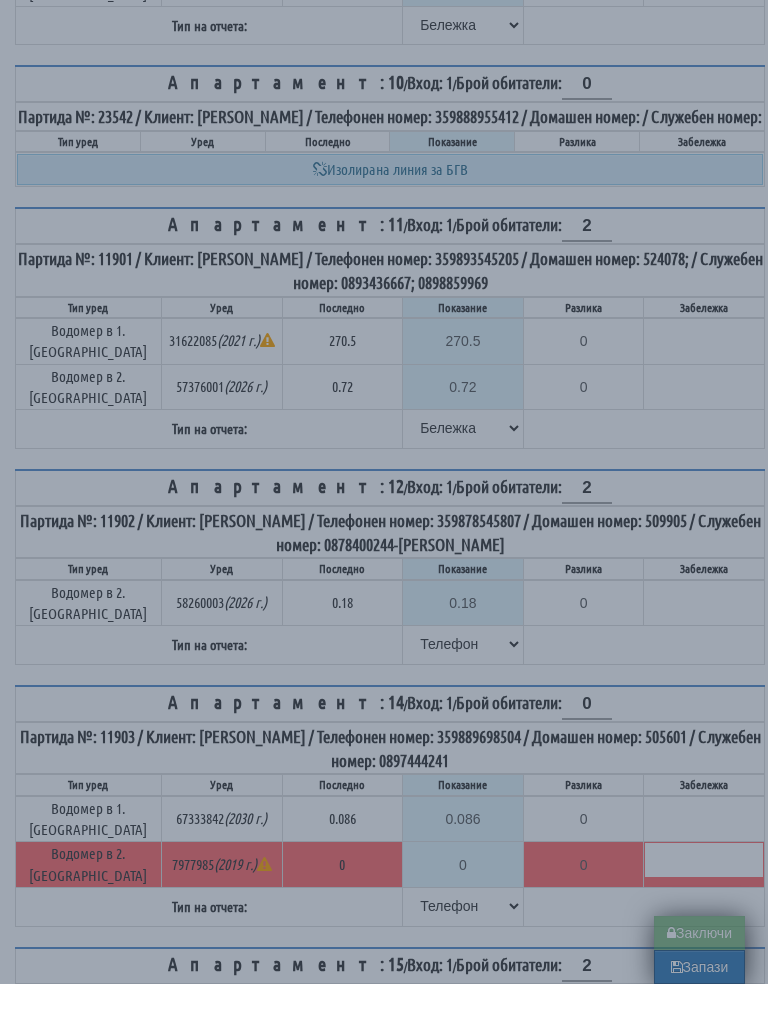 type on "0.0" 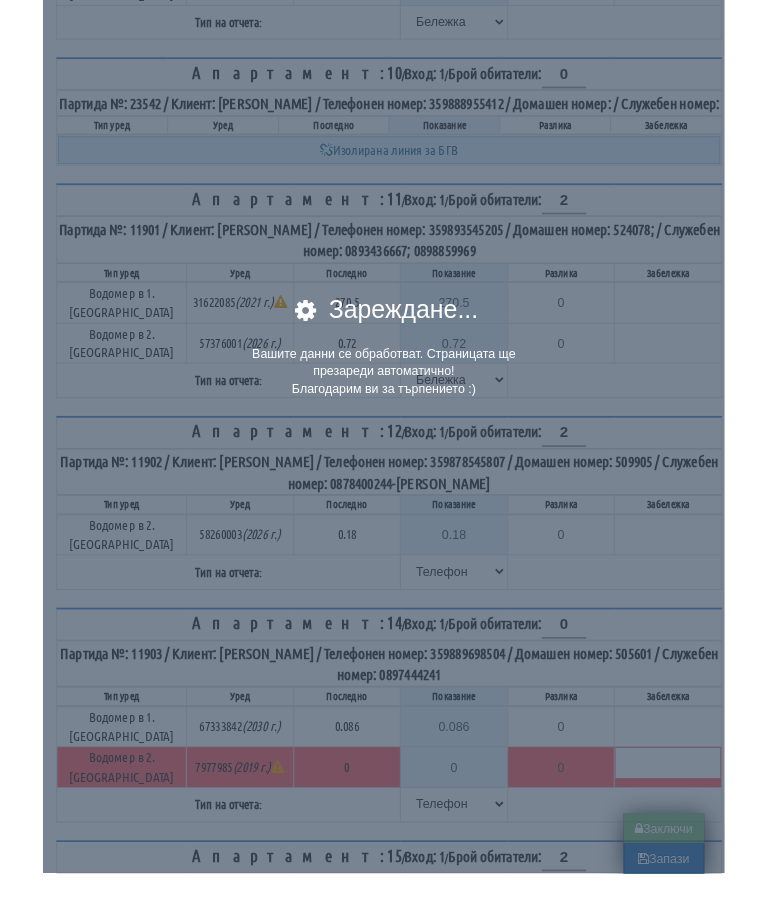 scroll, scrollTop: 451, scrollLeft: 12, axis: both 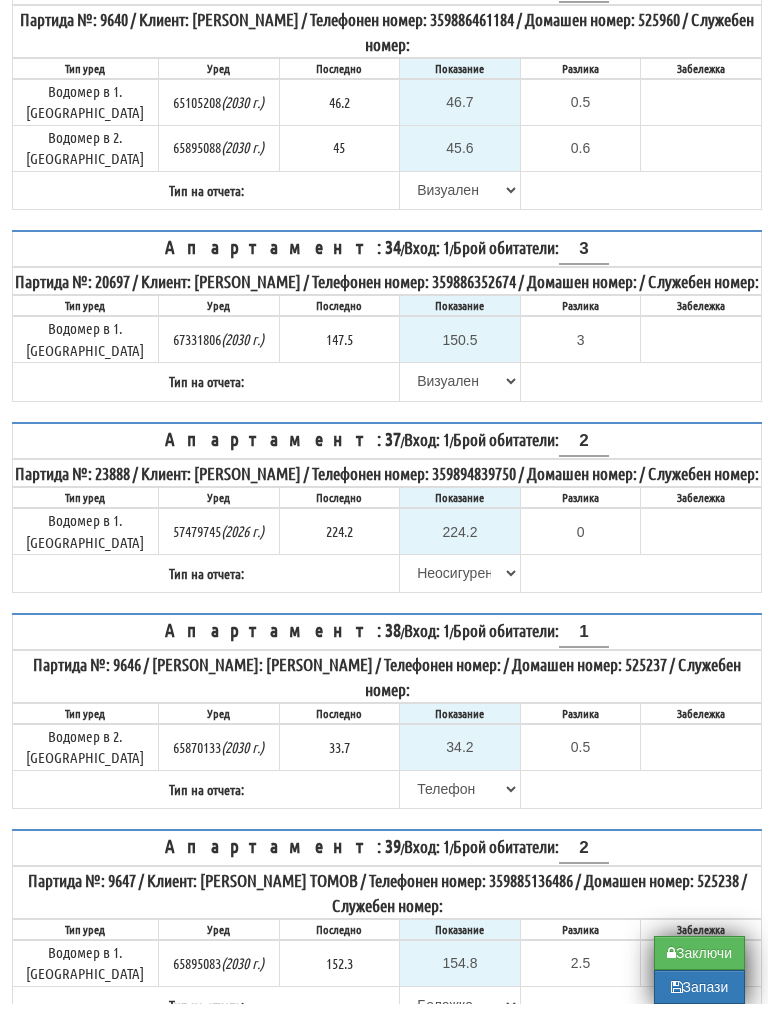click on "Разлика" at bounding box center (580, 733) 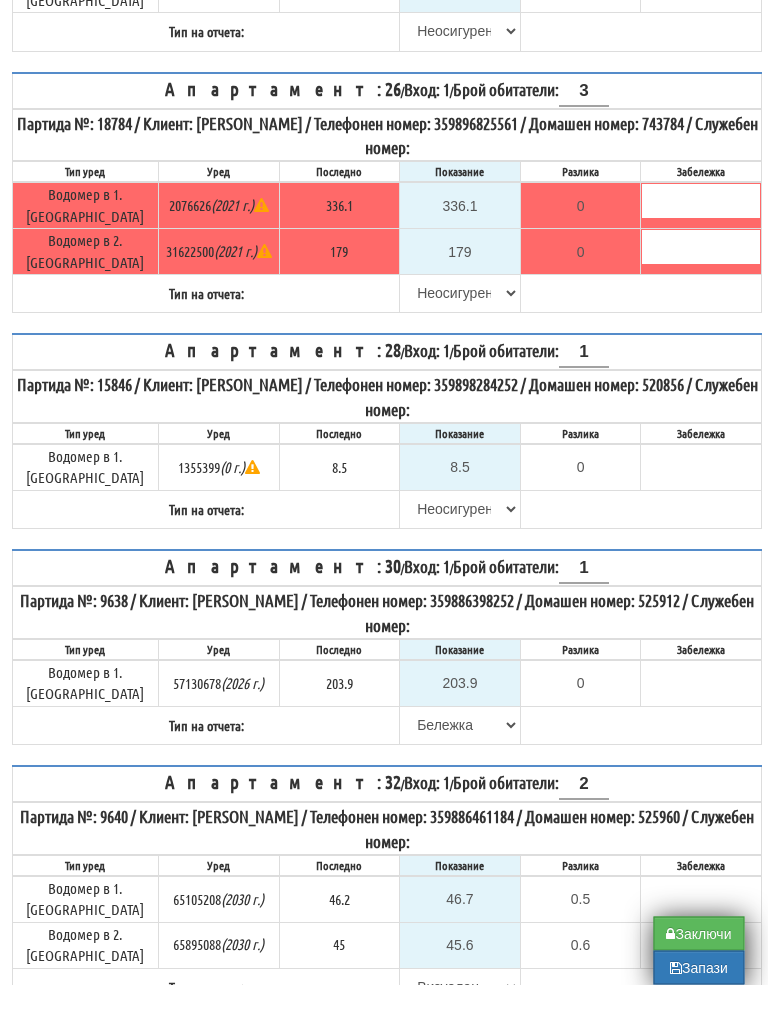 scroll, scrollTop: 1703, scrollLeft: 3, axis: both 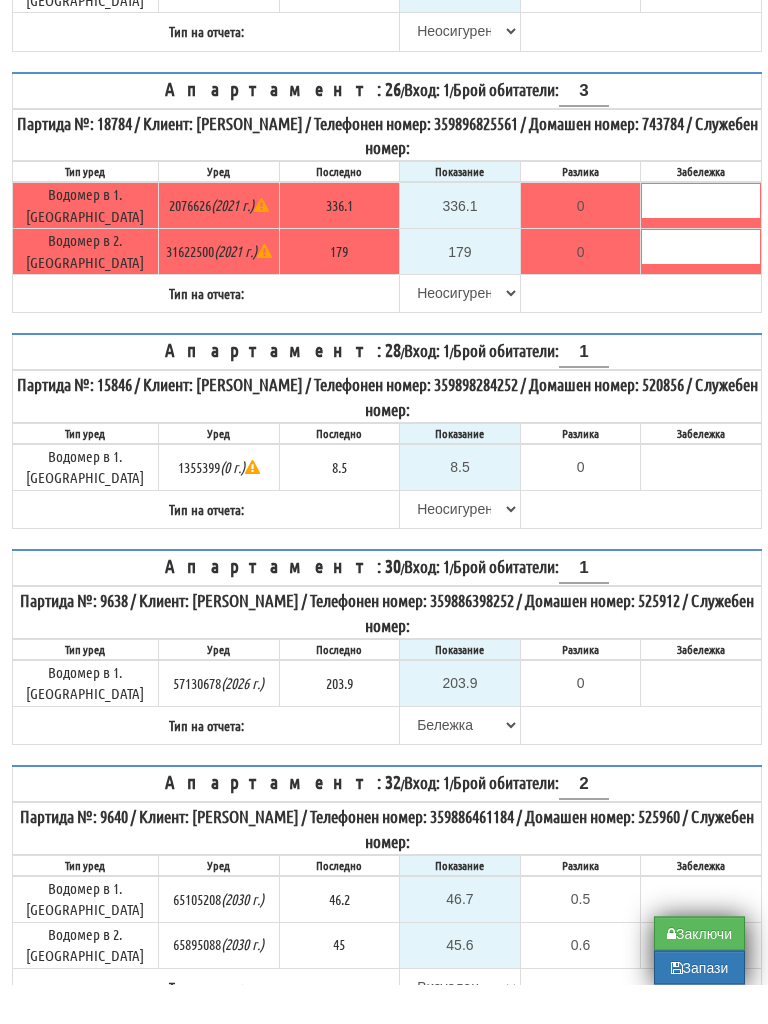 click on "Заключи" at bounding box center (699, 973) 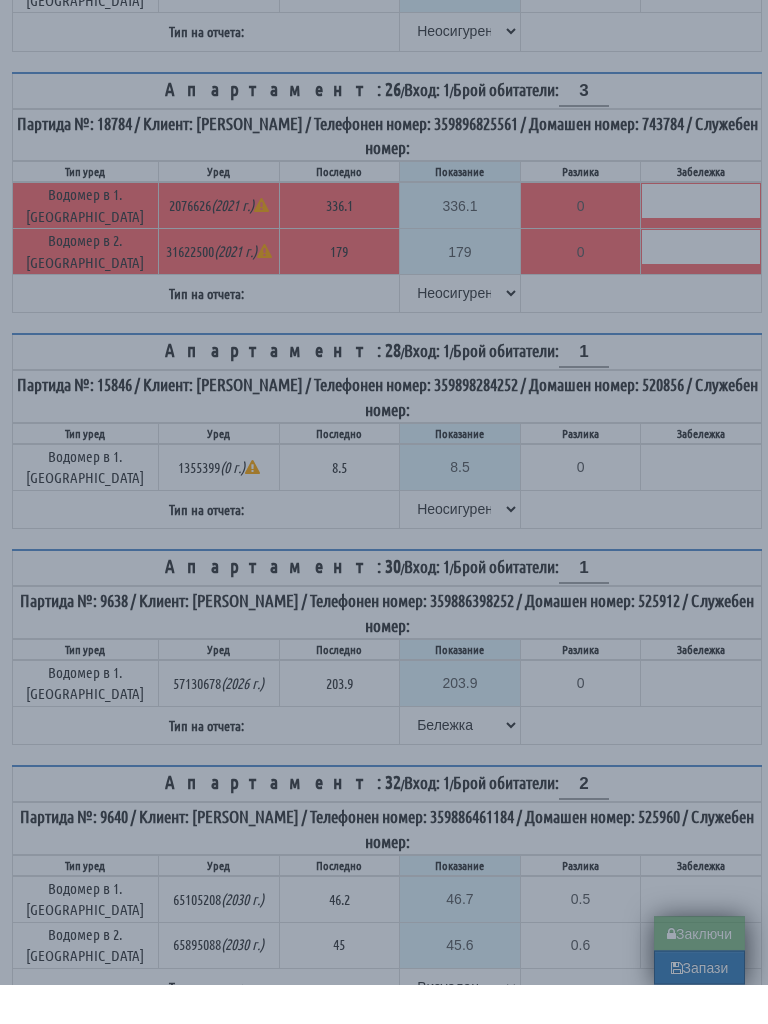 type on "0.0" 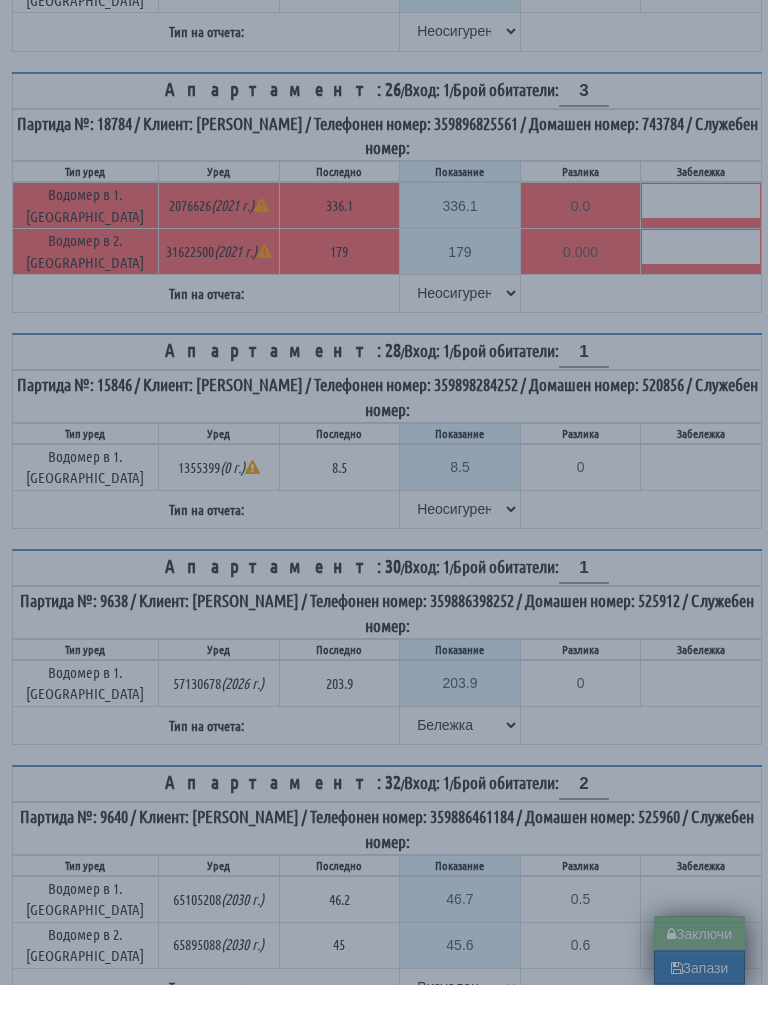 type on "0.0" 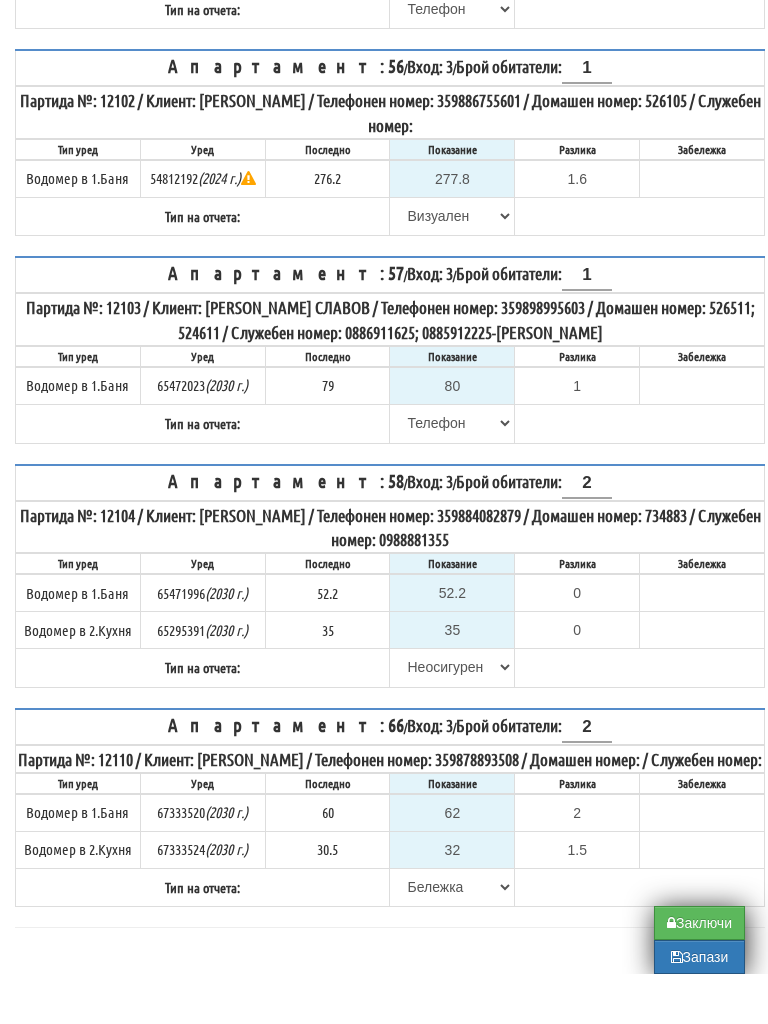 scroll, scrollTop: 469, scrollLeft: 0, axis: vertical 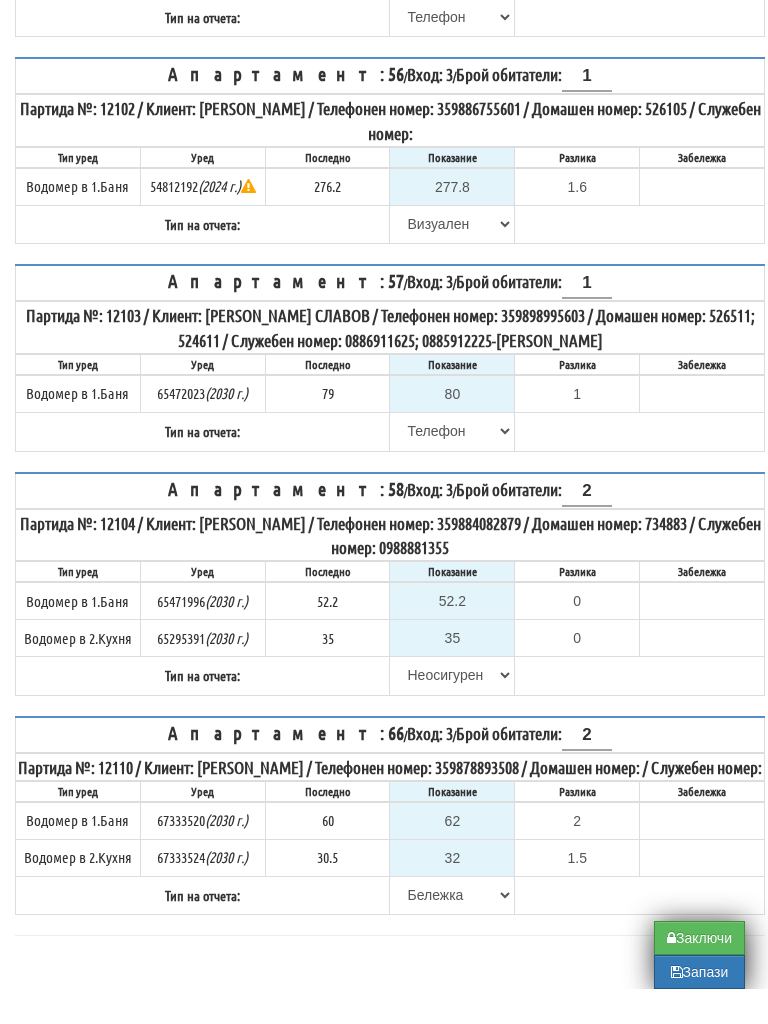 click on "Заключи" at bounding box center [699, 973] 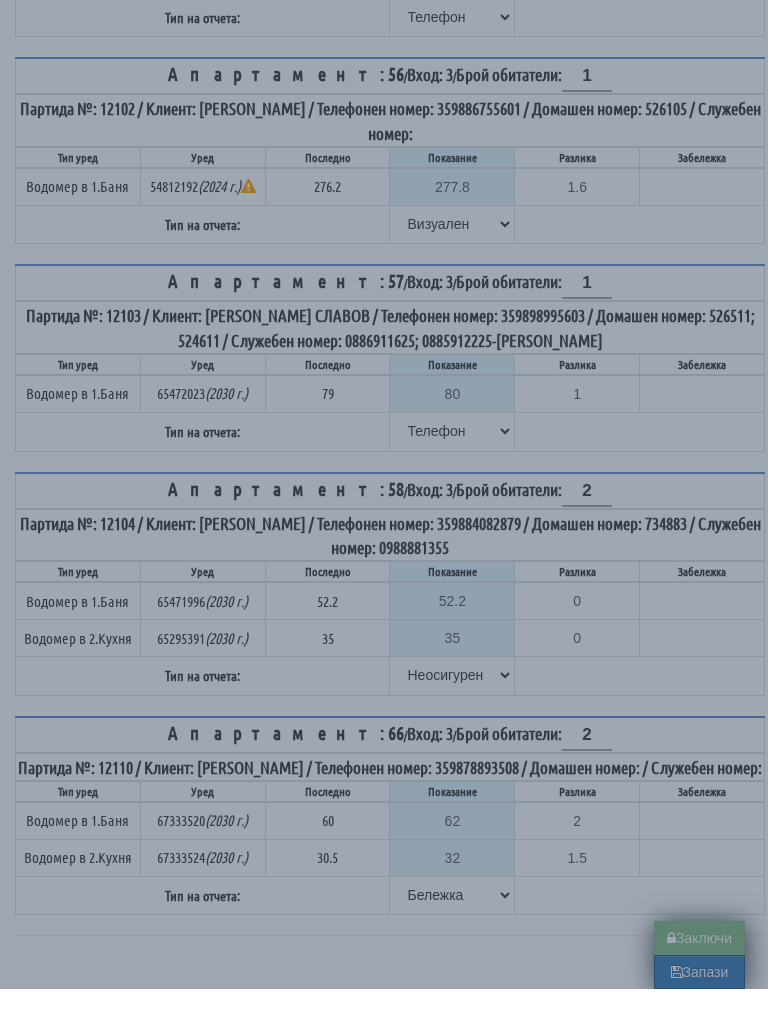 type on "0.0" 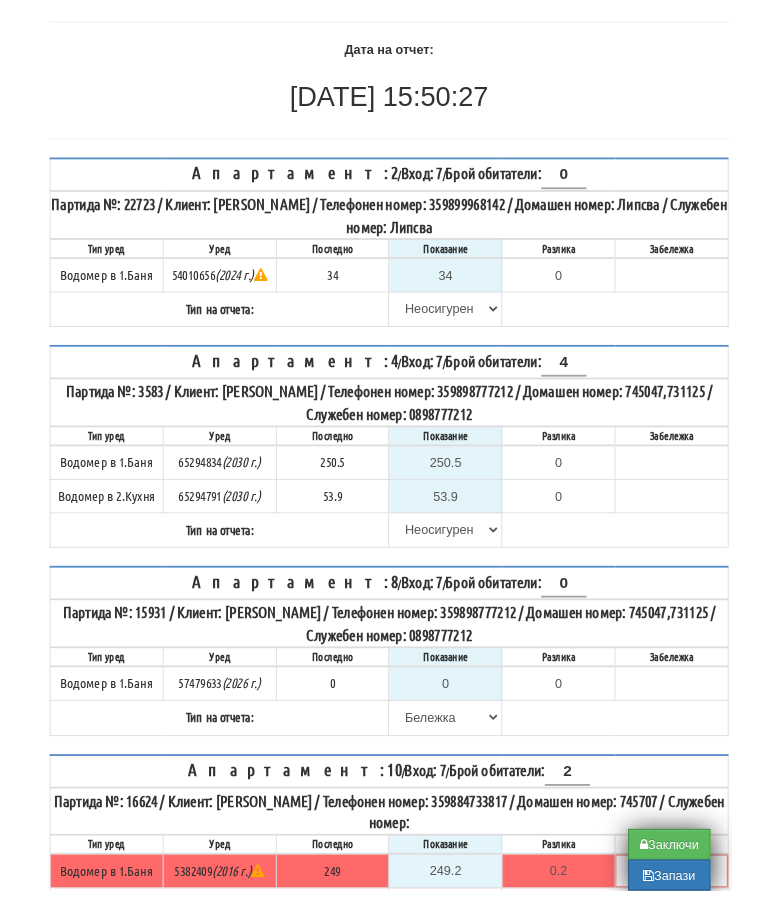 scroll, scrollTop: 161, scrollLeft: 0, axis: vertical 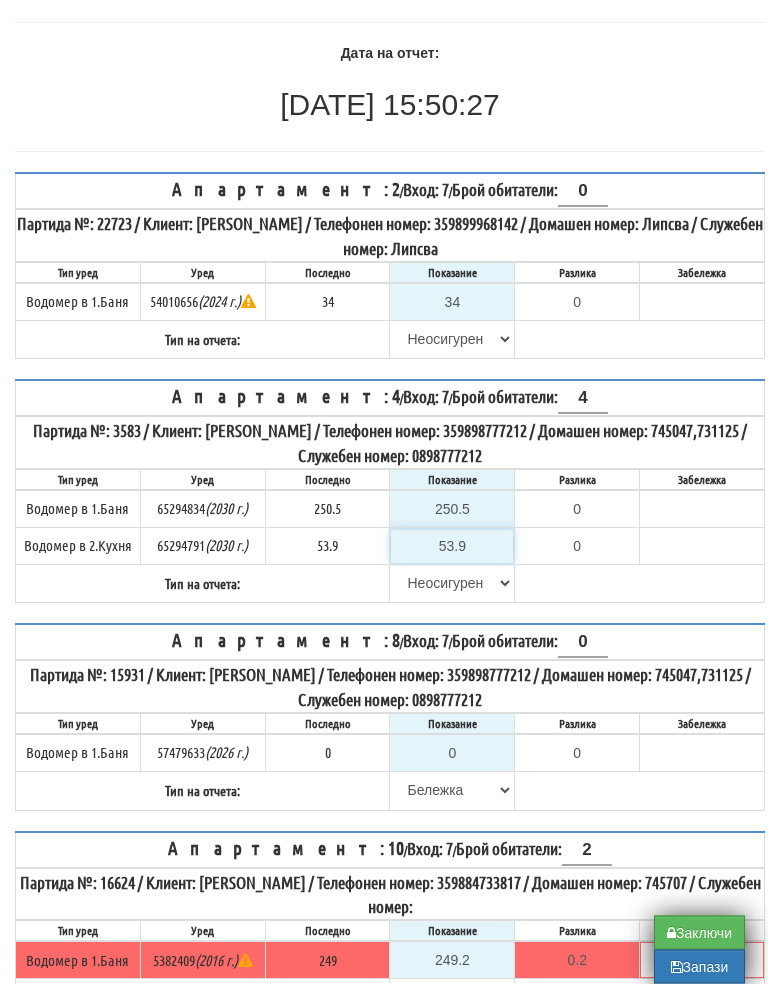 click on "53.9" at bounding box center (452, 567) 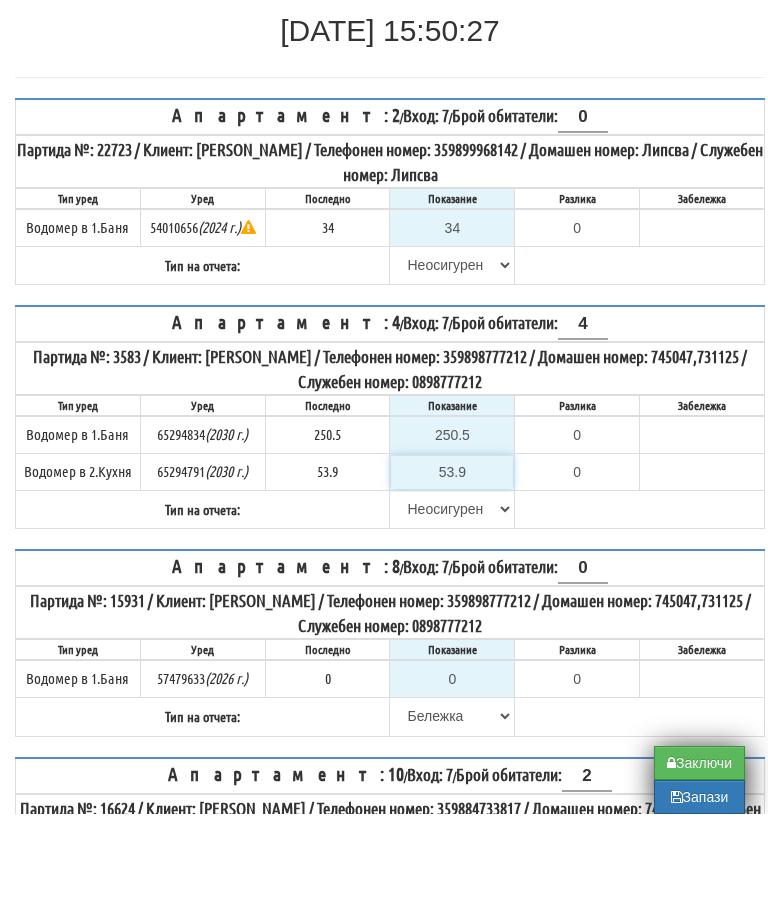 type on "5" 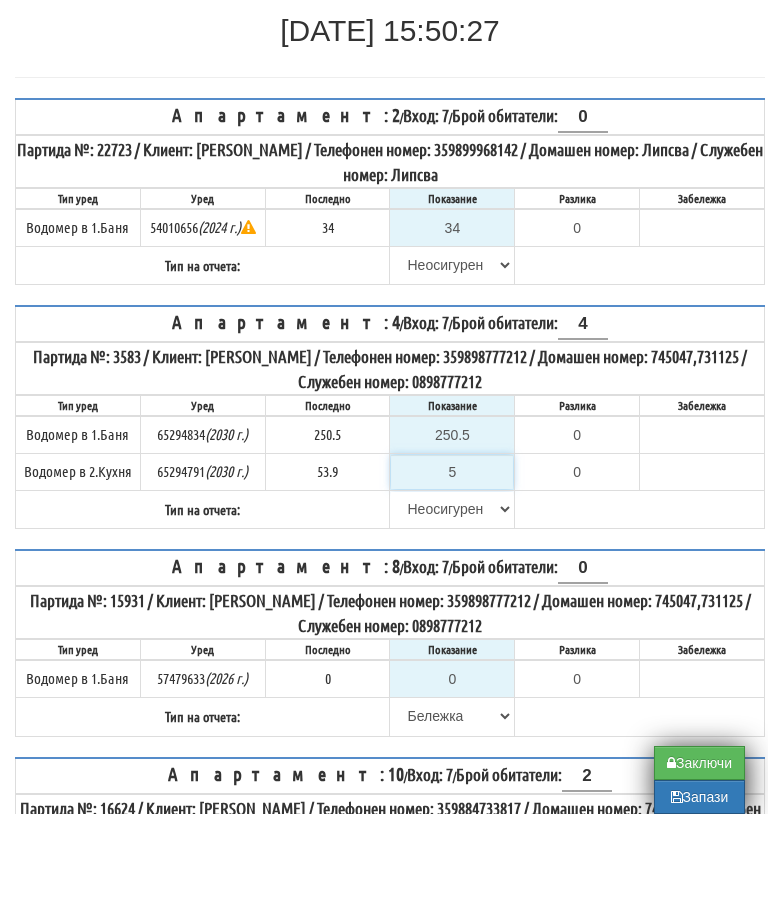 type on "-48.900" 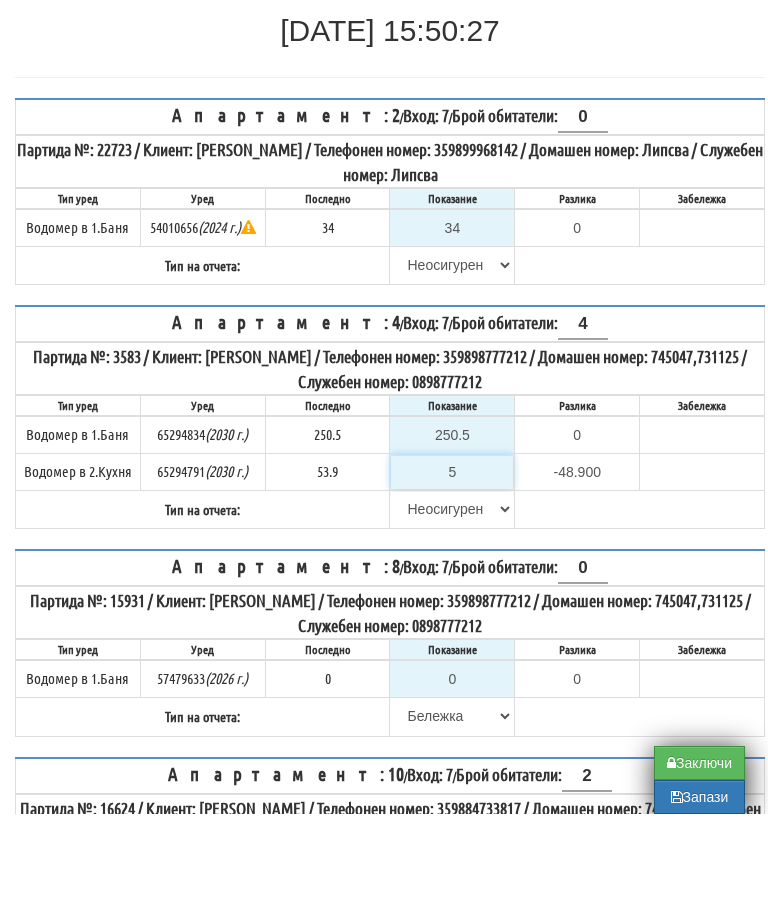 type on "54" 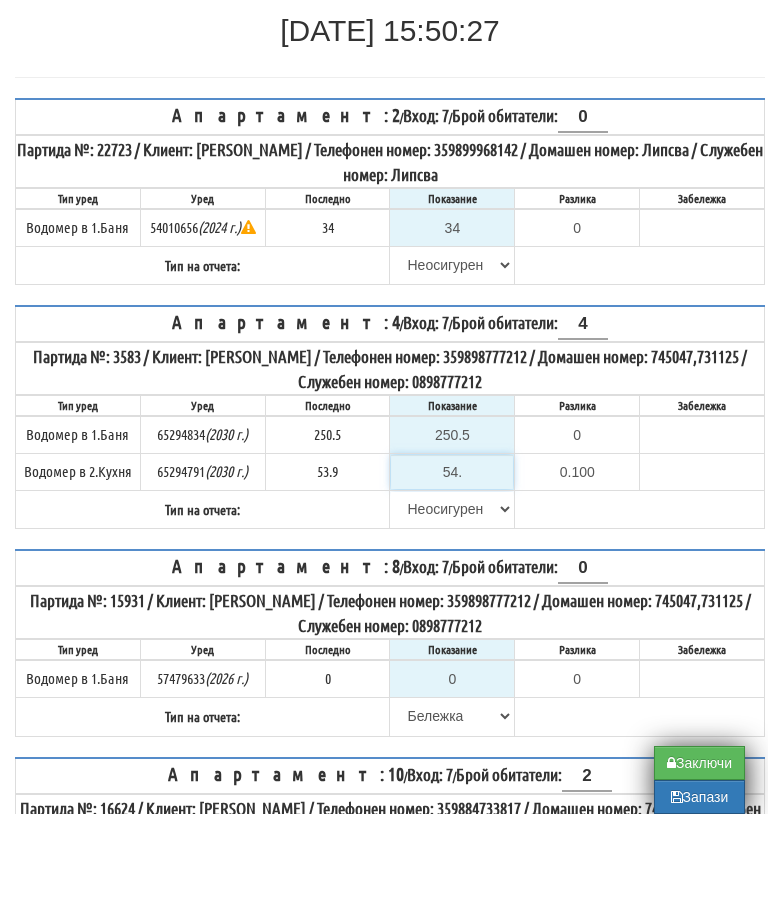 type on "54.8" 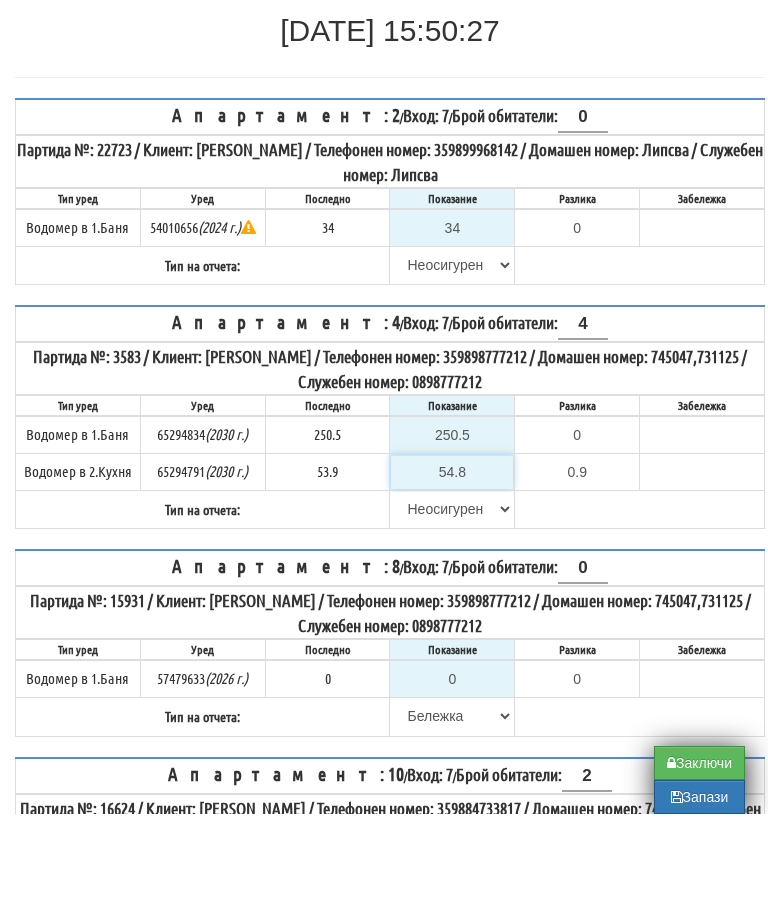 type on "54.8" 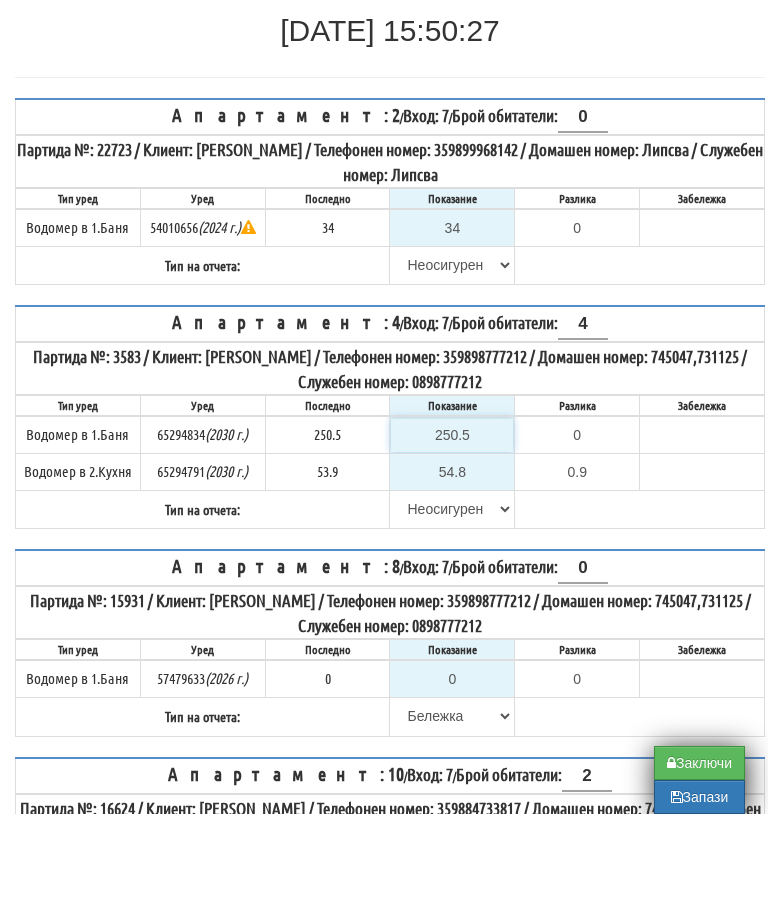 click on "250.5" at bounding box center [452, 530] 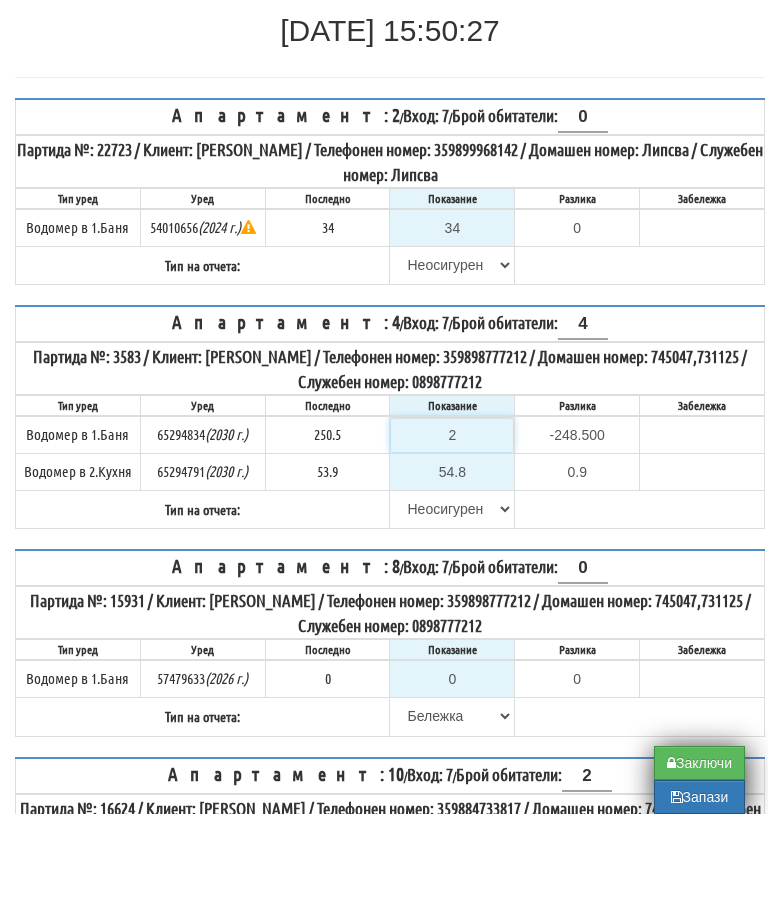 type on "25" 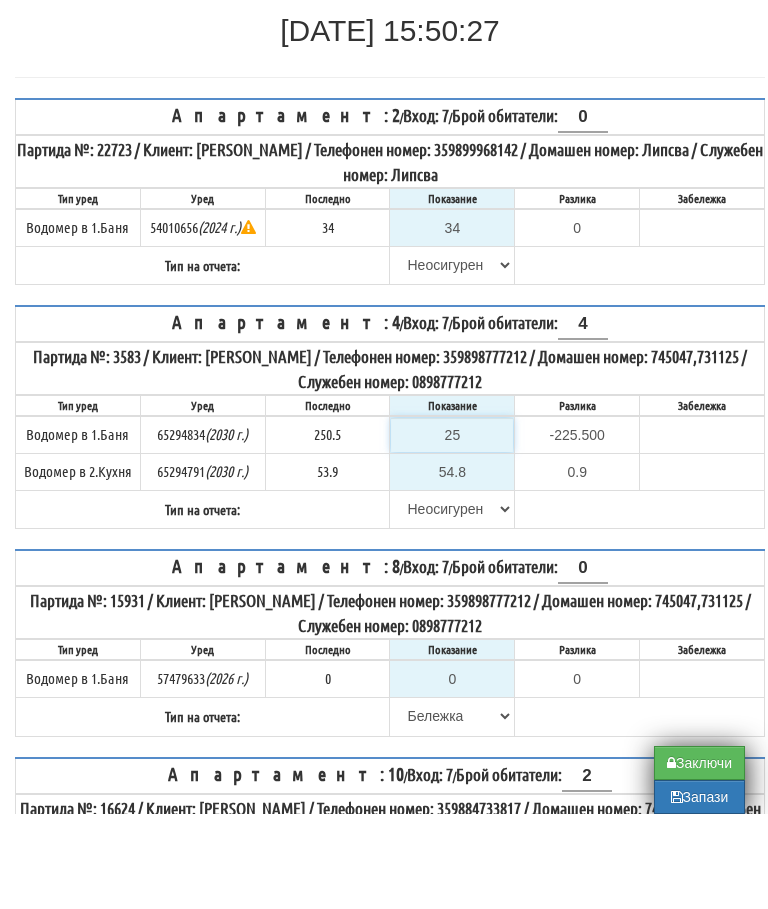 type on "251" 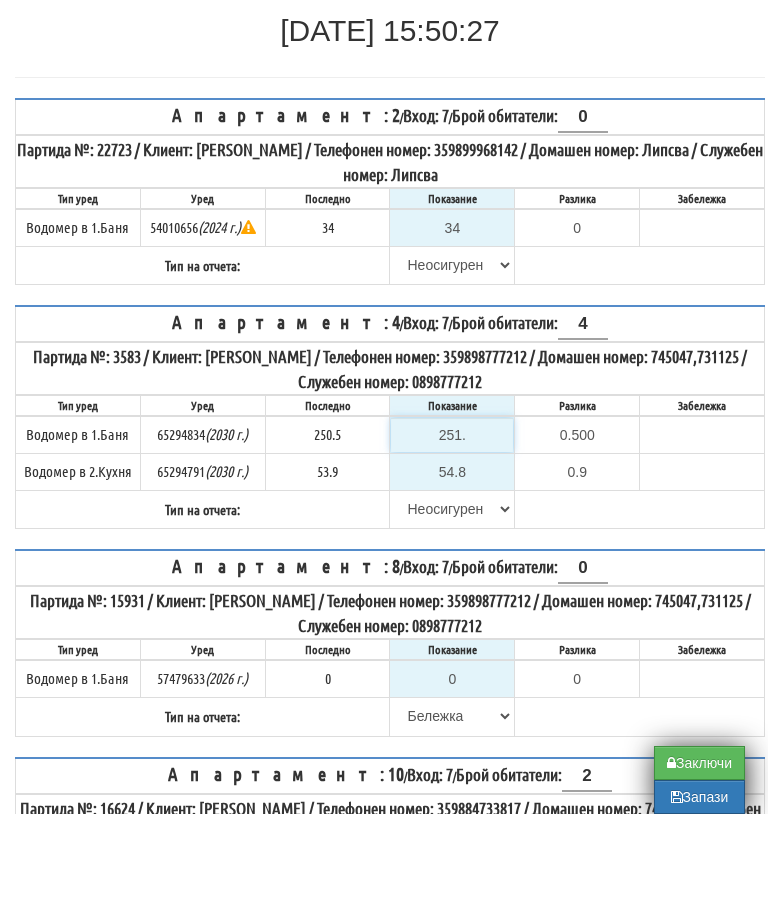type on "251.3" 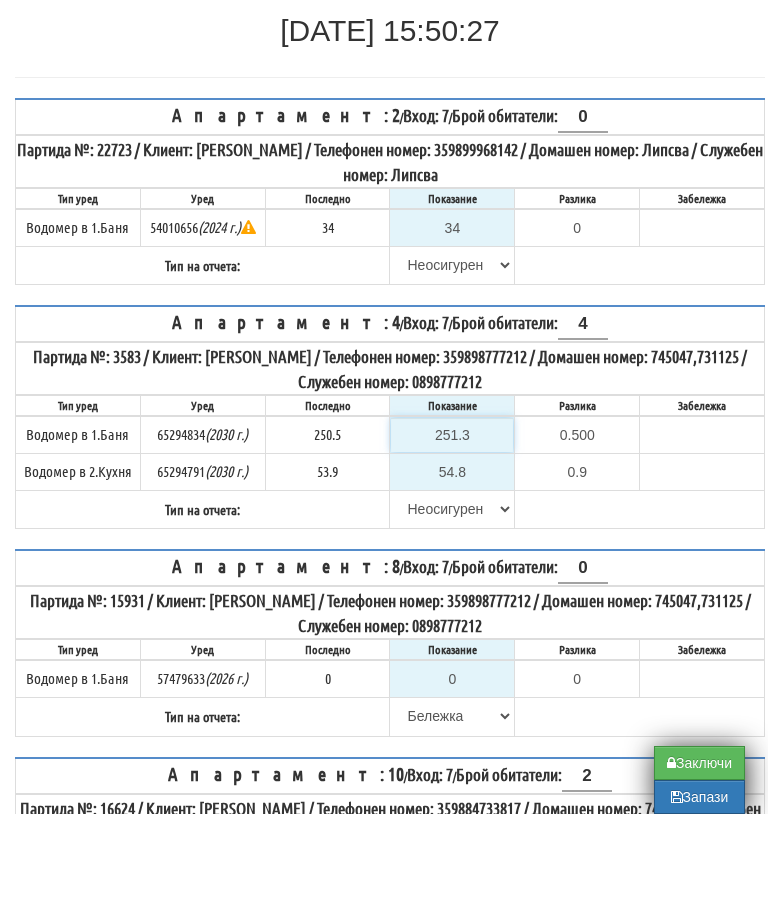 type on "0.8" 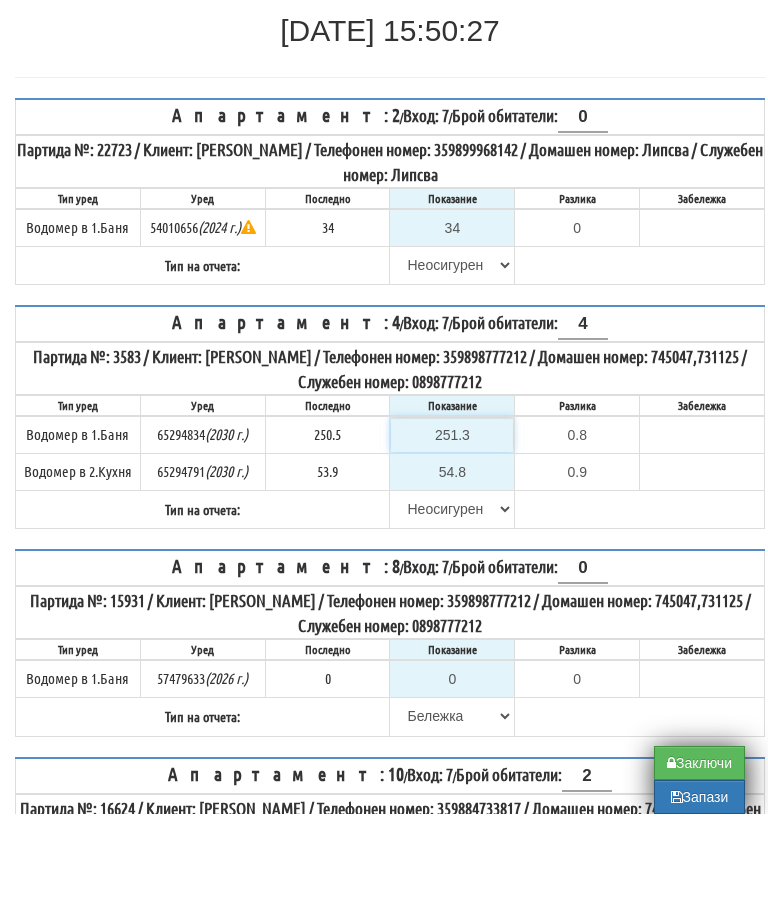 type on "251.3" 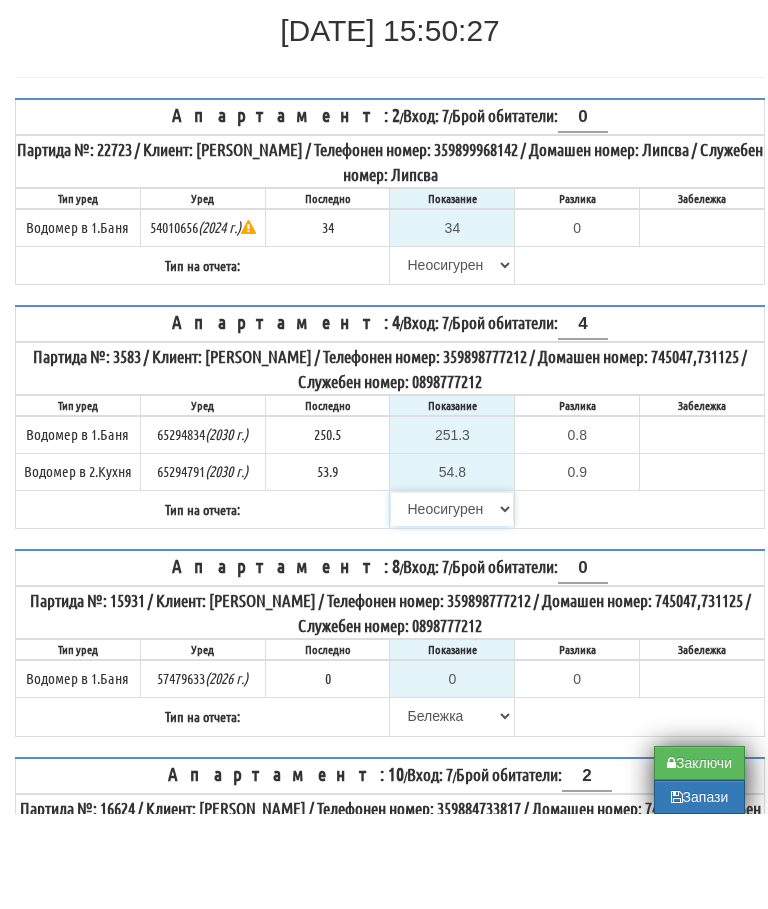 click on "[PERSON_NAME]
Телефон
Бележка
Неосигурен достъп
Самоотчет
Служебно
Дистанционен" at bounding box center (452, 604) 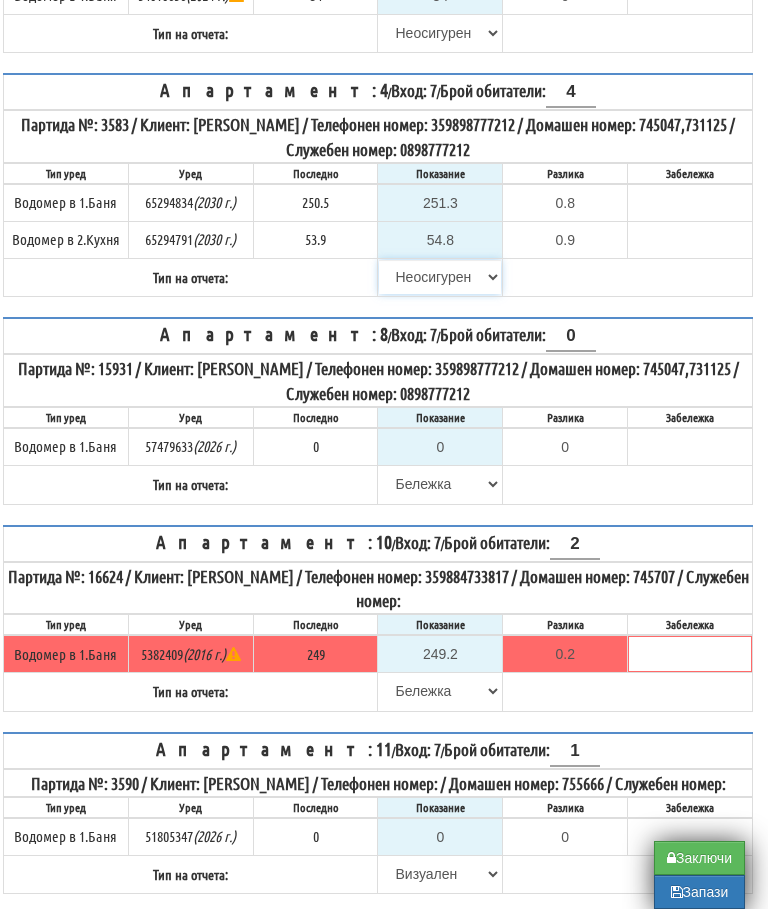 select on "8ac75930-9bfd-e511-80be-8d5a1dced85a" 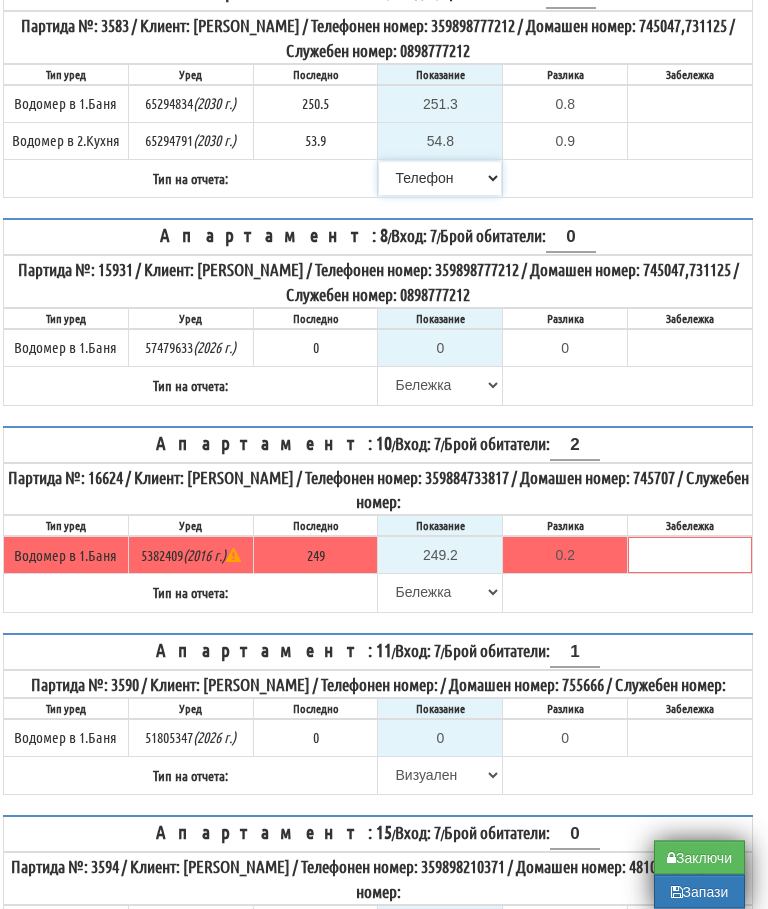 scroll, scrollTop: 587, scrollLeft: 12, axis: both 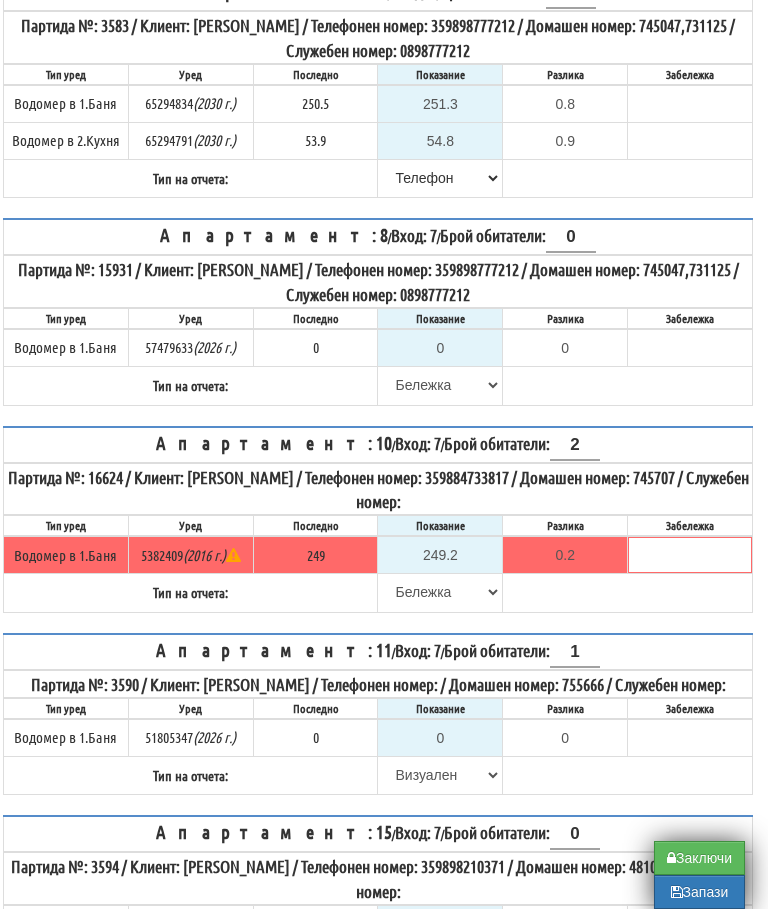 click on "Заключи" at bounding box center (699, 858) 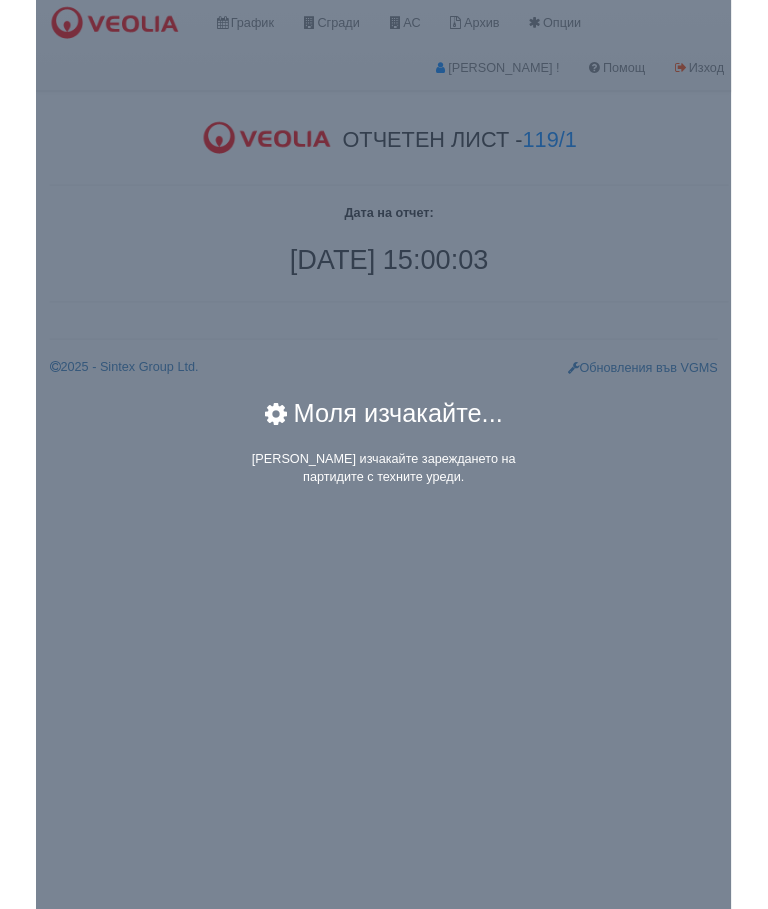 scroll, scrollTop: 0, scrollLeft: 0, axis: both 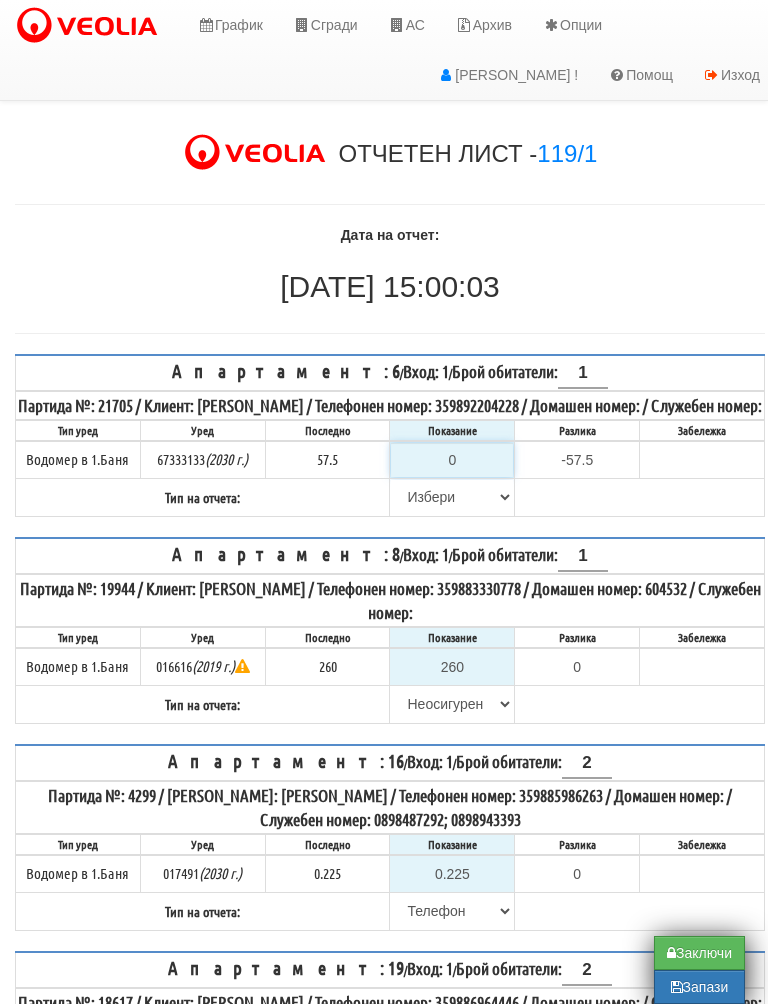 click on "0" at bounding box center [452, 460] 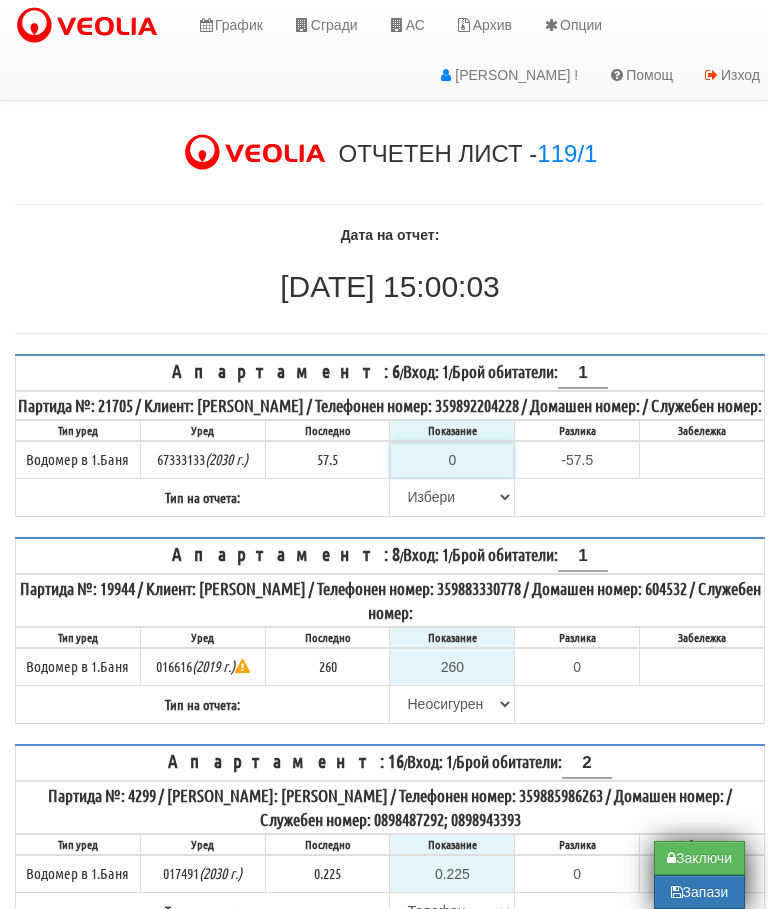 type on "5" 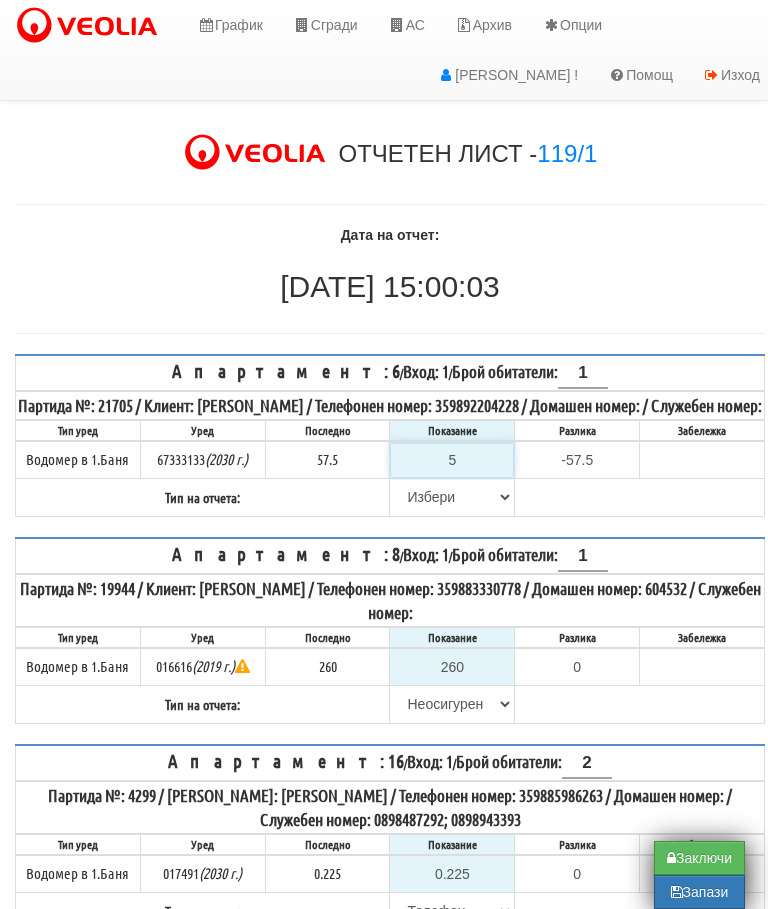type on "-52.500" 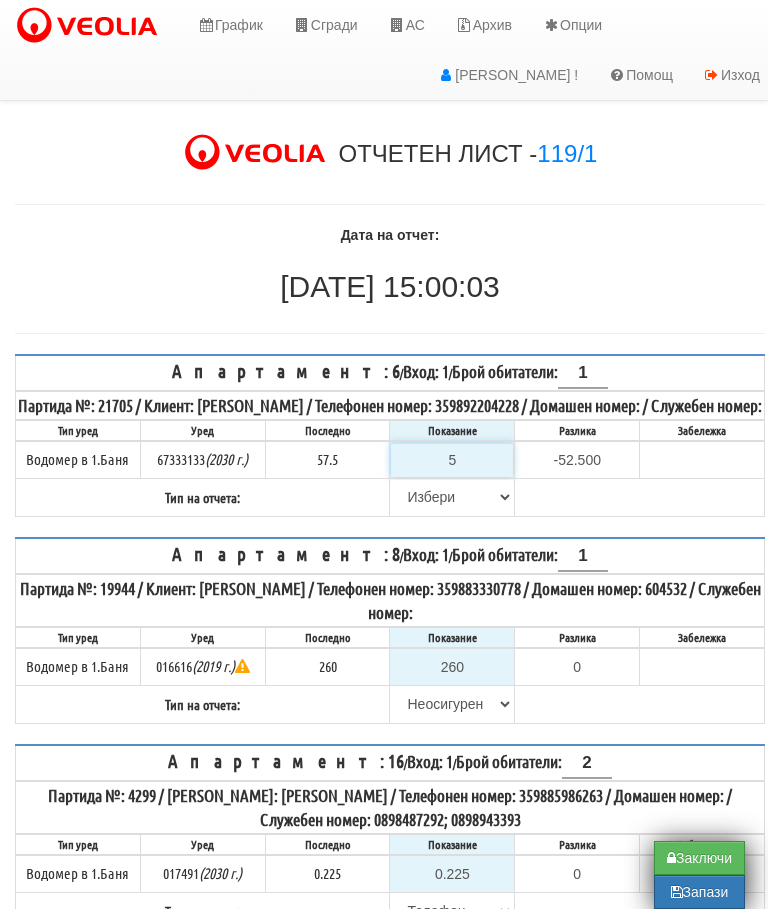 type on "58" 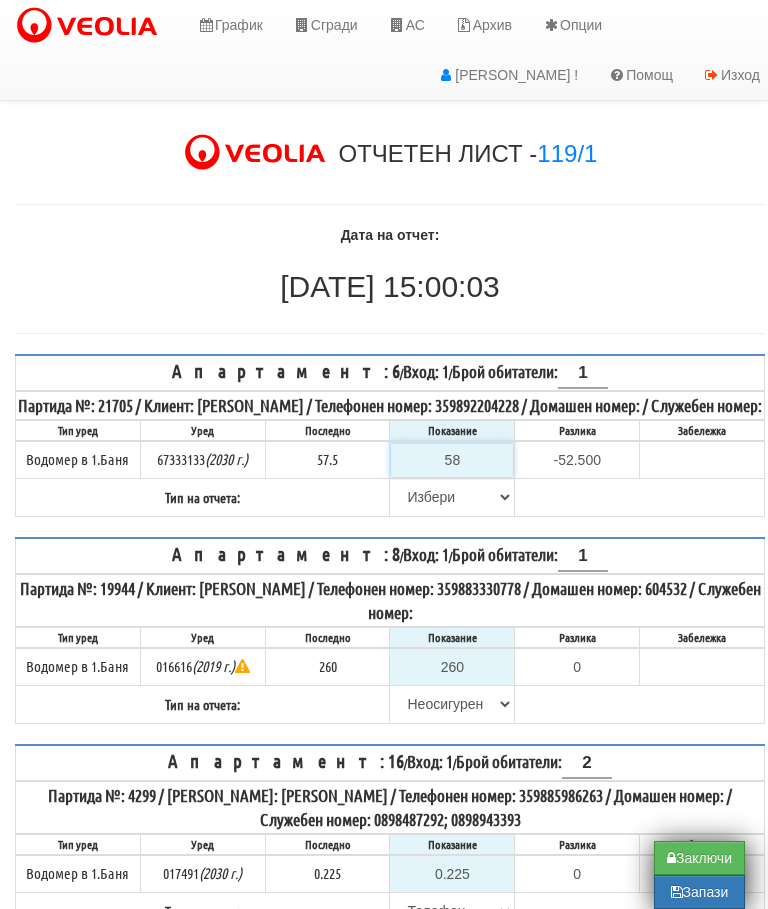 type on "0.500" 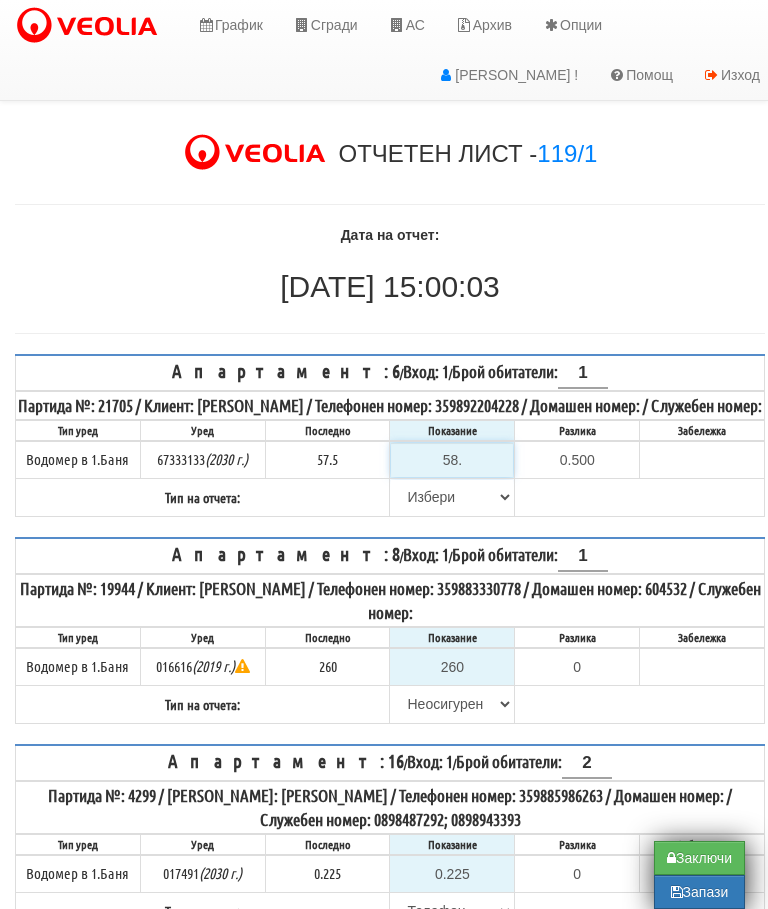 type on "58.5" 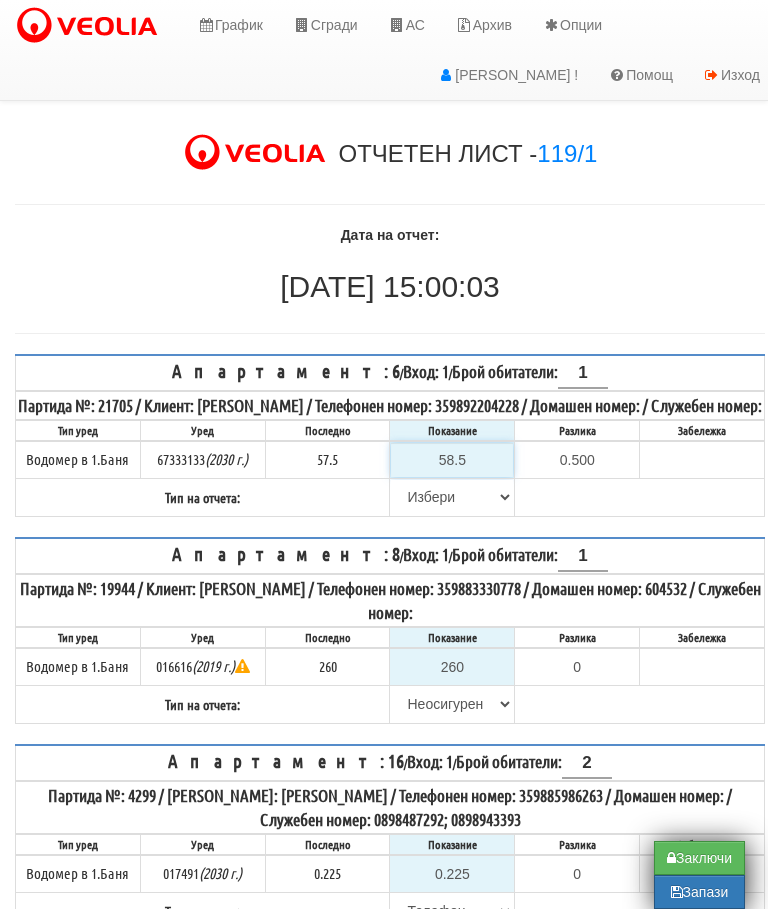 type on "1.0" 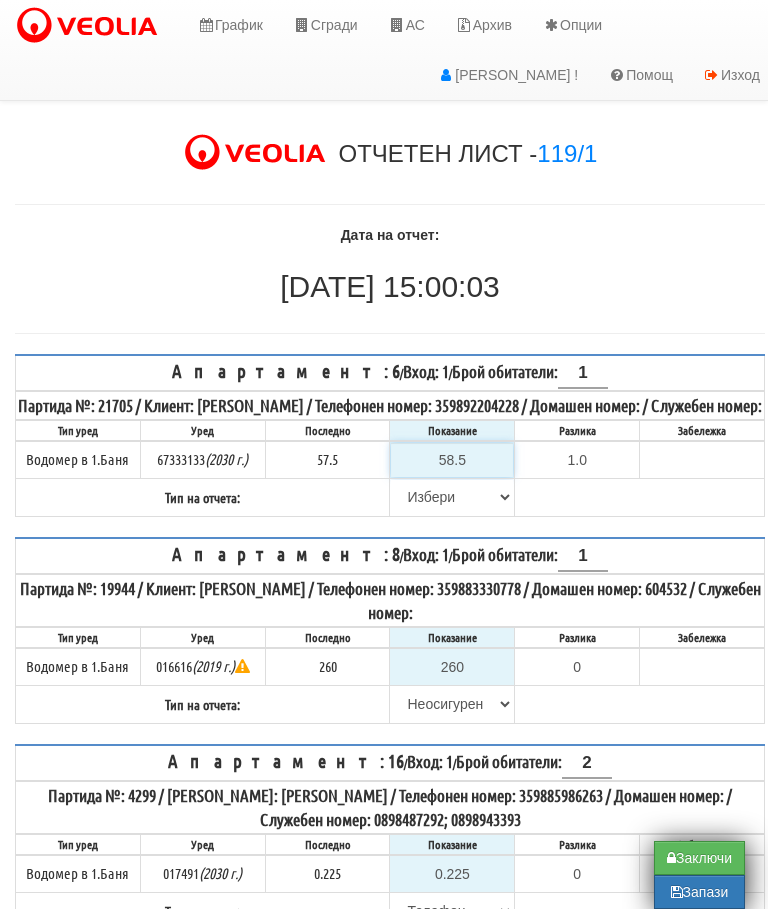 type on "58.5" 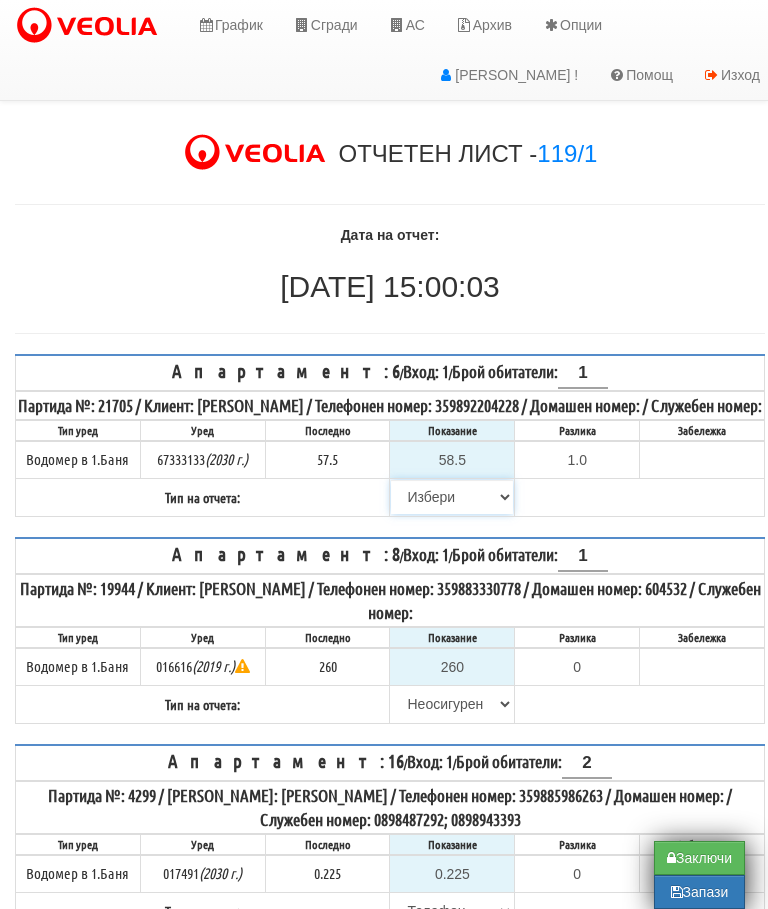 click on "[PERSON_NAME]
Телефон
Бележка
Неосигурен достъп
Самоотчет
Служебно
Дистанционен" at bounding box center [452, 497] 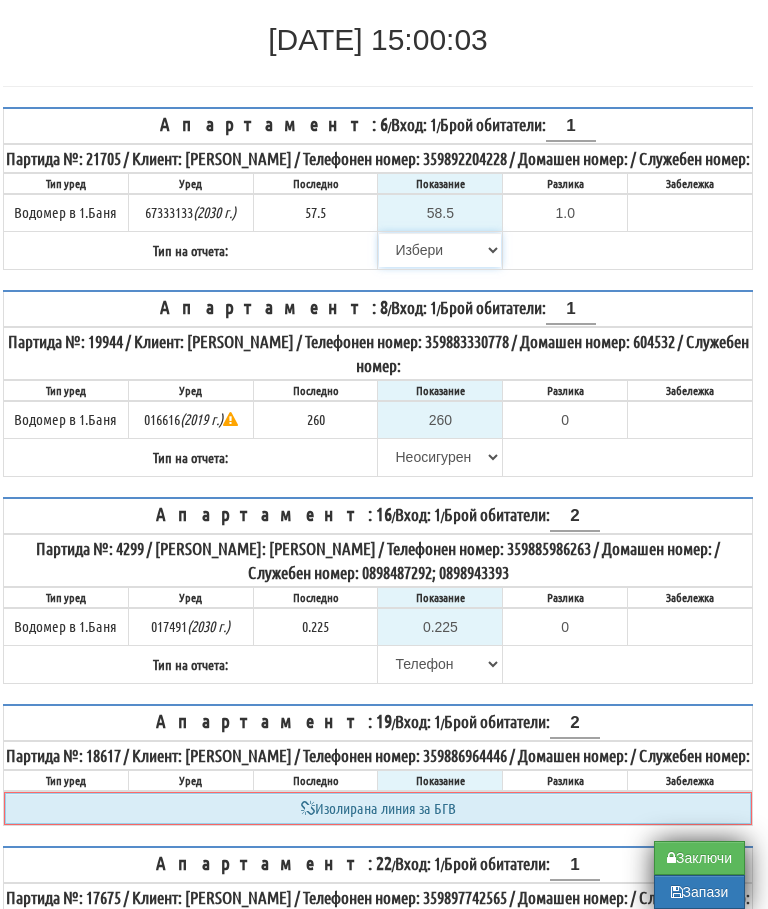 select on "89c75930-9bfd-e511-80be-8d5a1dced85a" 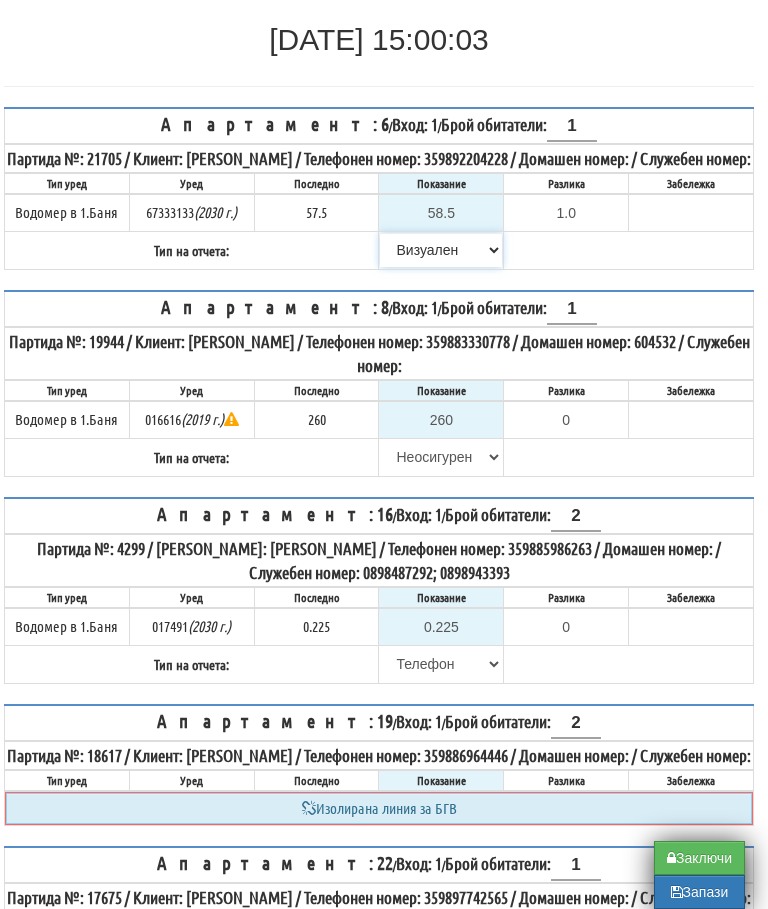 scroll, scrollTop: 244, scrollLeft: 10, axis: both 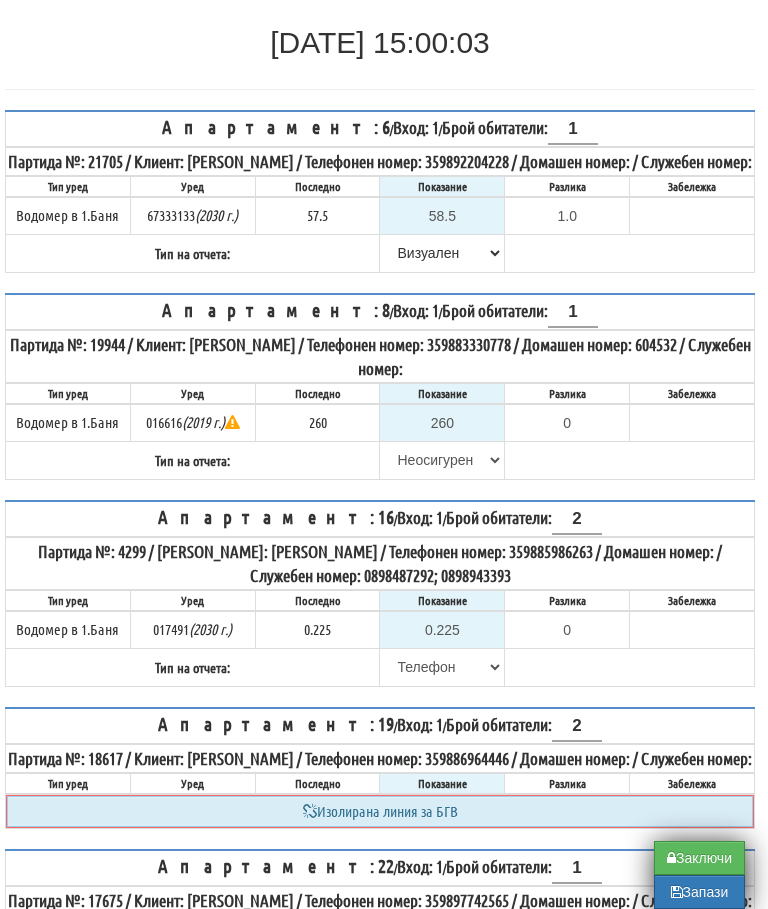 click on "Заключи" at bounding box center [699, 858] 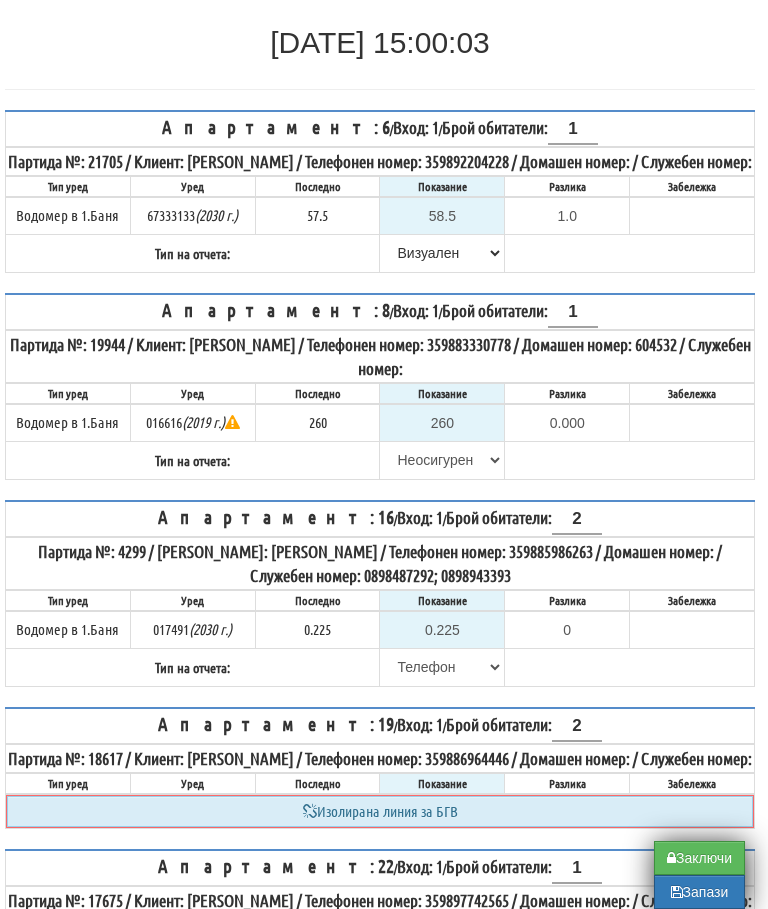 type on "0.0" 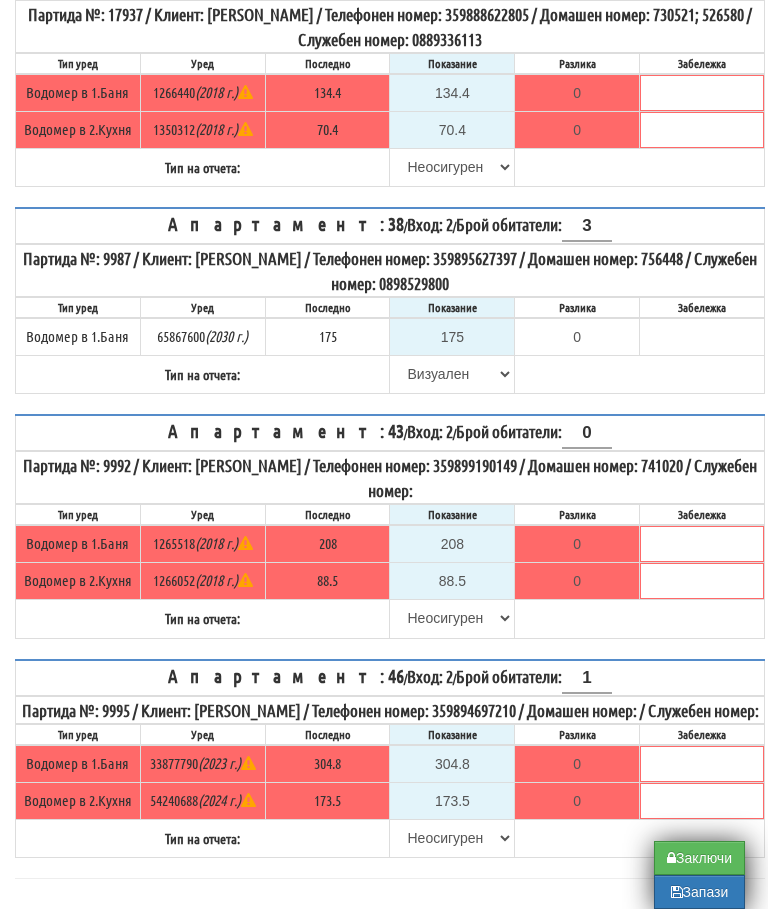 scroll, scrollTop: 1027, scrollLeft: 0, axis: vertical 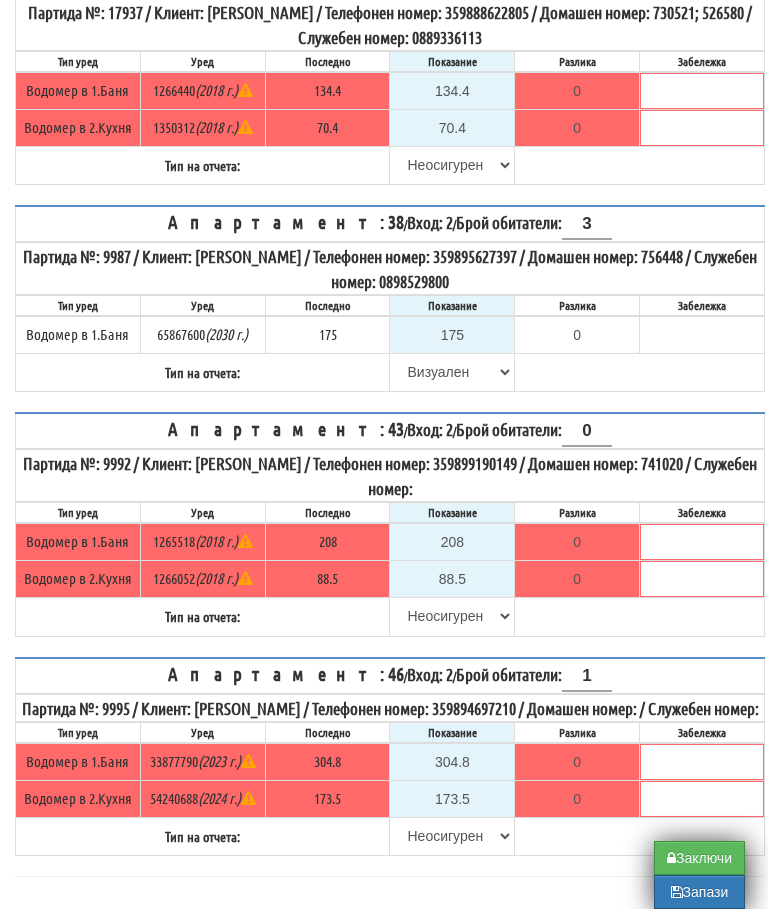click on "Заключи" at bounding box center (699, 858) 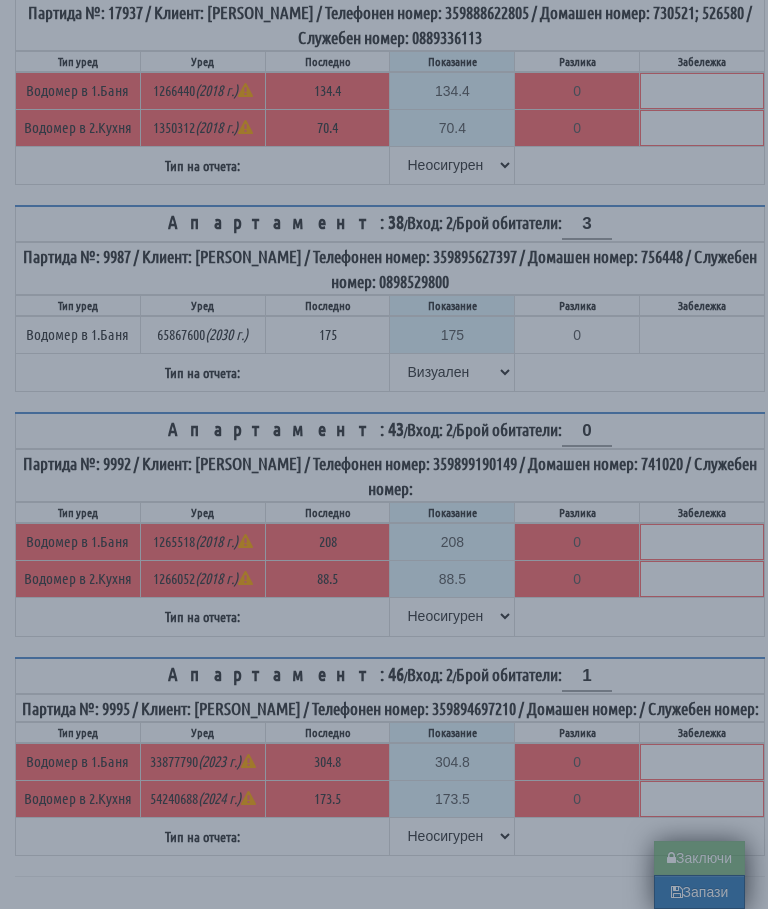 type on "0.0" 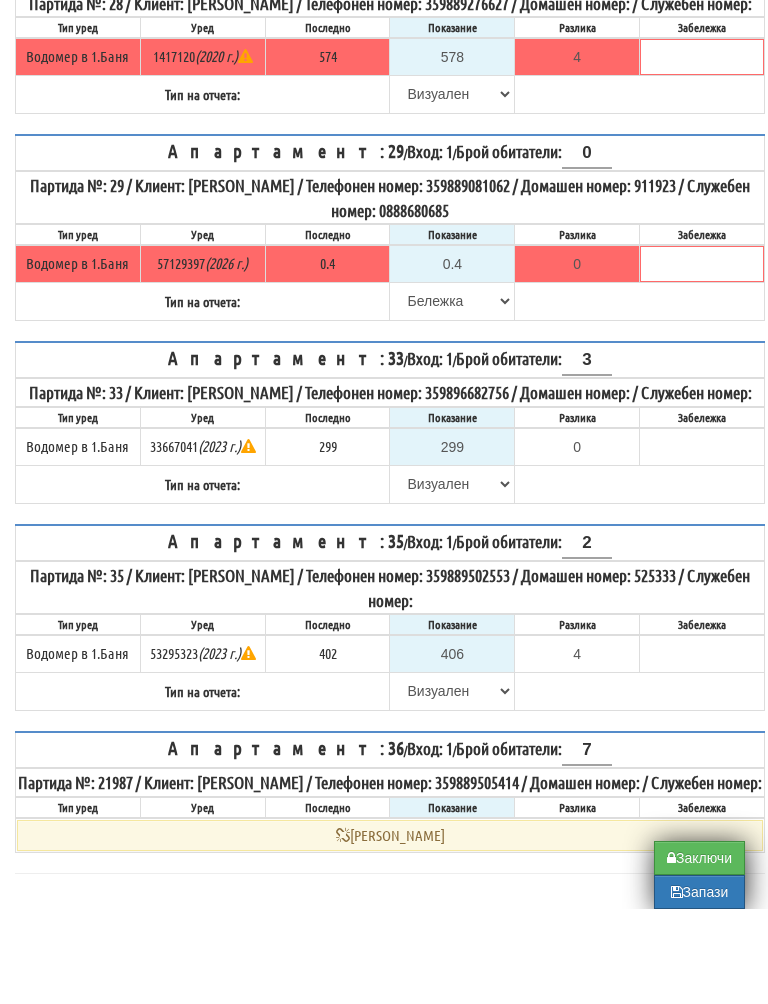 scroll, scrollTop: 3984, scrollLeft: 0, axis: vertical 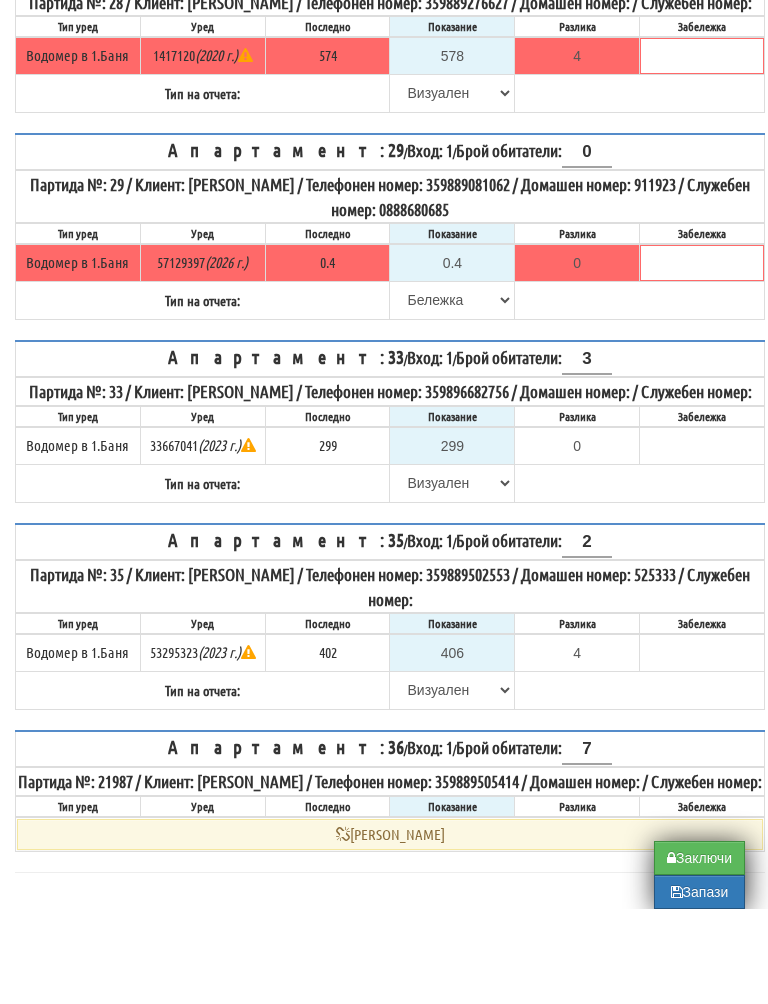 click on "Заключи" at bounding box center [699, 953] 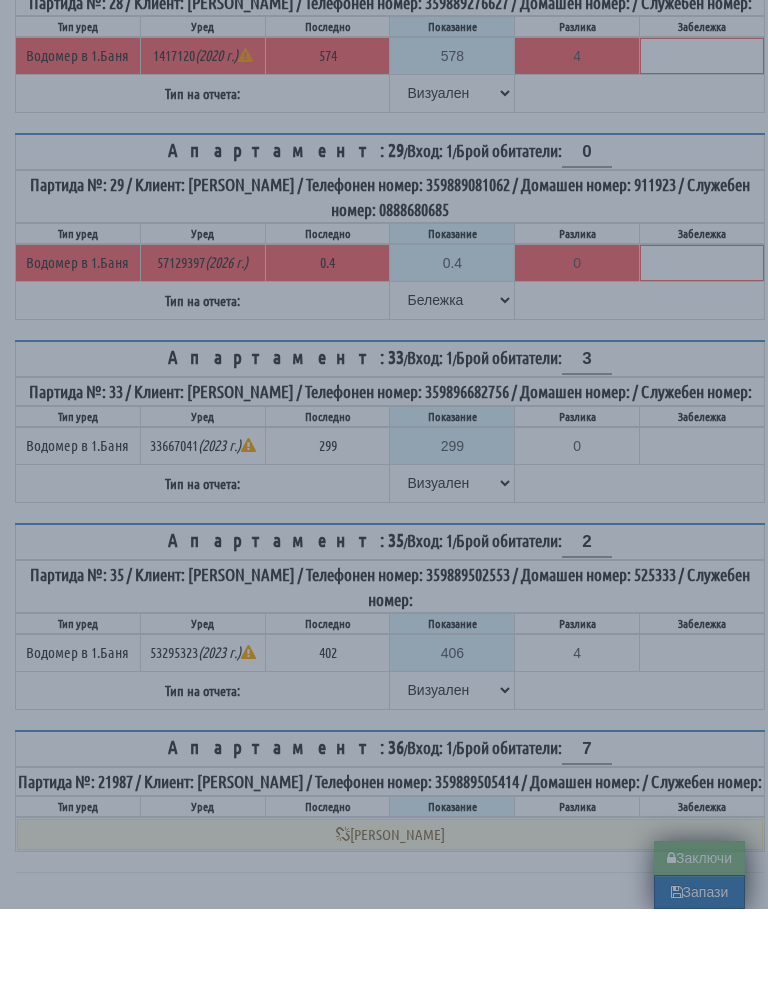 type on "0.0" 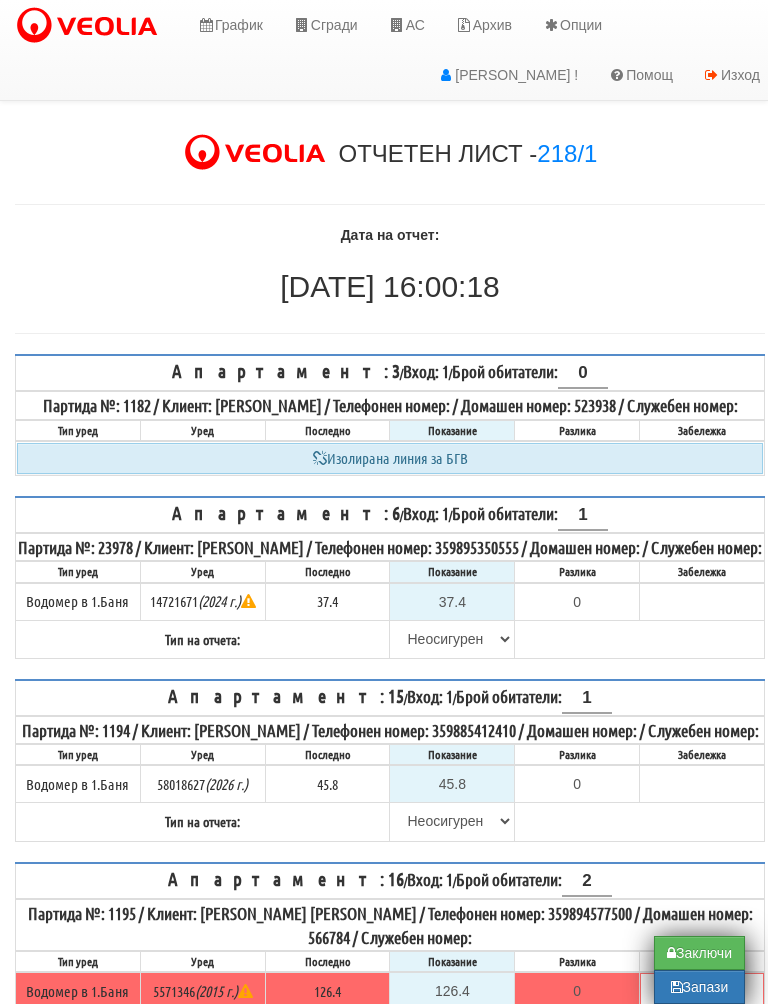 scroll, scrollTop: 123, scrollLeft: 0, axis: vertical 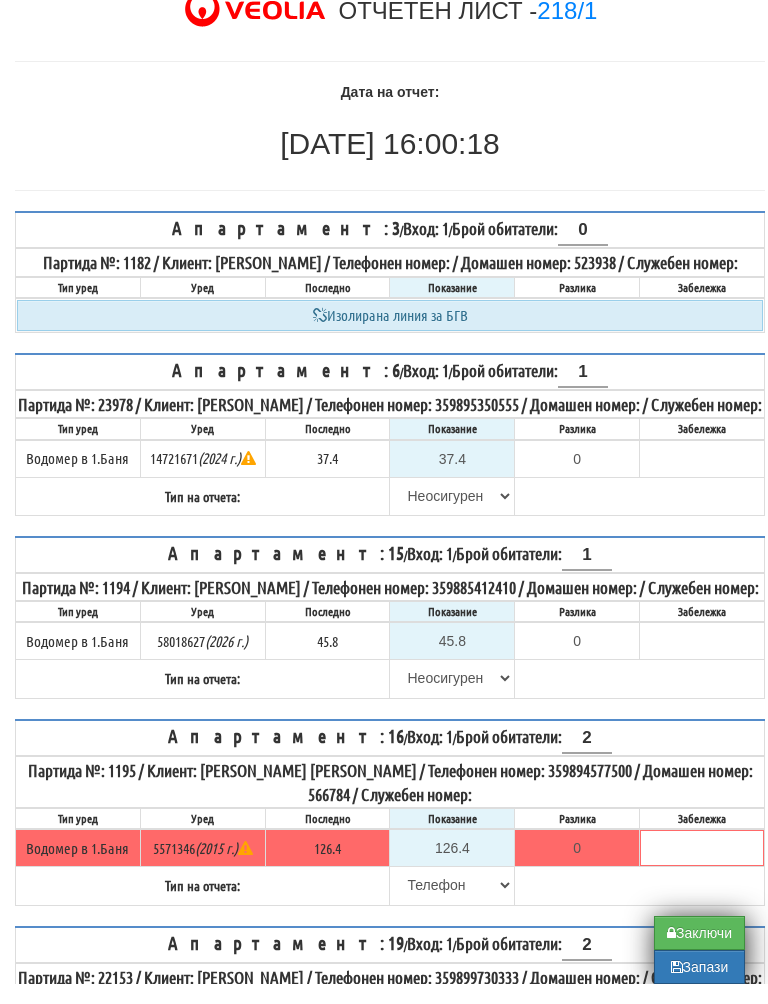 click on "Заключи" at bounding box center [699, 953] 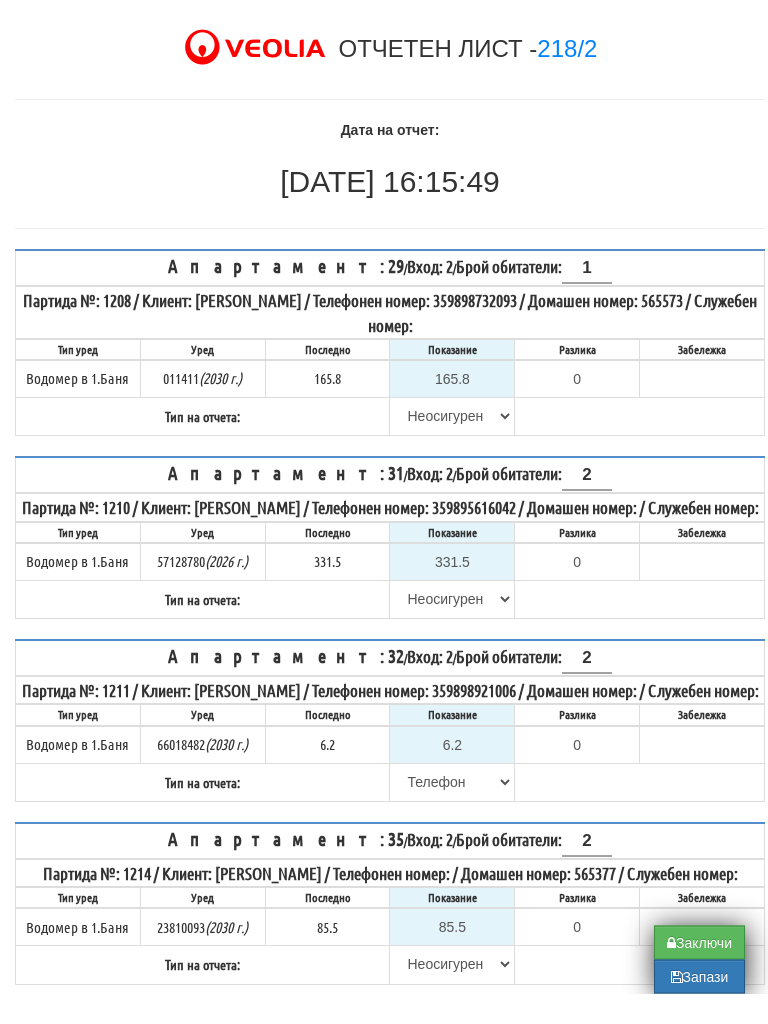 scroll, scrollTop: 95, scrollLeft: 0, axis: vertical 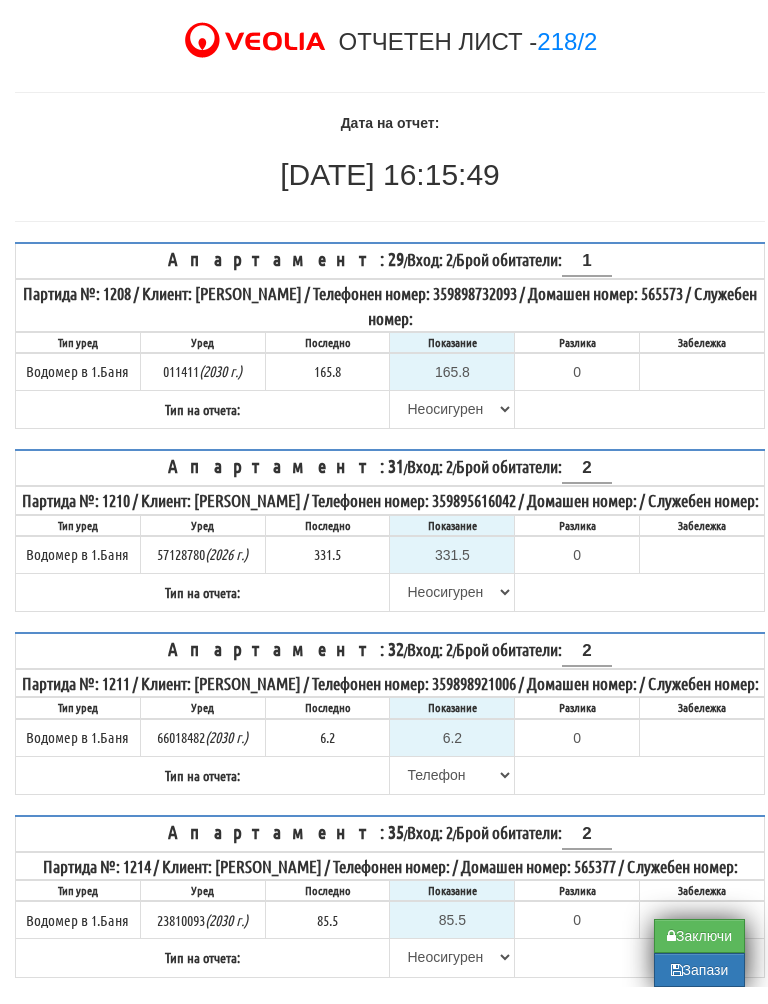 click on "Заключи" at bounding box center (699, 953) 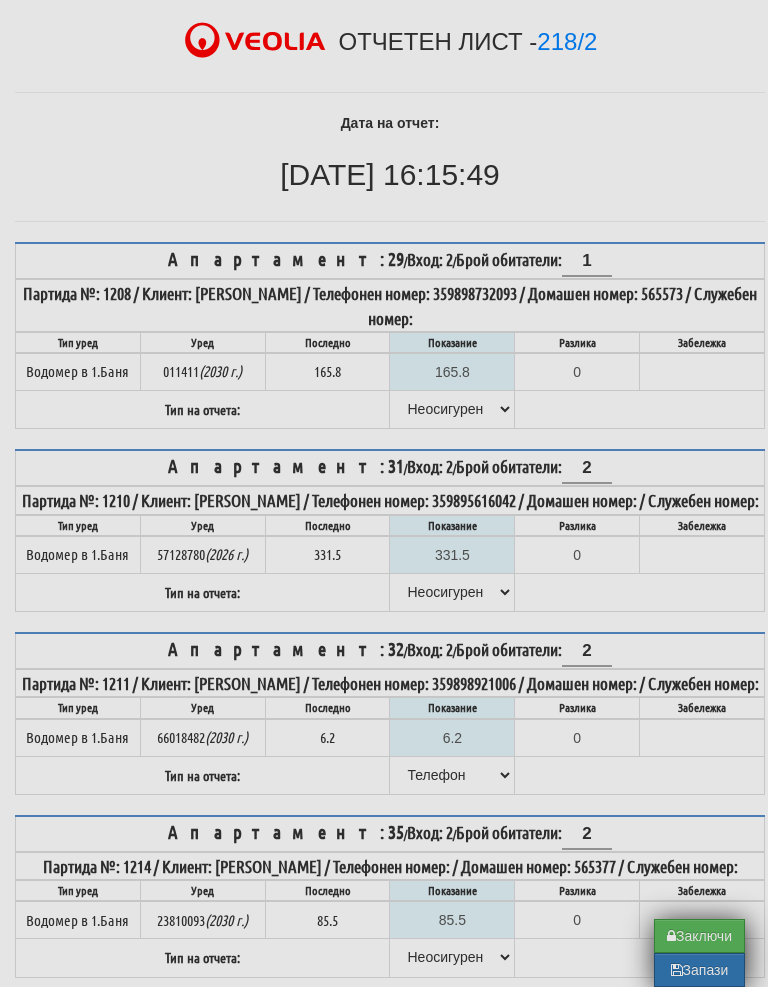 type on "0.0" 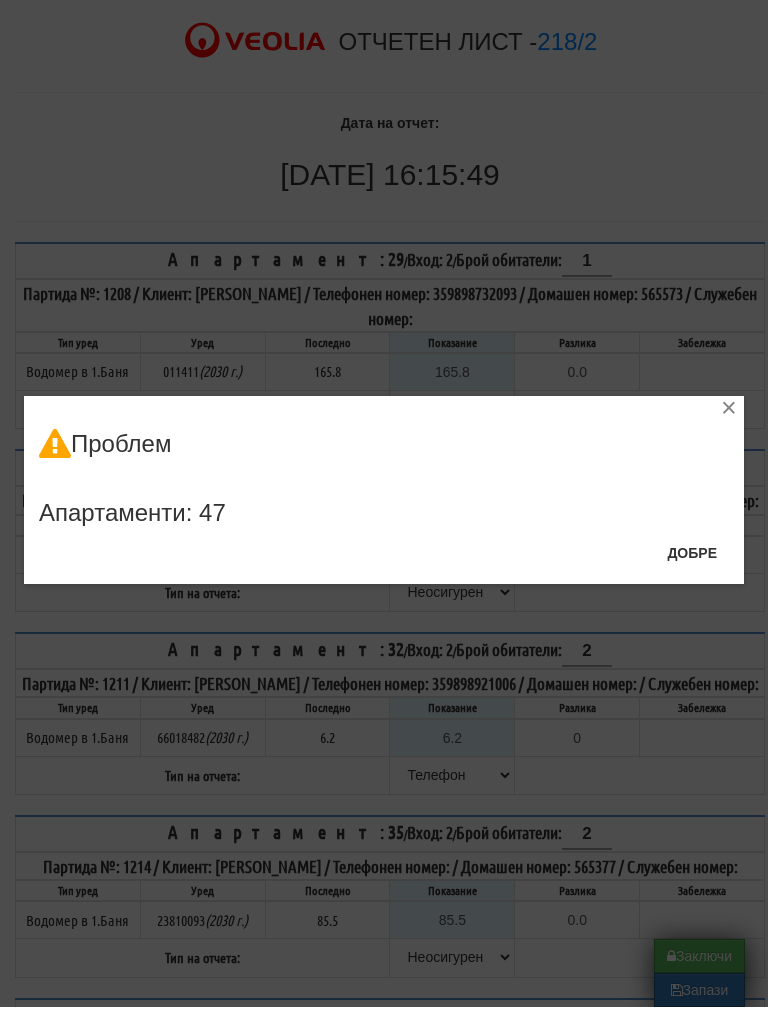 click on "Добре" at bounding box center (692, 570) 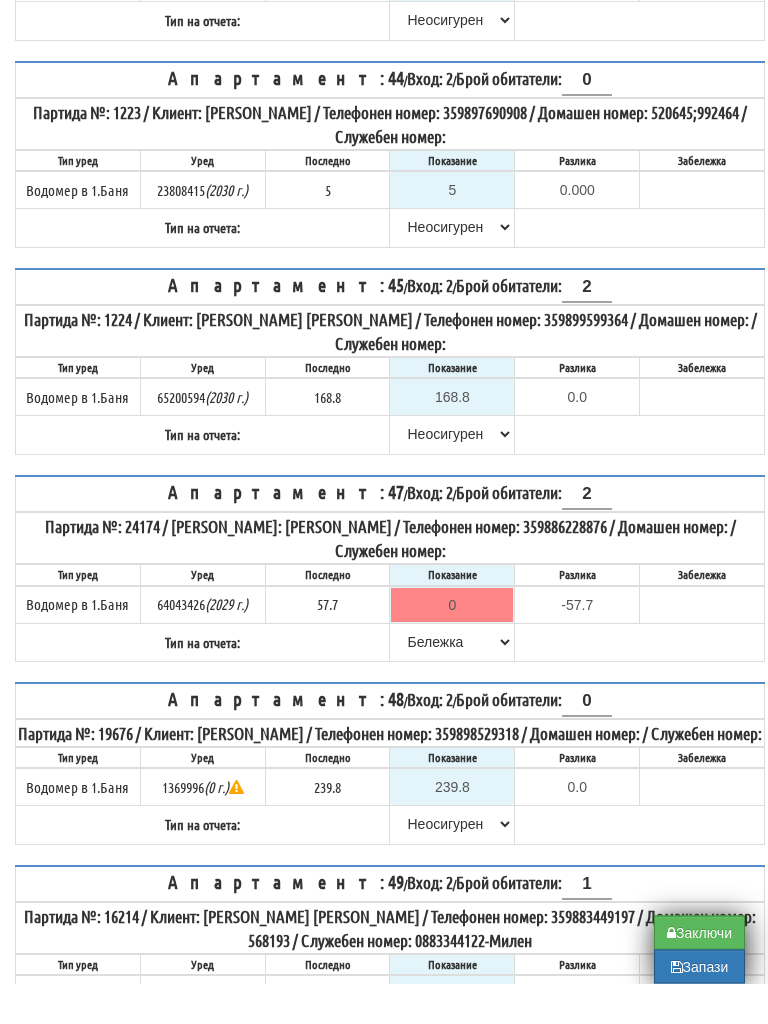scroll, scrollTop: 1789, scrollLeft: 0, axis: vertical 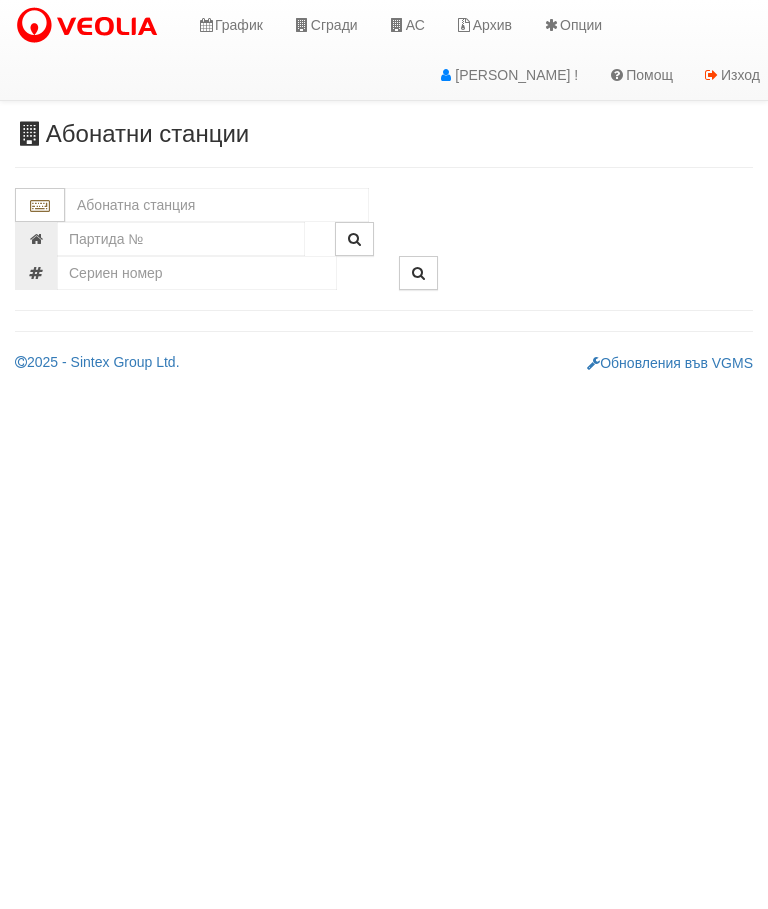 click at bounding box center (217, 205) 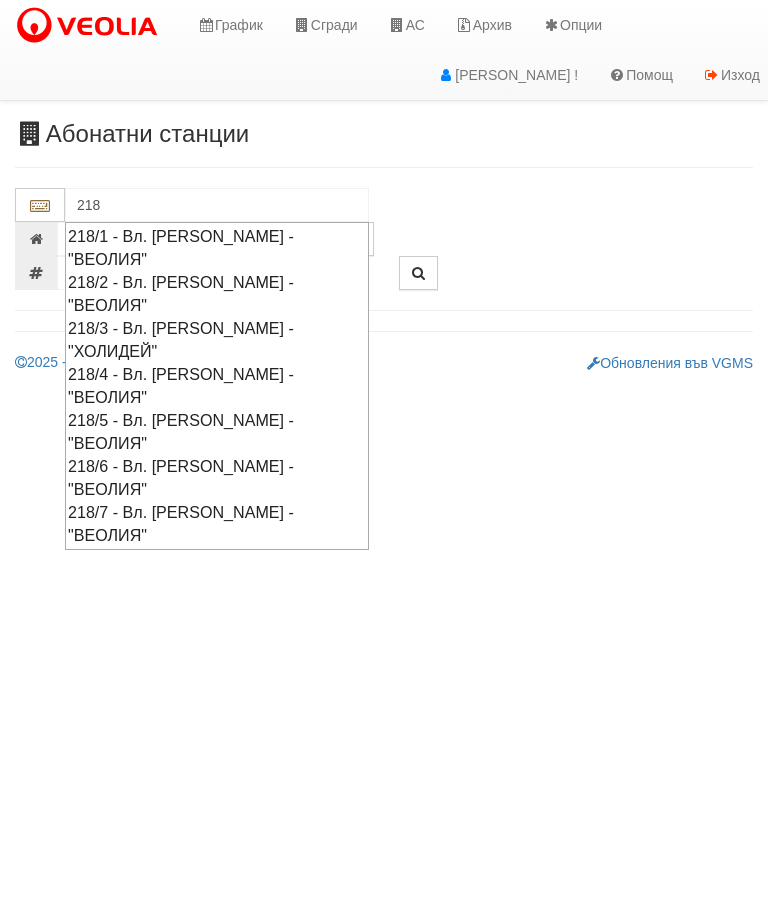 click on "218/2 - Вл. [PERSON_NAME] - "ВЕОЛИЯ"" at bounding box center (217, 294) 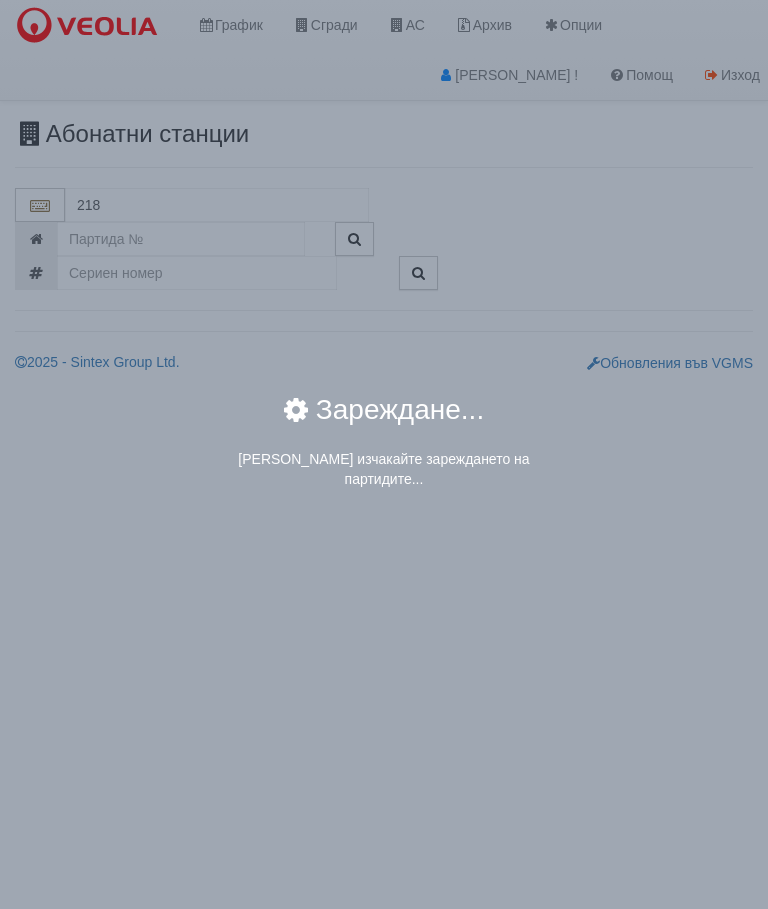 type on "218/2 - Вл. [PERSON_NAME] - "ВЕОЛИЯ"" 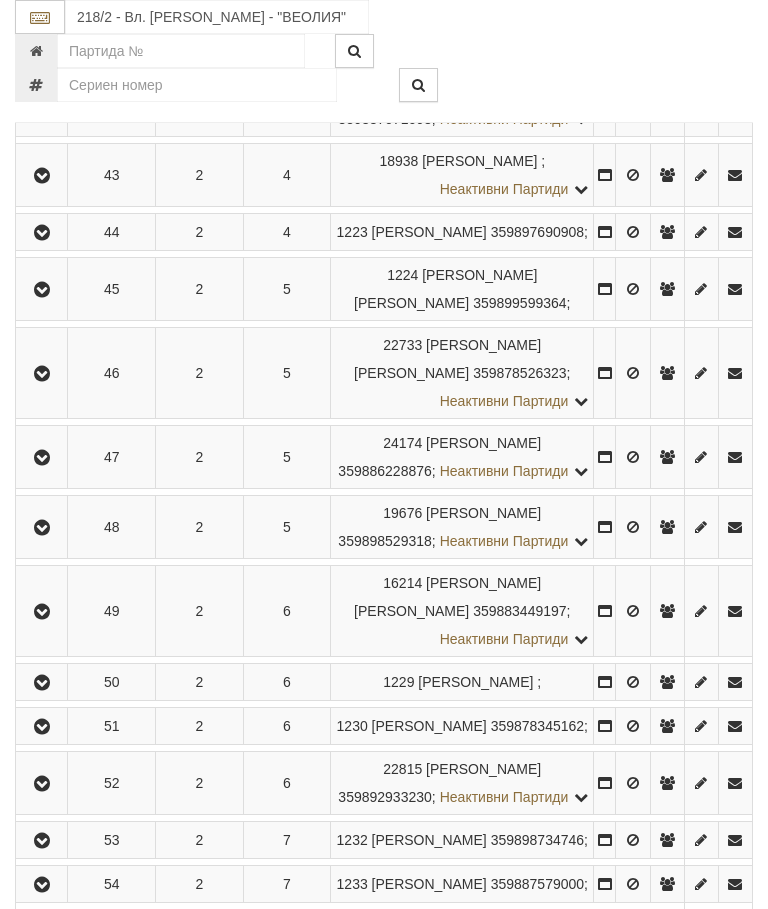 scroll, scrollTop: 1442, scrollLeft: 0, axis: vertical 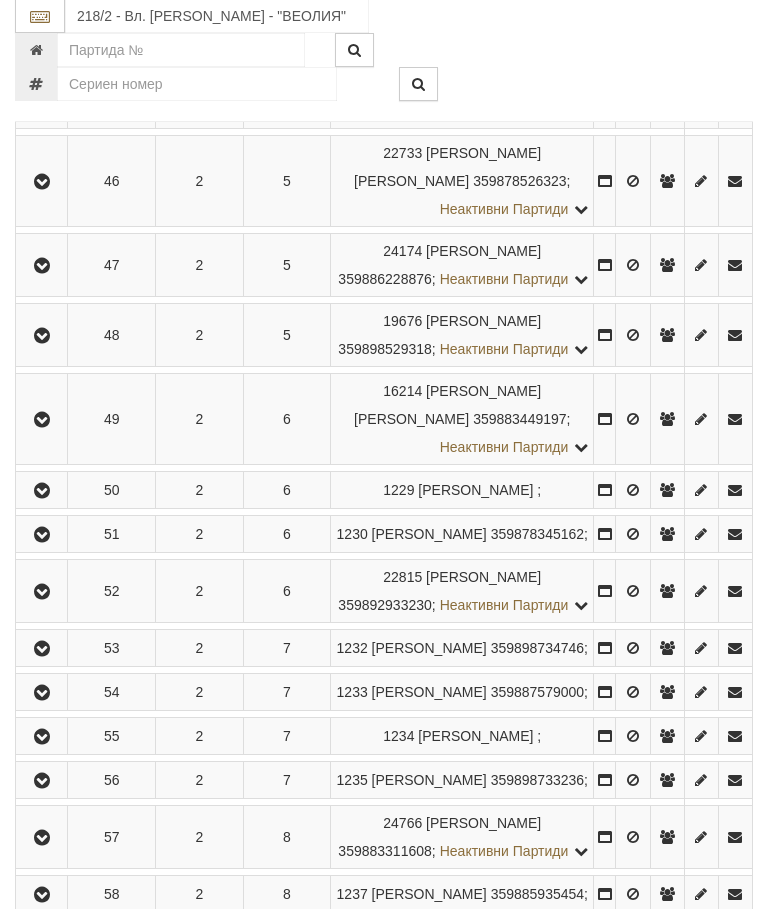 click at bounding box center (42, 267) 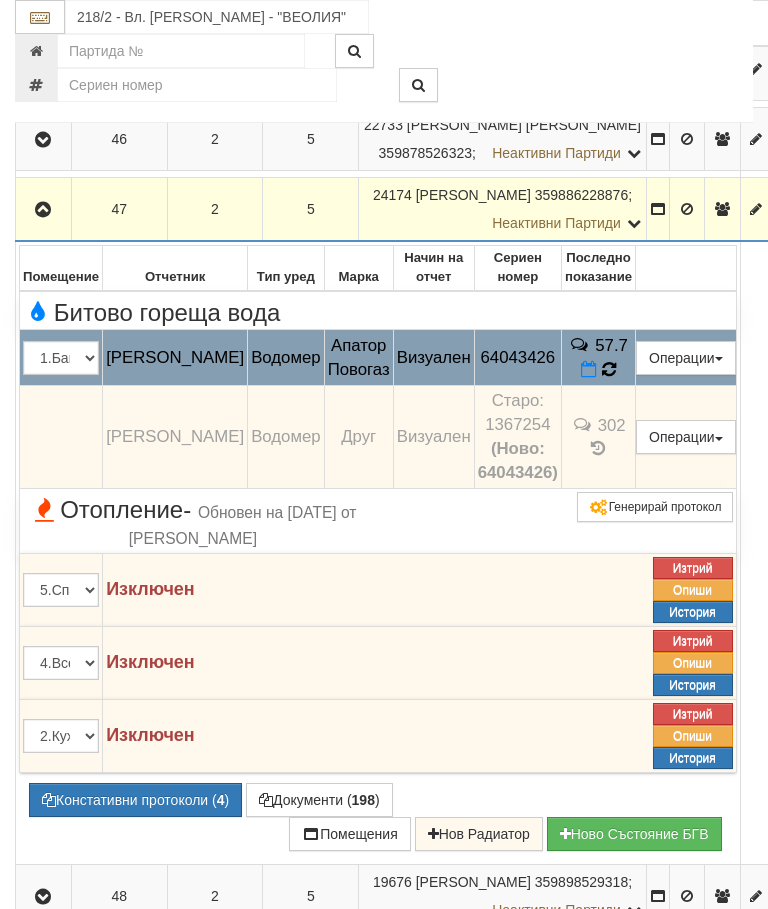 click at bounding box center (609, 369) 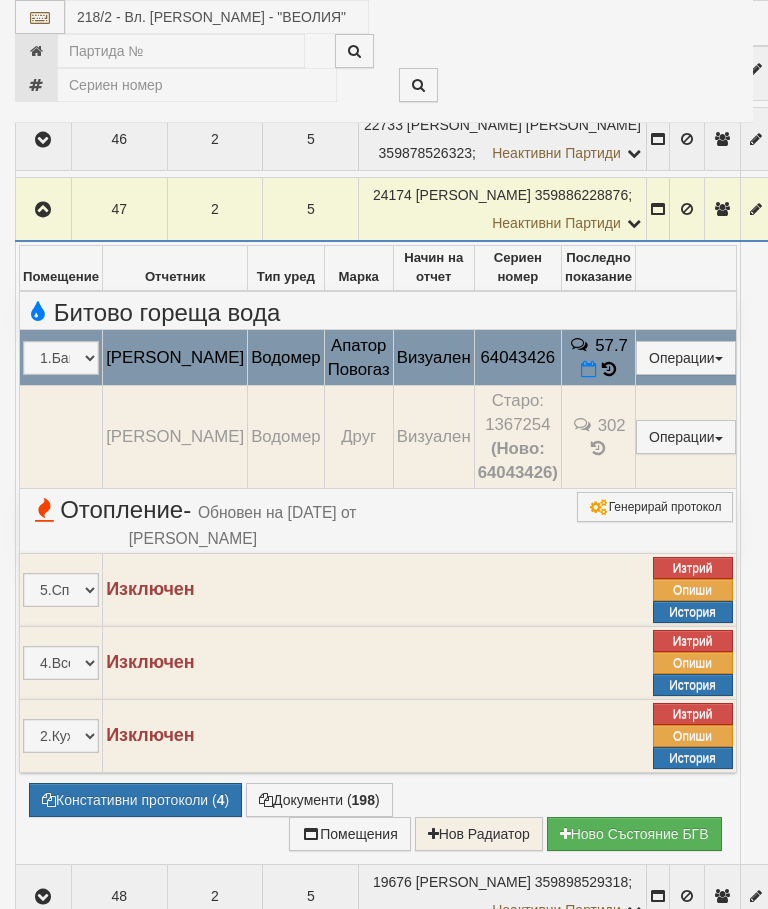 select on "10" 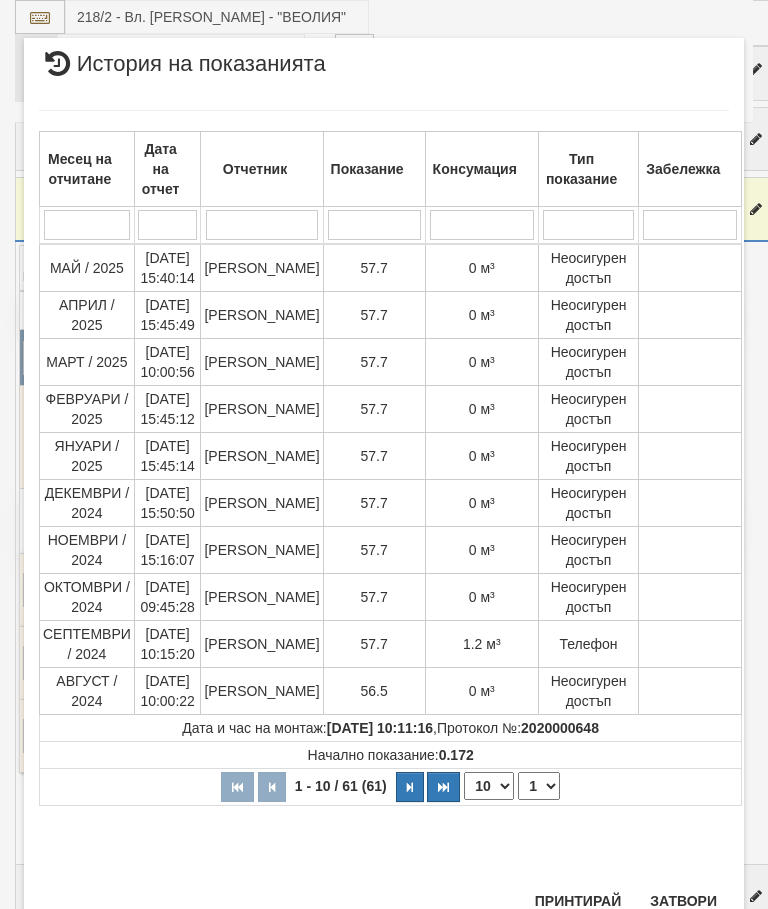 scroll, scrollTop: 872, scrollLeft: 0, axis: vertical 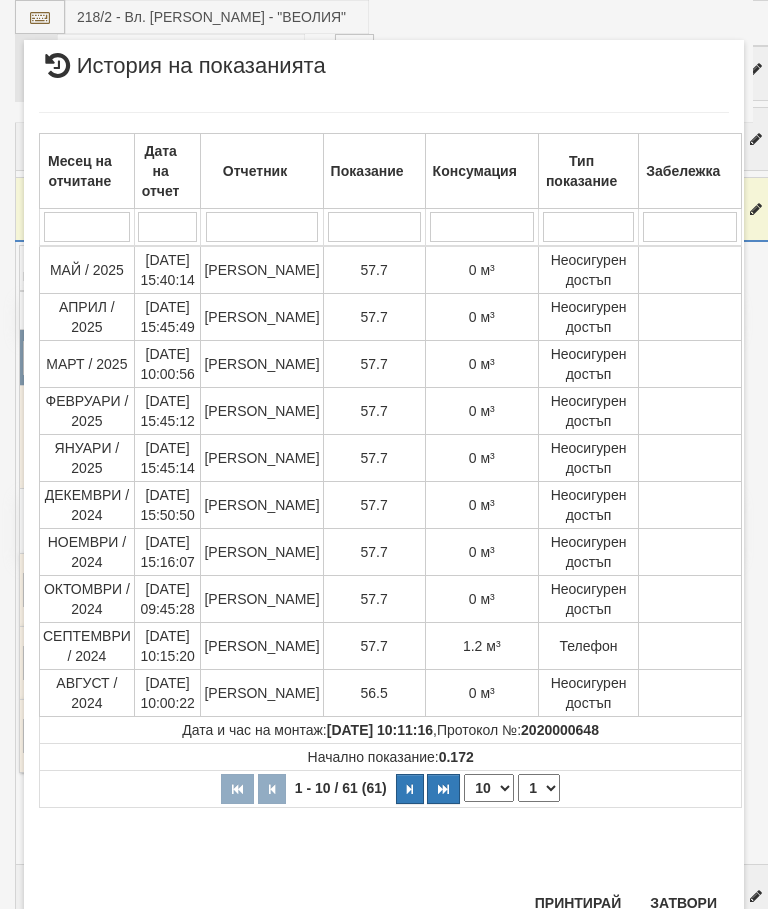 click on "Затвори" at bounding box center (683, 903) 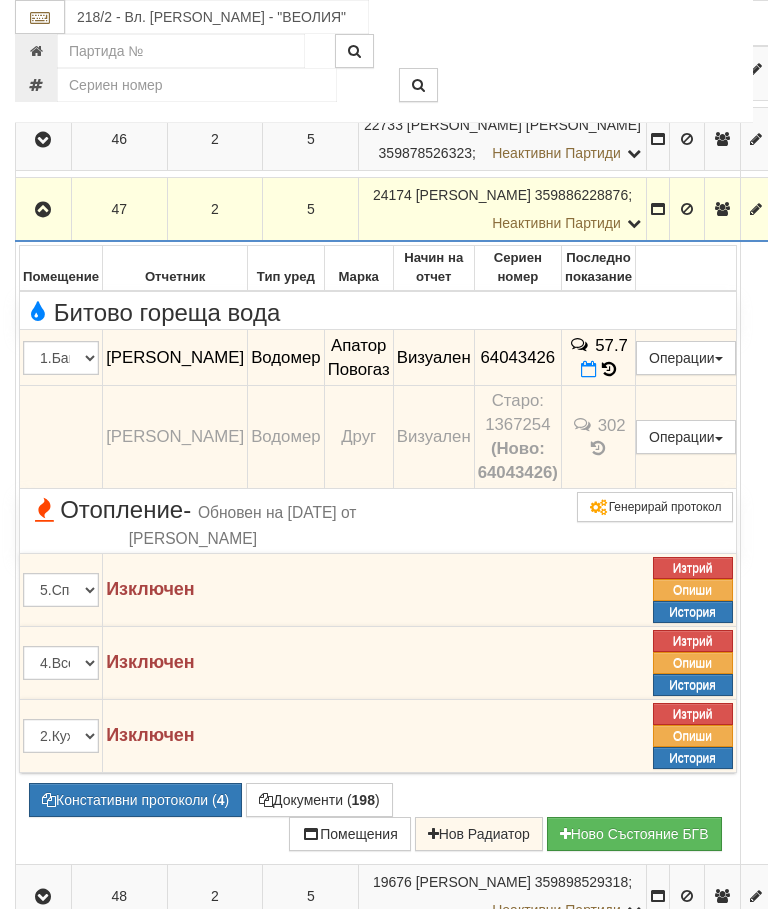 click at bounding box center [43, 209] 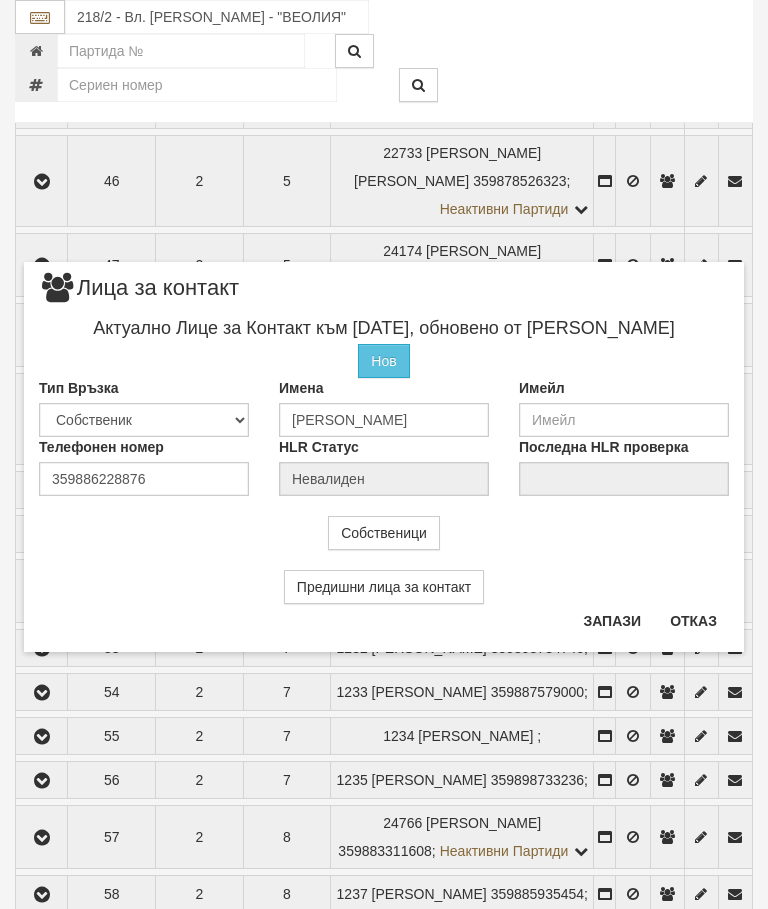 click on "Отказ" at bounding box center [693, 621] 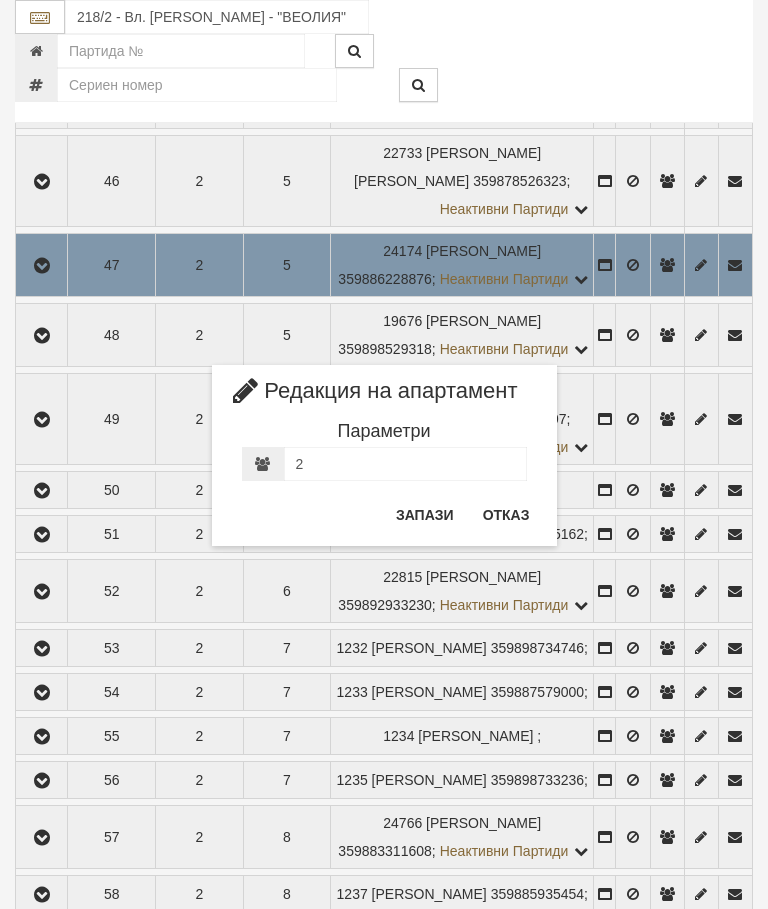click on "Отказ" at bounding box center [506, 515] 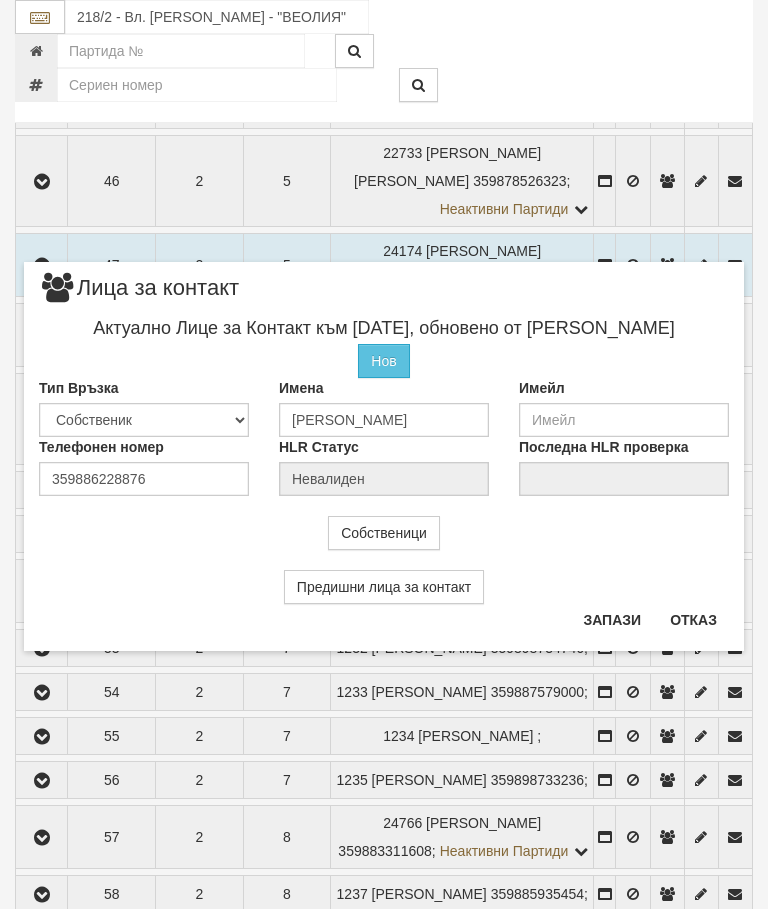 click on "Отказ" at bounding box center (693, 620) 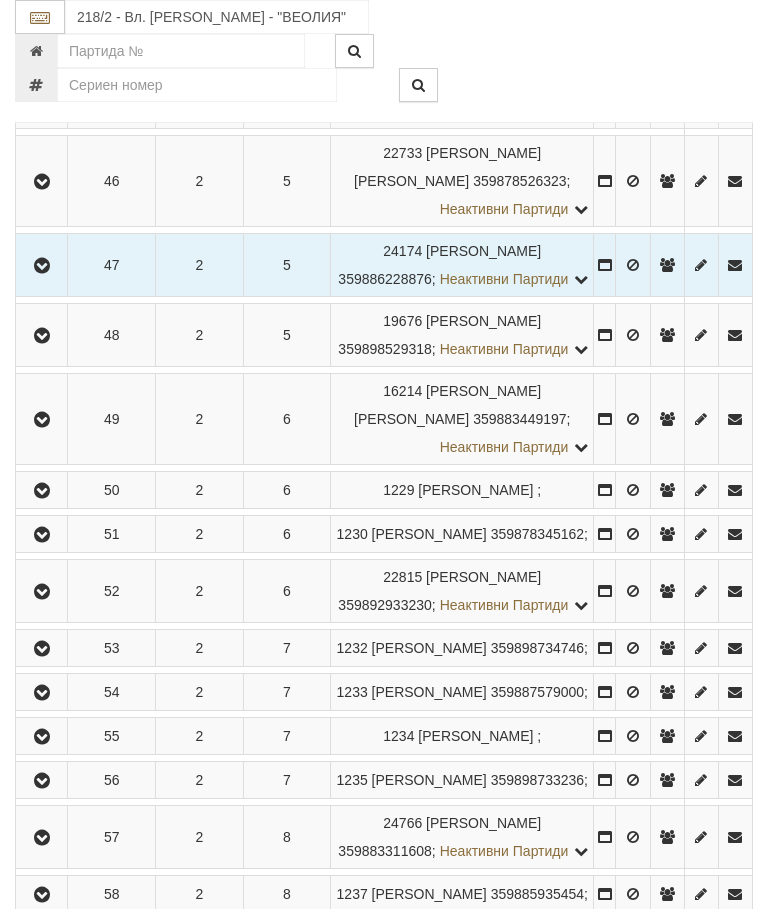 click at bounding box center [42, 266] 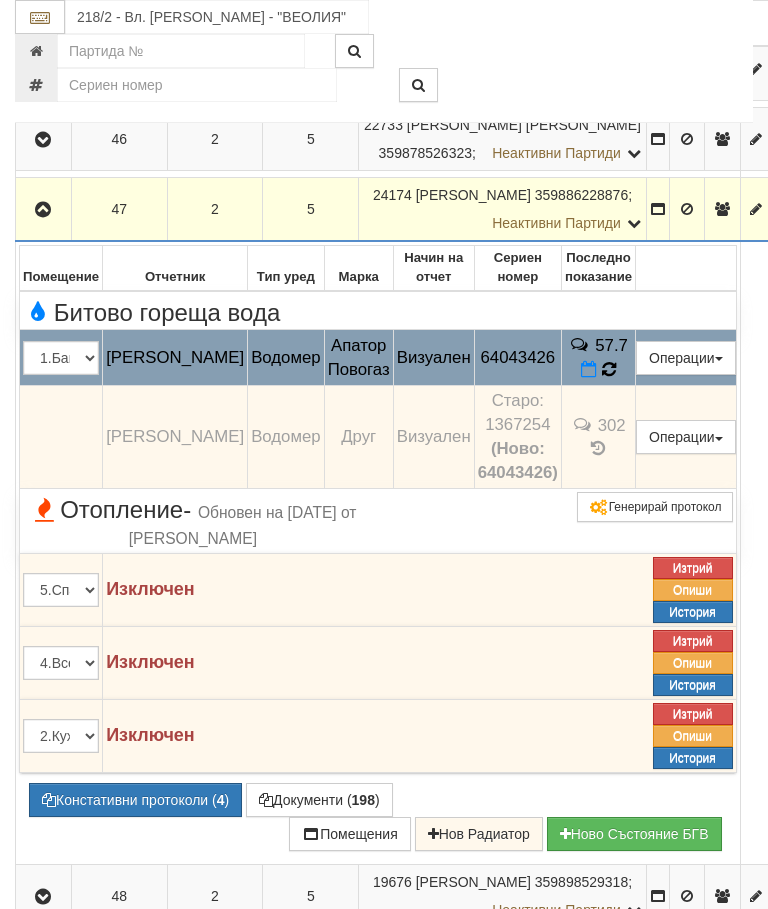 click at bounding box center (609, 369) 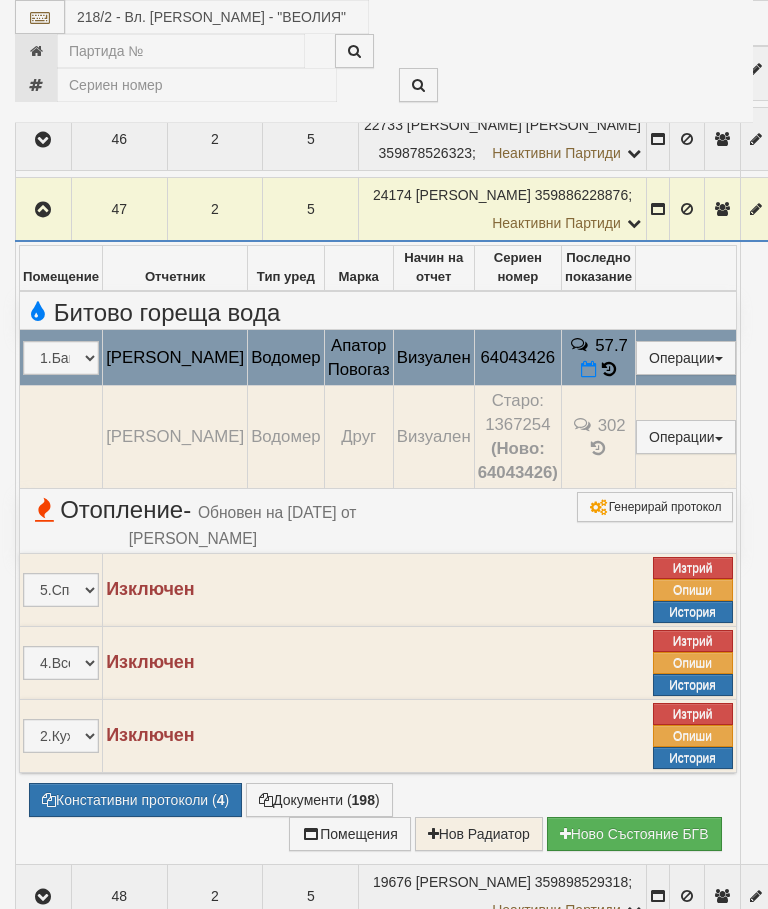 select on "10" 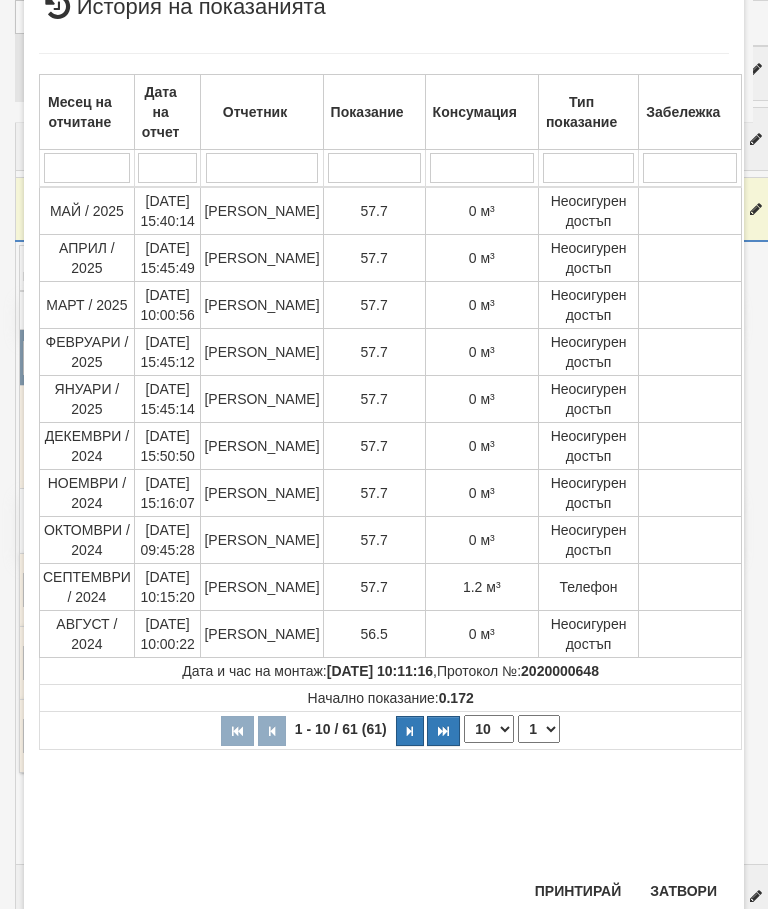 scroll, scrollTop: 474, scrollLeft: 0, axis: vertical 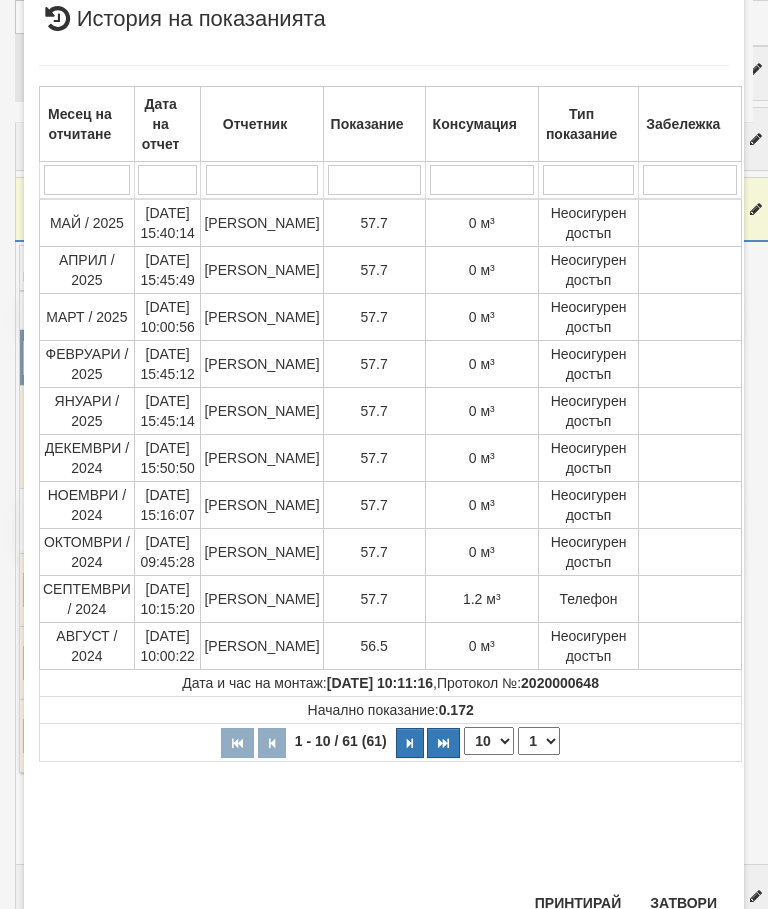 click on "Затвори" at bounding box center [683, 903] 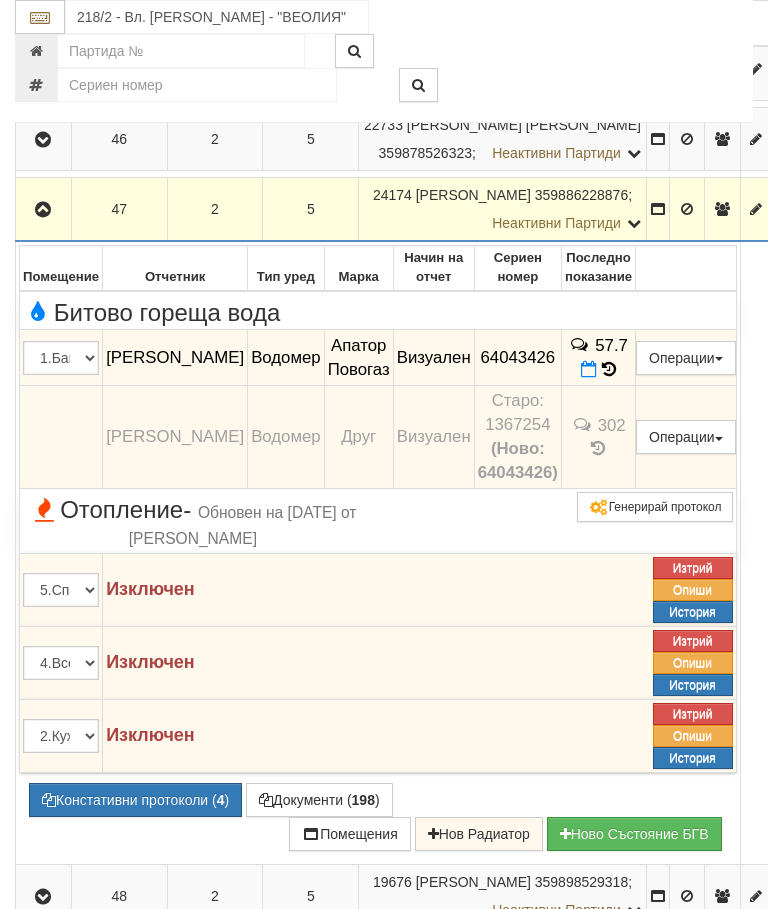 click at bounding box center (43, 210) 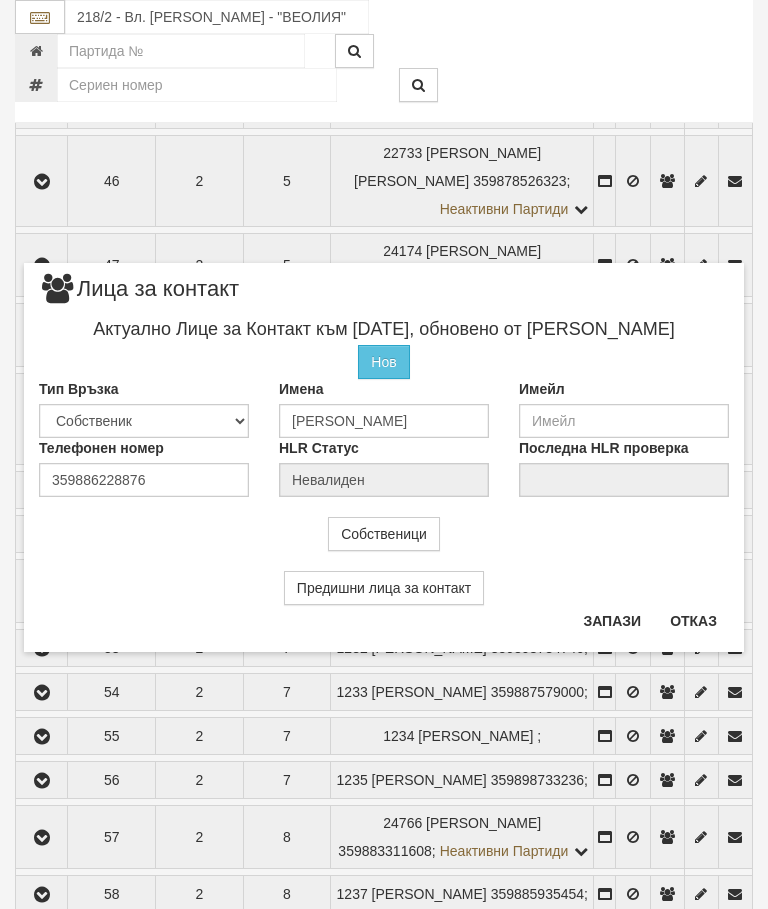 click on "Отказ" at bounding box center [693, 621] 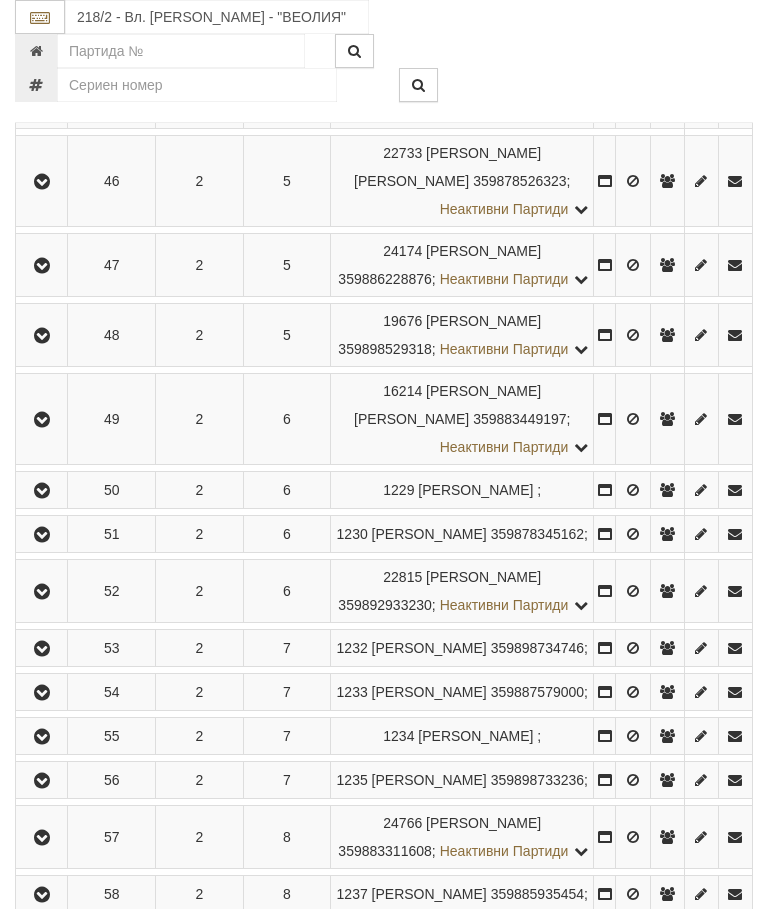 click at bounding box center [41, 265] 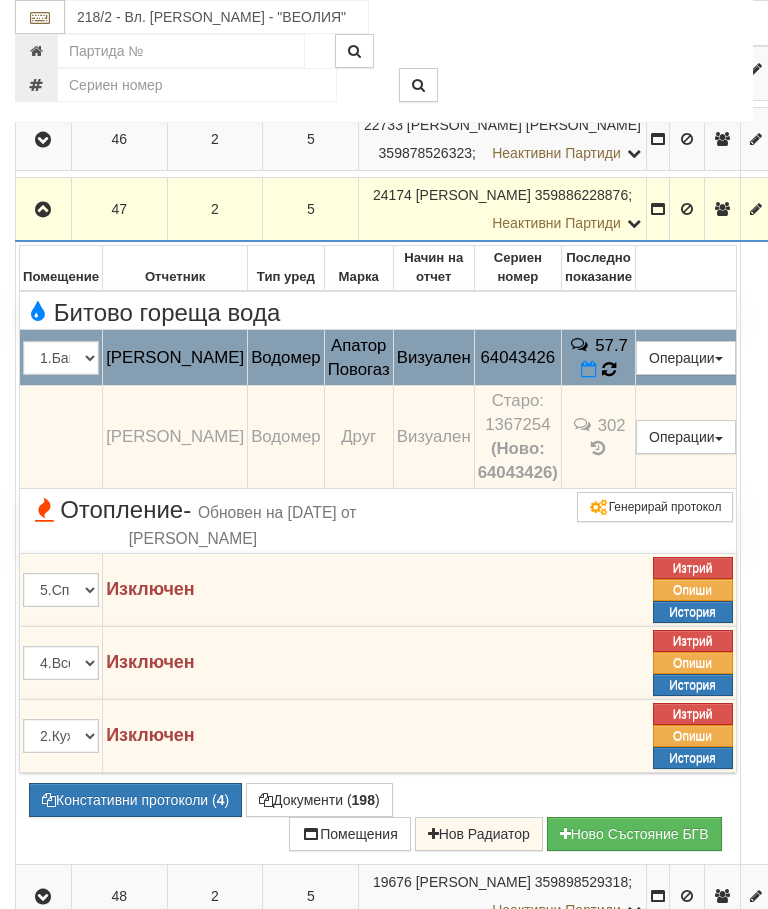 click at bounding box center (609, 369) 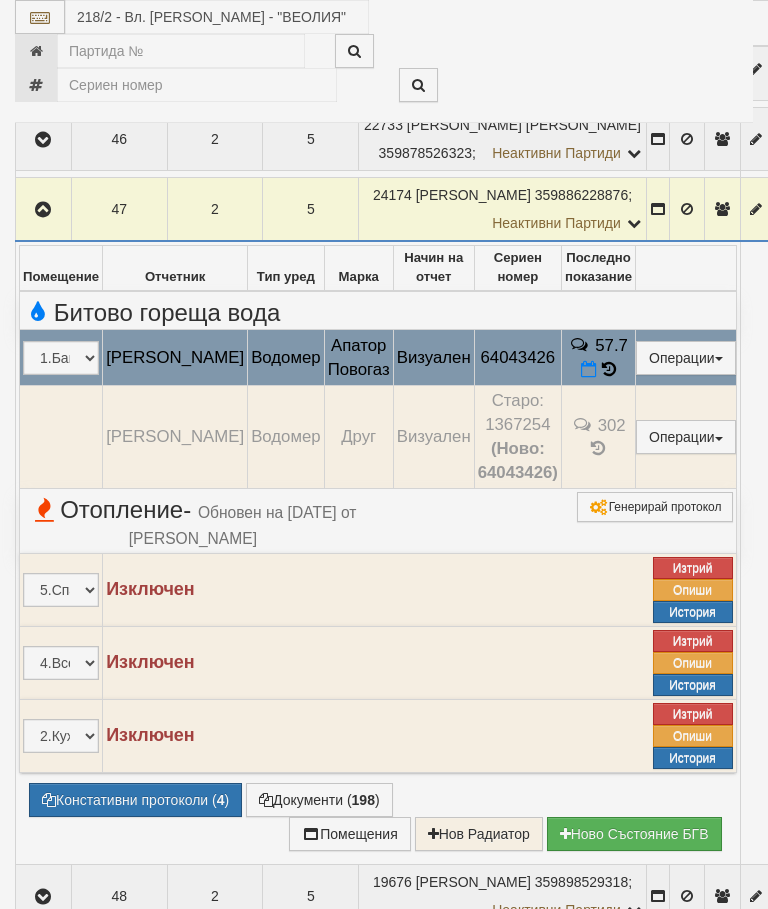 select on "10" 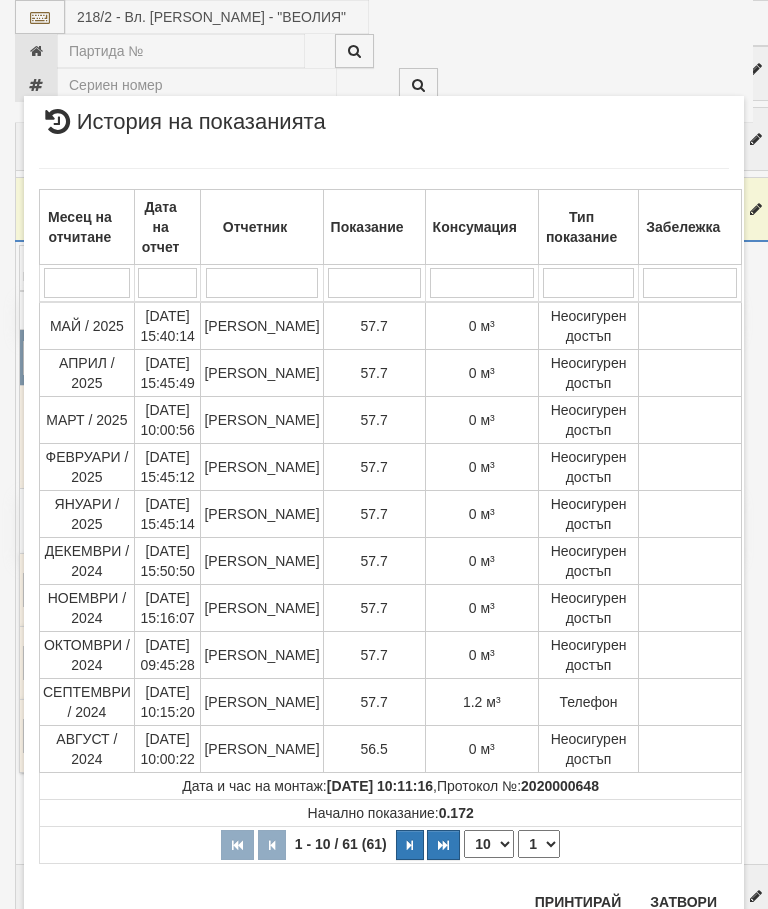 scroll, scrollTop: 1248, scrollLeft: 0, axis: vertical 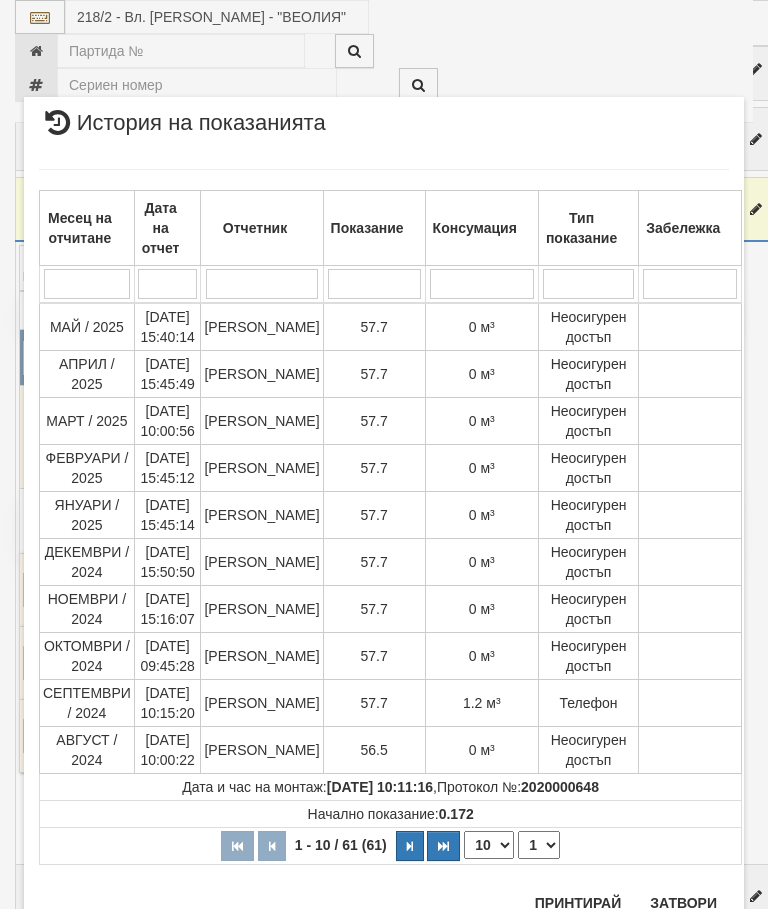 click on "Затвори" at bounding box center (683, 903) 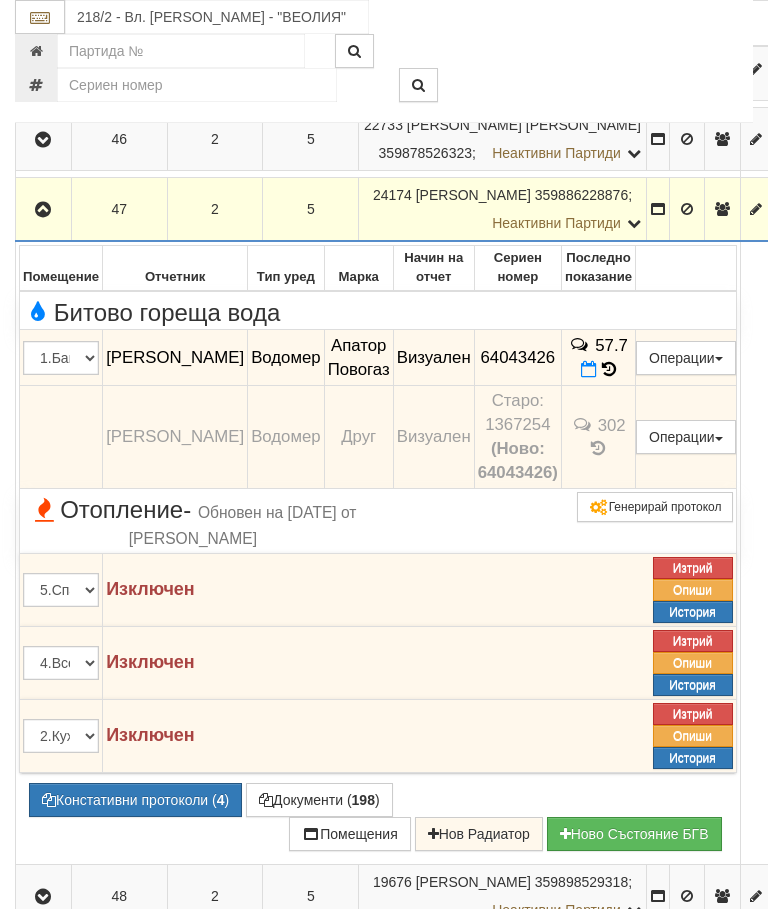 click at bounding box center (43, 210) 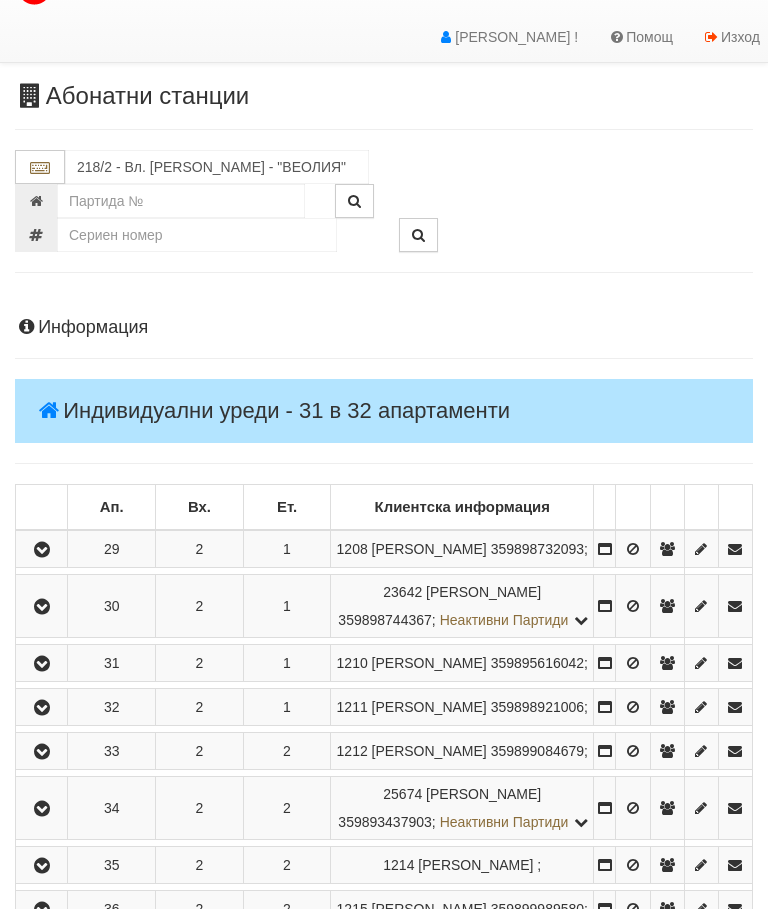 scroll, scrollTop: 10, scrollLeft: 0, axis: vertical 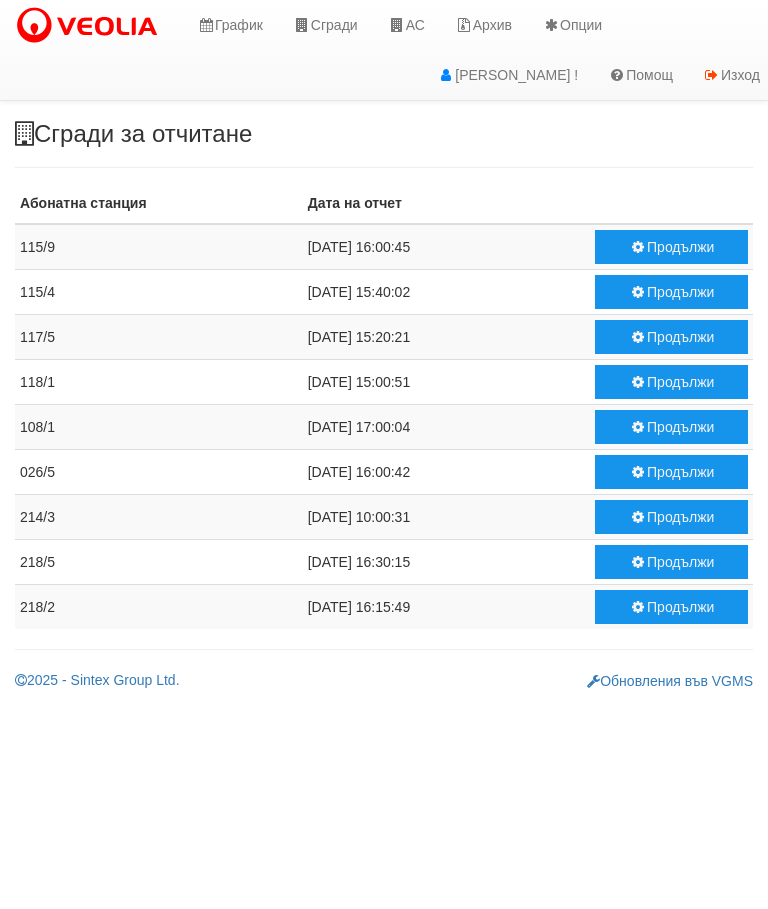 click on "Продължи" at bounding box center (671, 607) 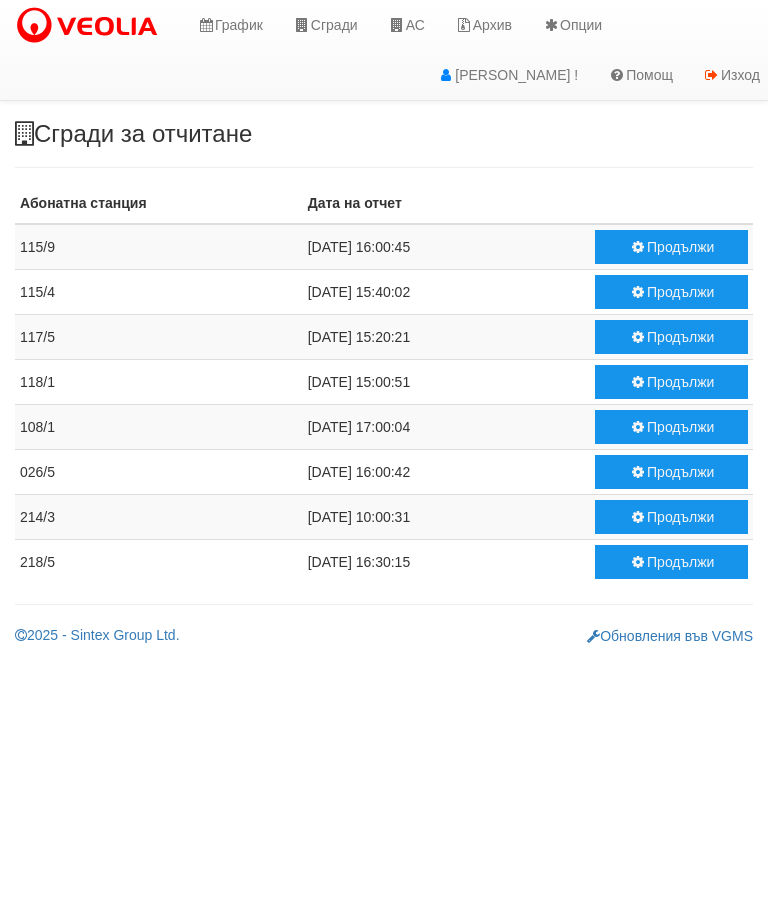click on "Продължи" at bounding box center [671, 517] 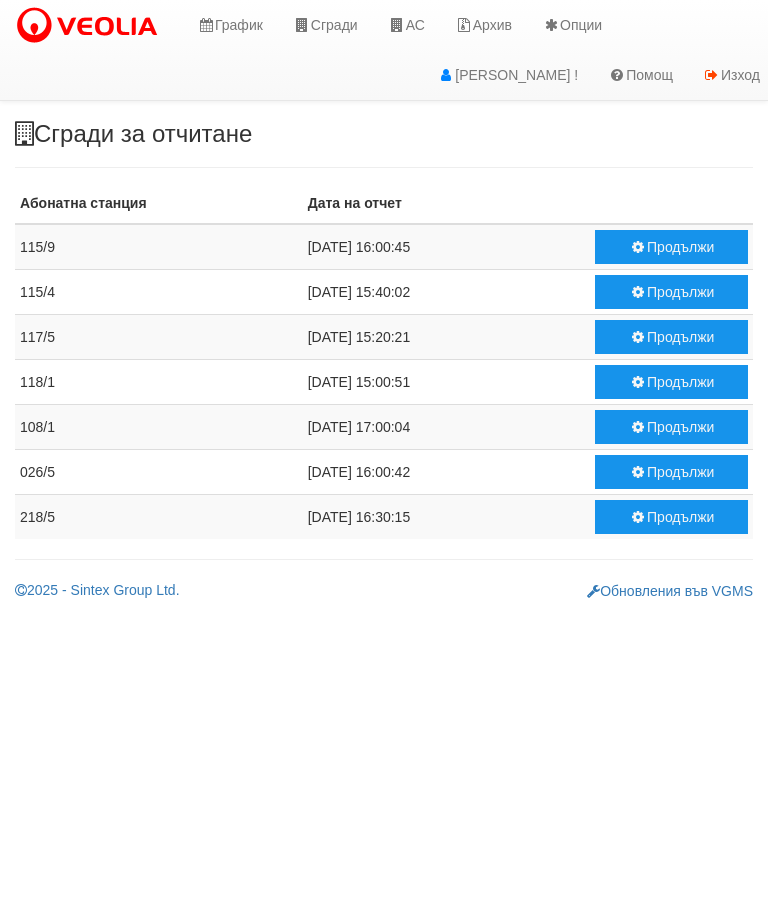 click on "Продължи" at bounding box center [671, 472] 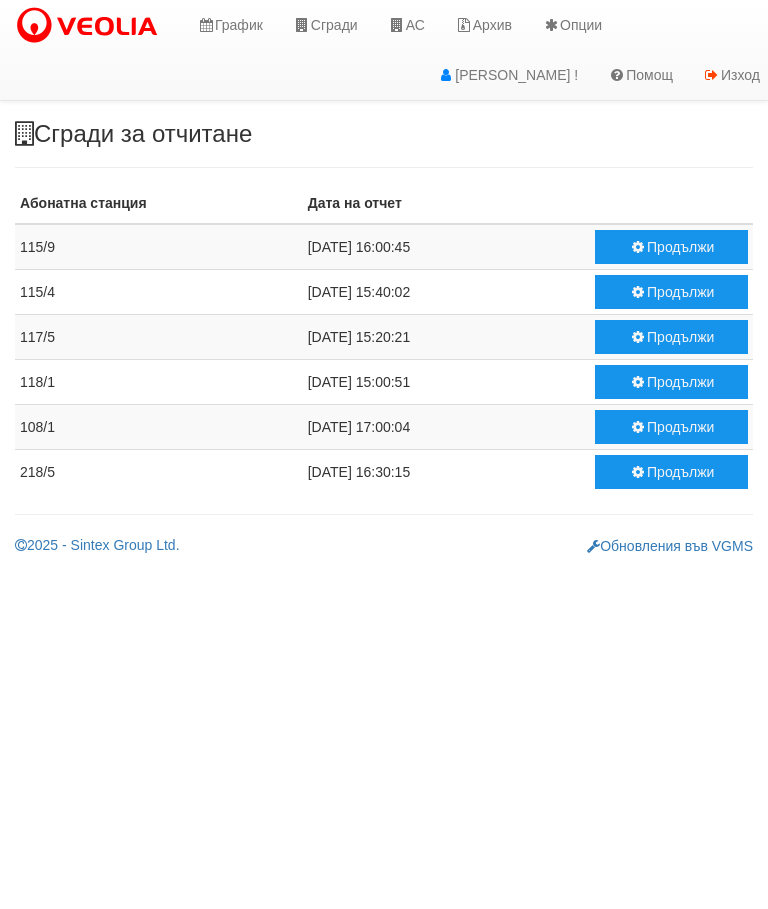 click on "Продължи" at bounding box center [671, 427] 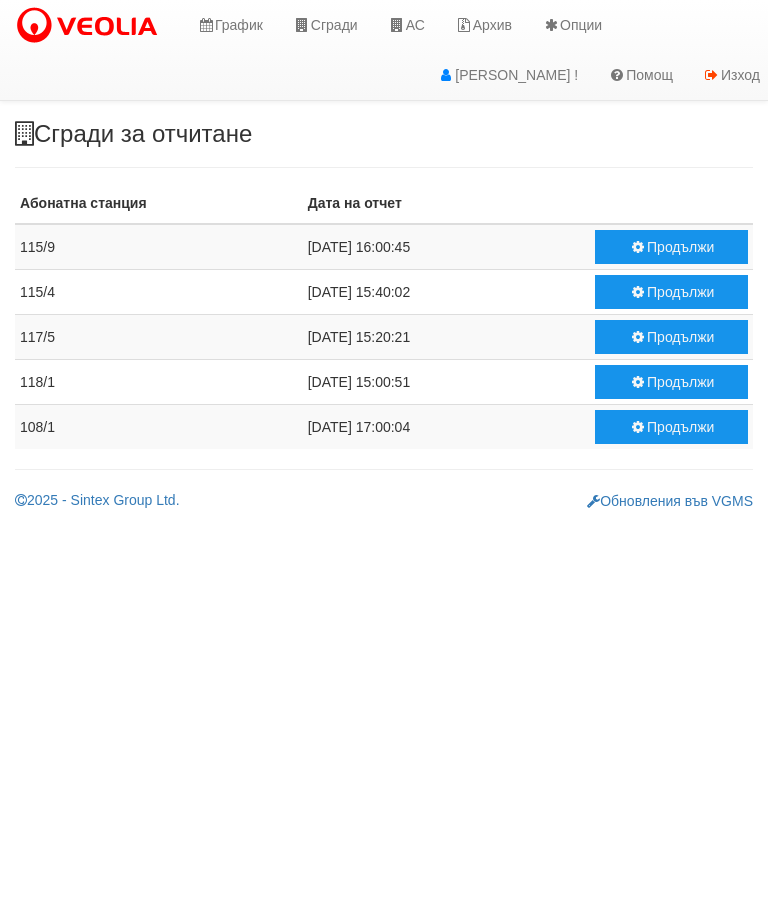 click on "Продължи" at bounding box center [671, 382] 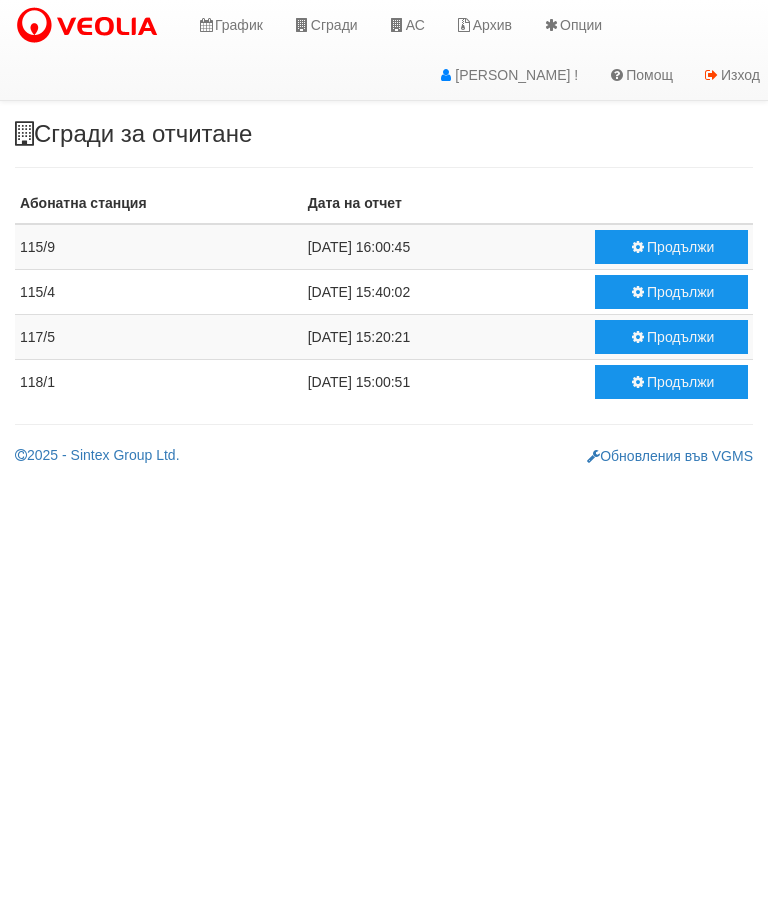 click on "Продължи" at bounding box center [671, 337] 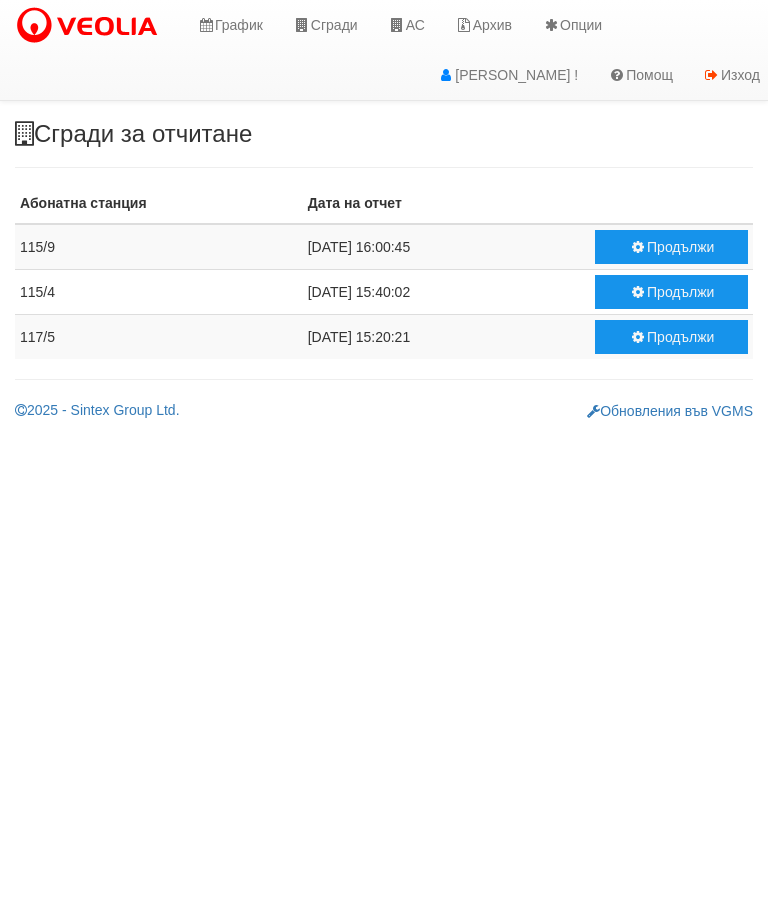 click on "Продължи" at bounding box center (671, 292) 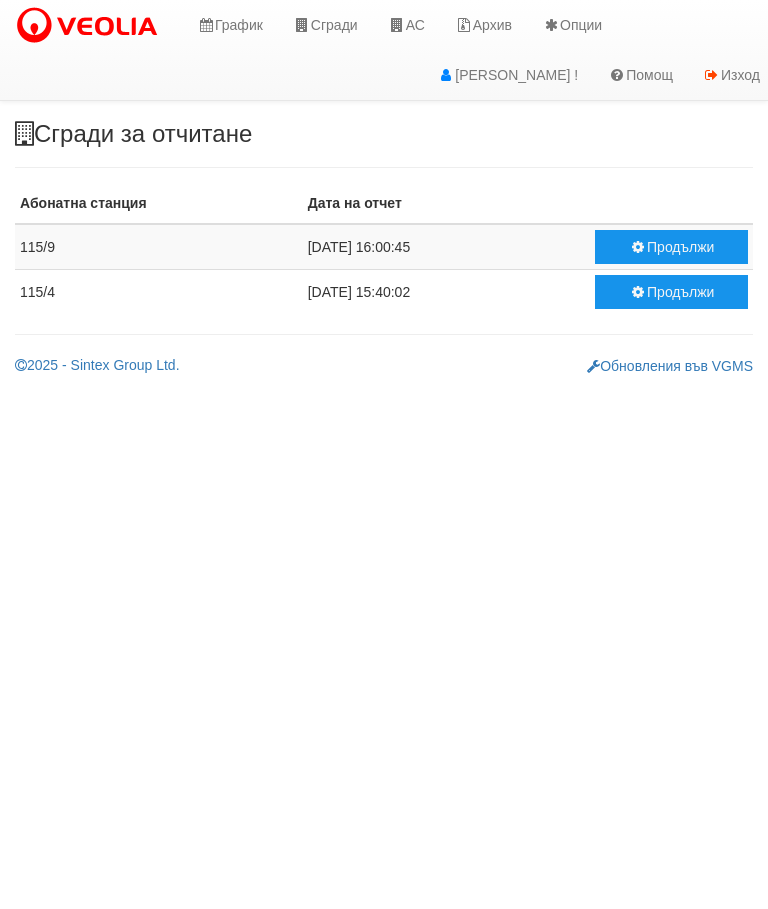 click on "Продължи" at bounding box center [671, 247] 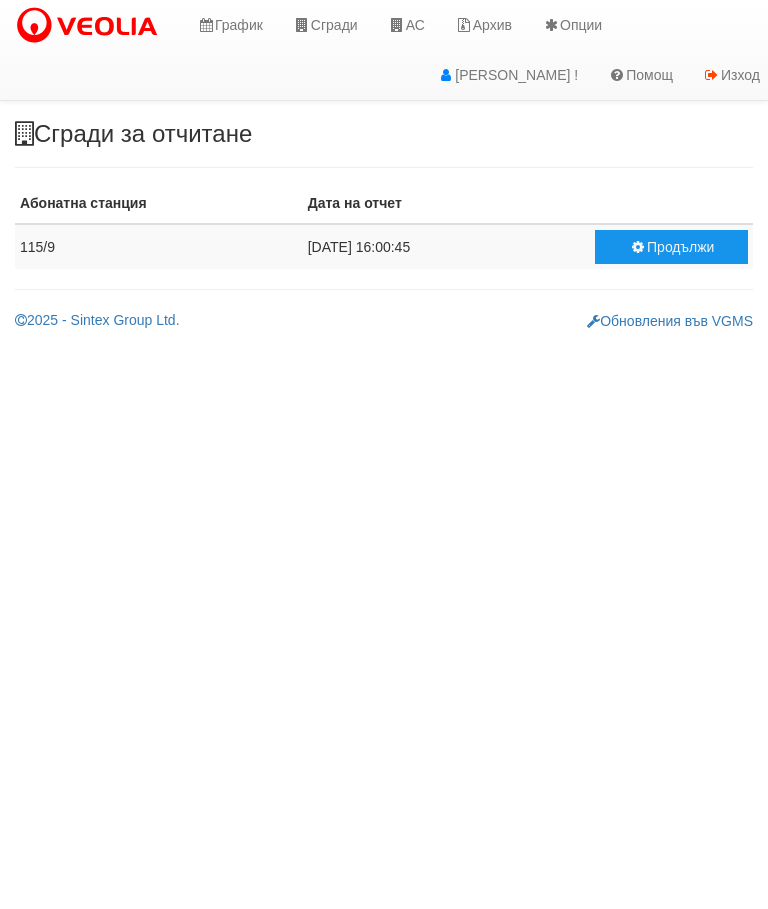 click on "Продължи" at bounding box center [671, 247] 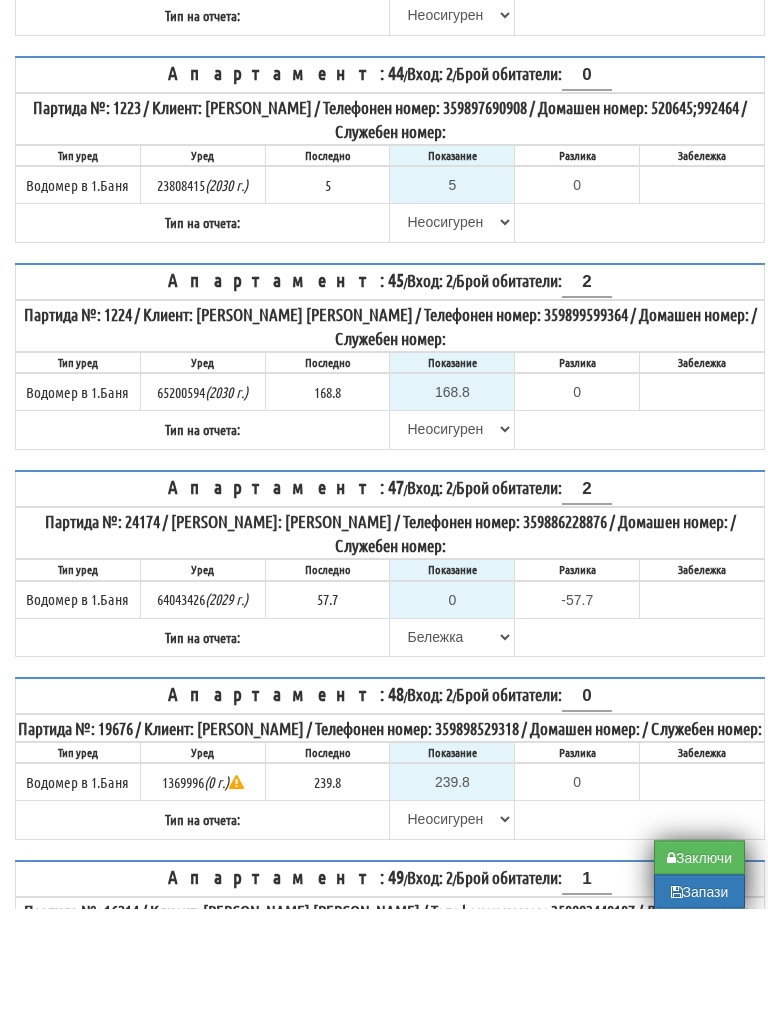scroll, scrollTop: 1719, scrollLeft: 0, axis: vertical 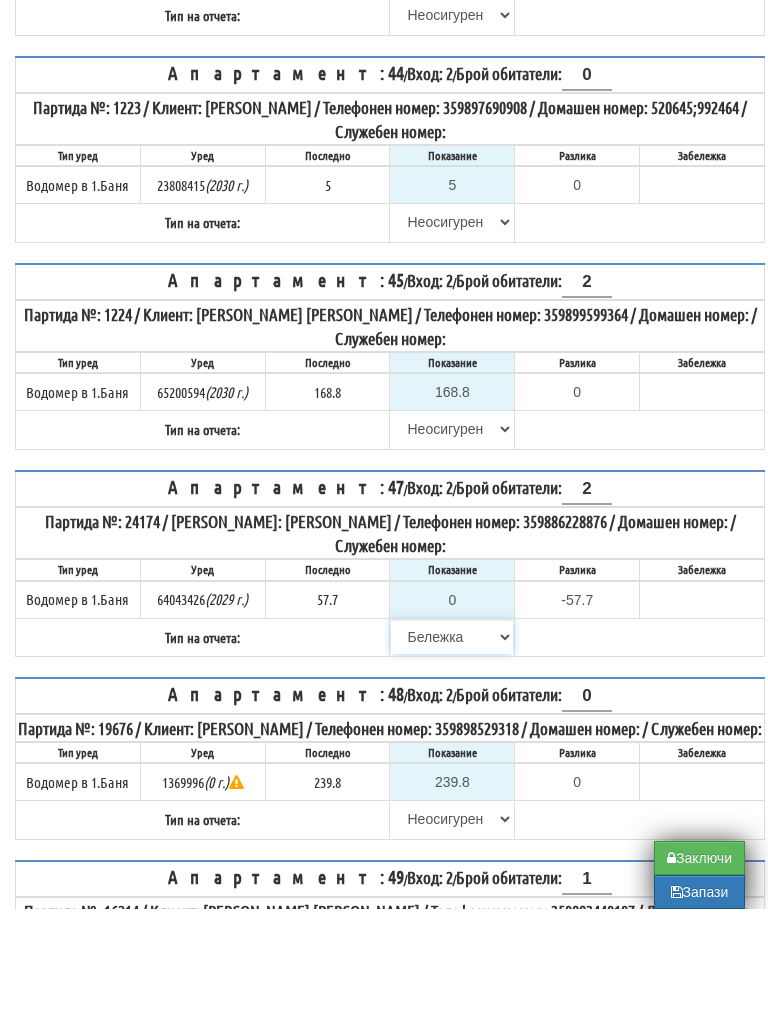 click on "Избери
Визуален
Телефон
Бележка
Неосигурен достъп
Самоотчет
Служебно
Дистанционен" at bounding box center (452, 752) 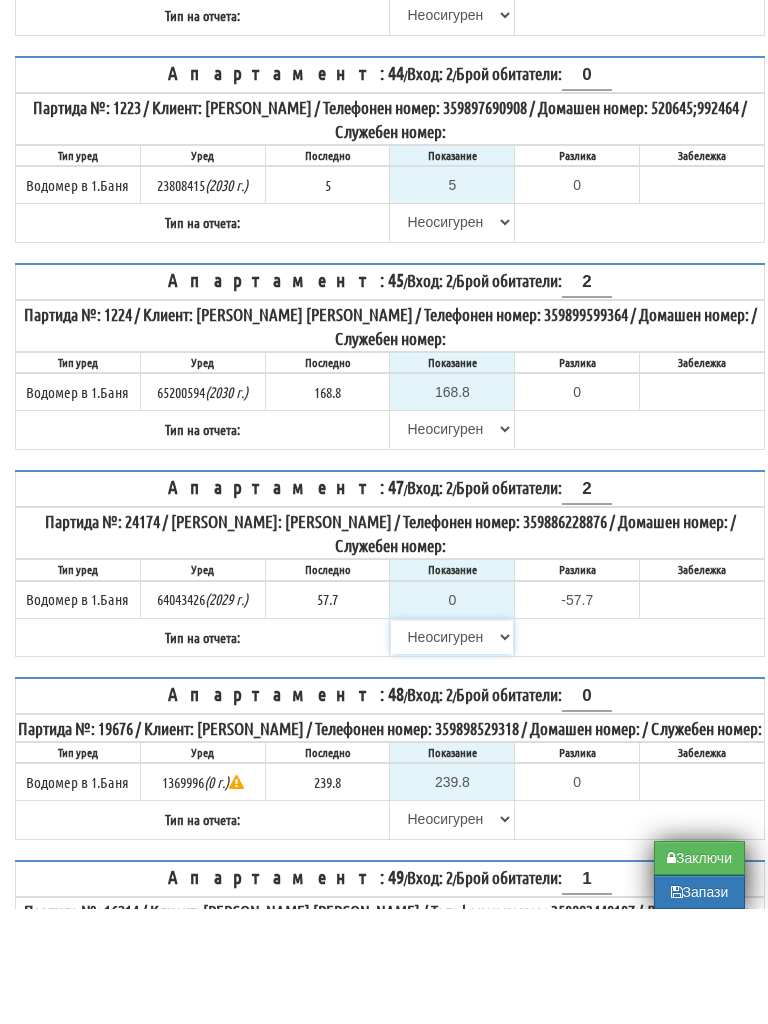 type on "57.7" 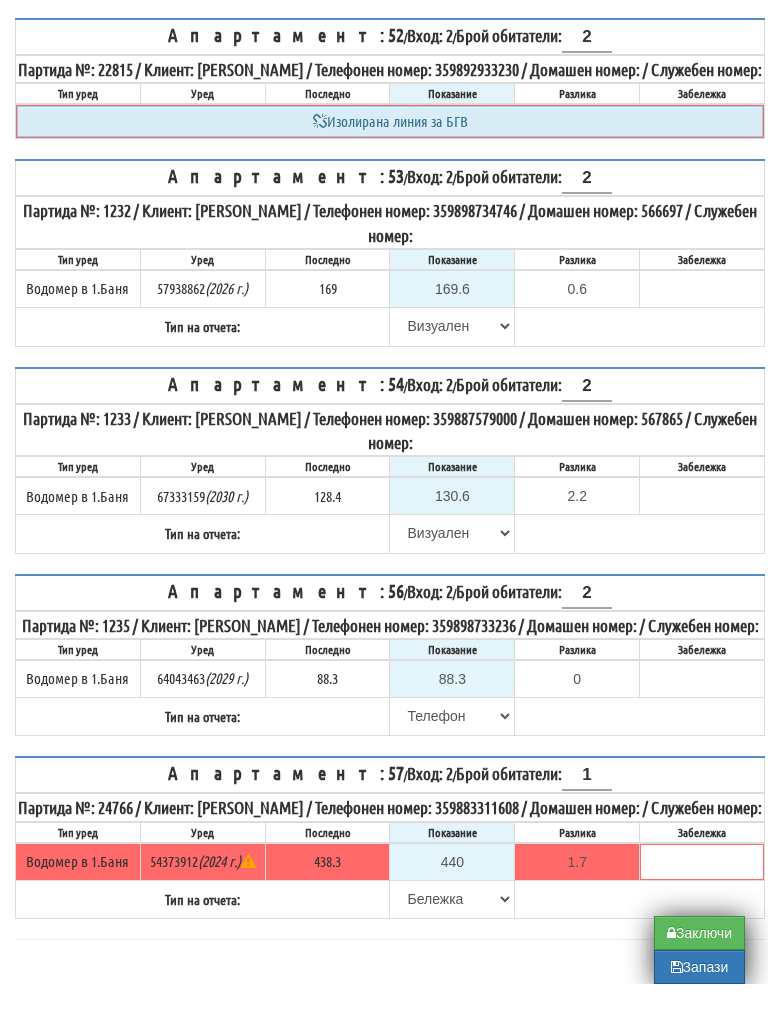 scroll, scrollTop: 3034, scrollLeft: 0, axis: vertical 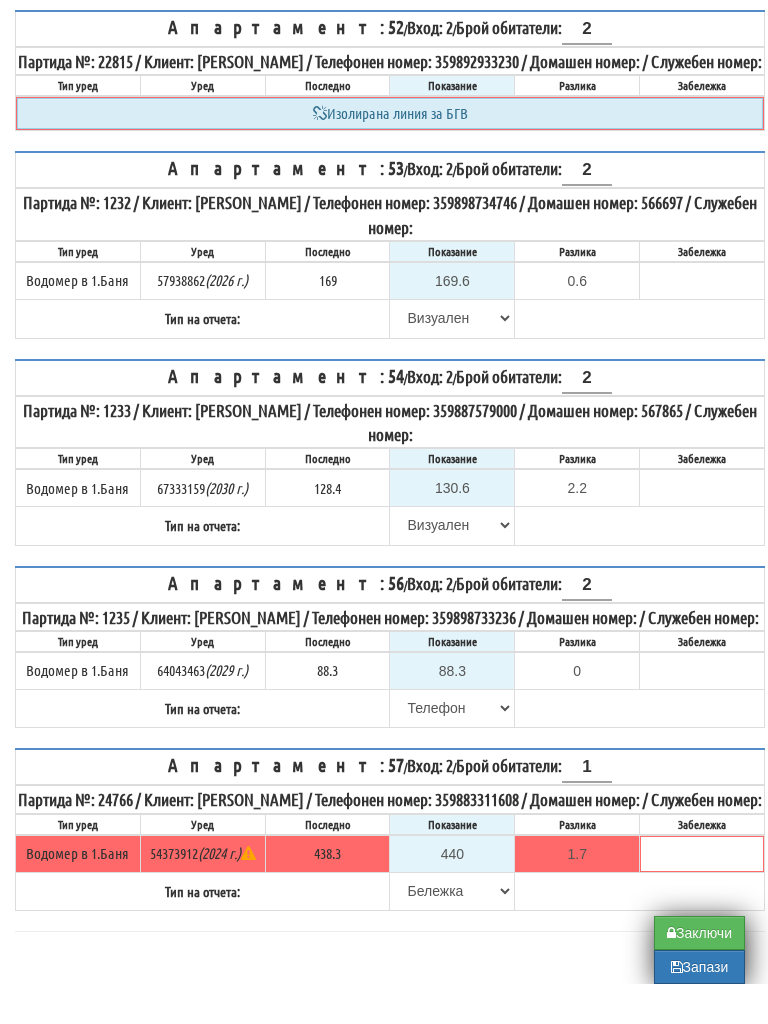 click on "Заключи" at bounding box center [699, 973] 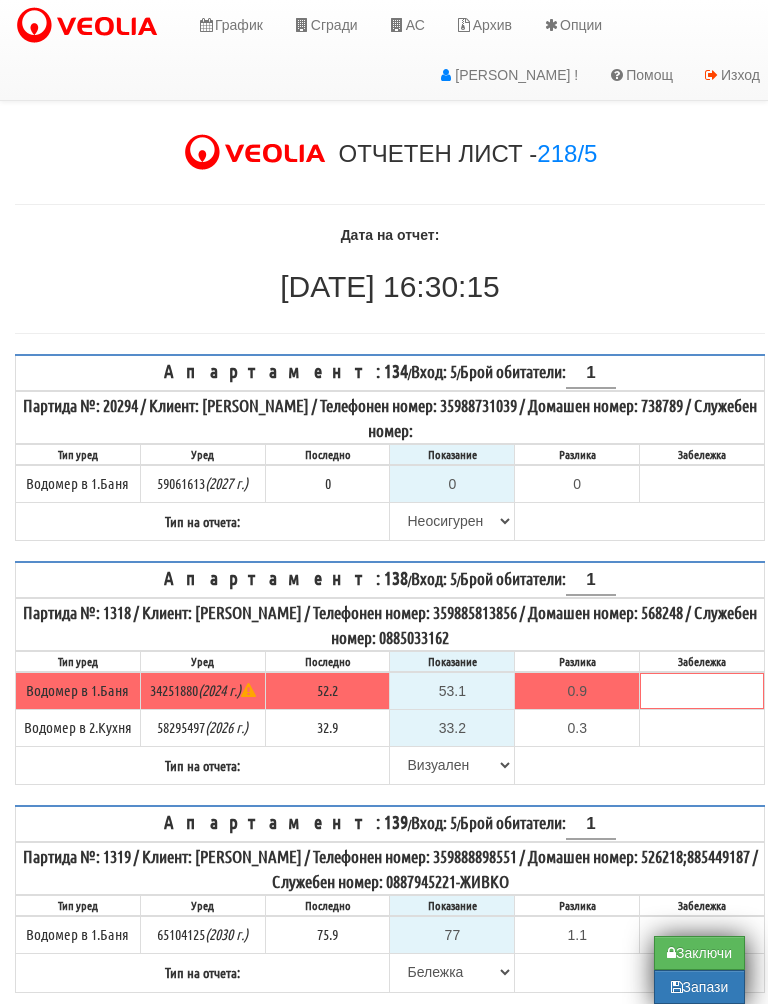 scroll, scrollTop: 143, scrollLeft: 0, axis: vertical 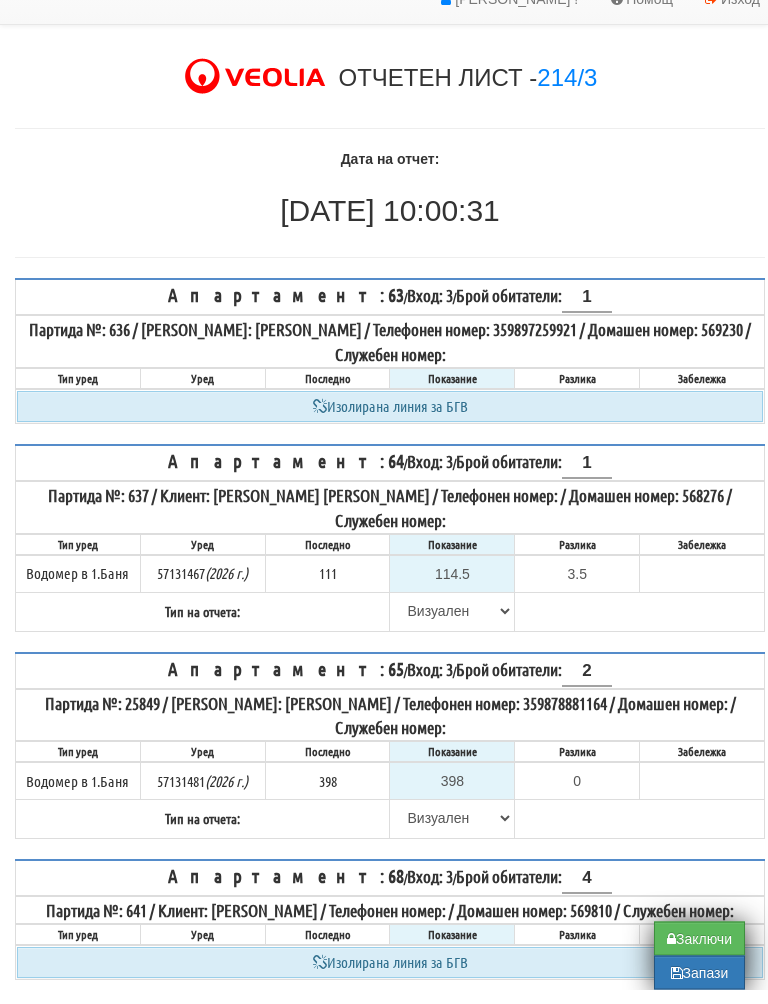 click on "Заключи" at bounding box center (699, 953) 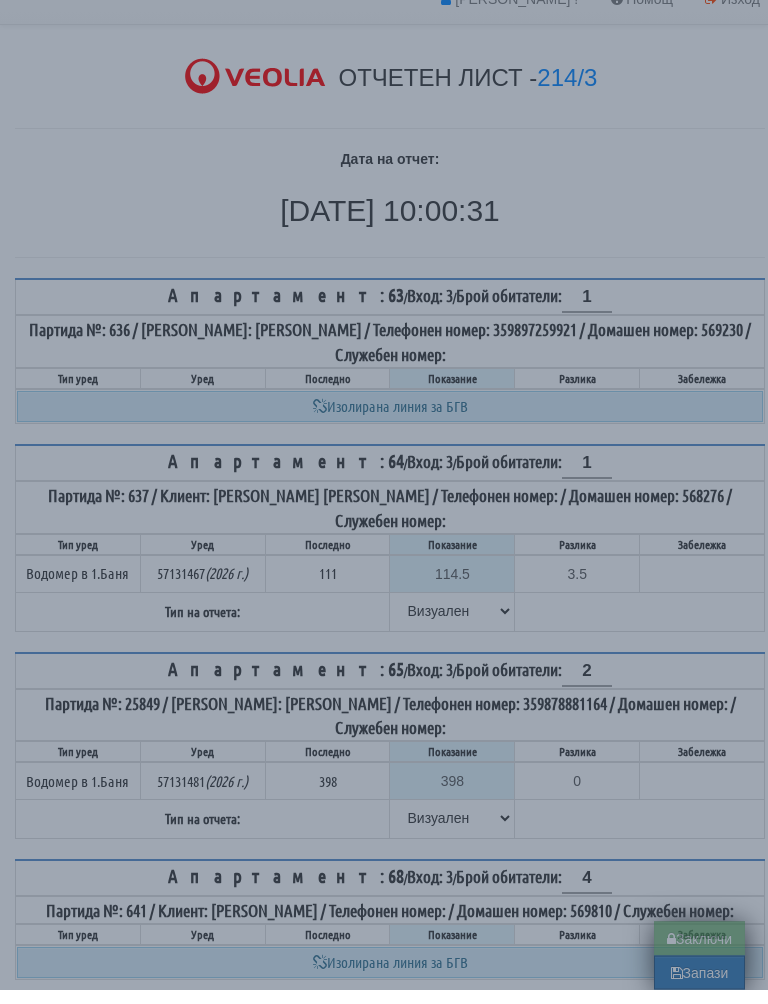 type on "0.0" 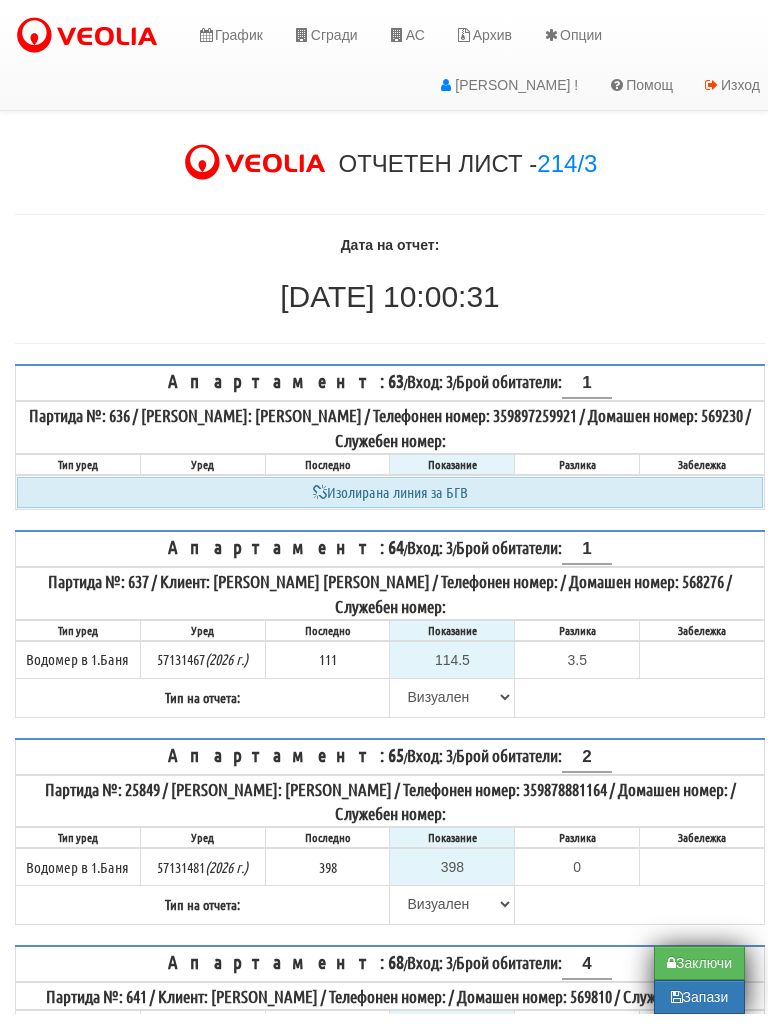 scroll, scrollTop: 36, scrollLeft: 0, axis: vertical 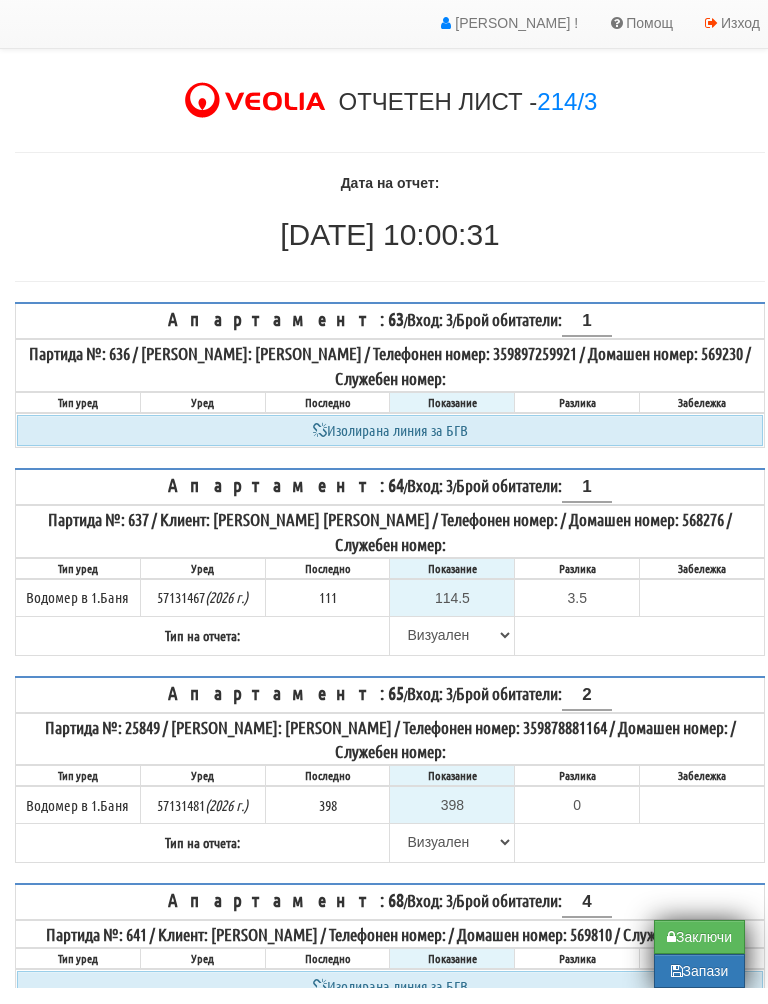 click on "Заключи" at bounding box center [699, 953] 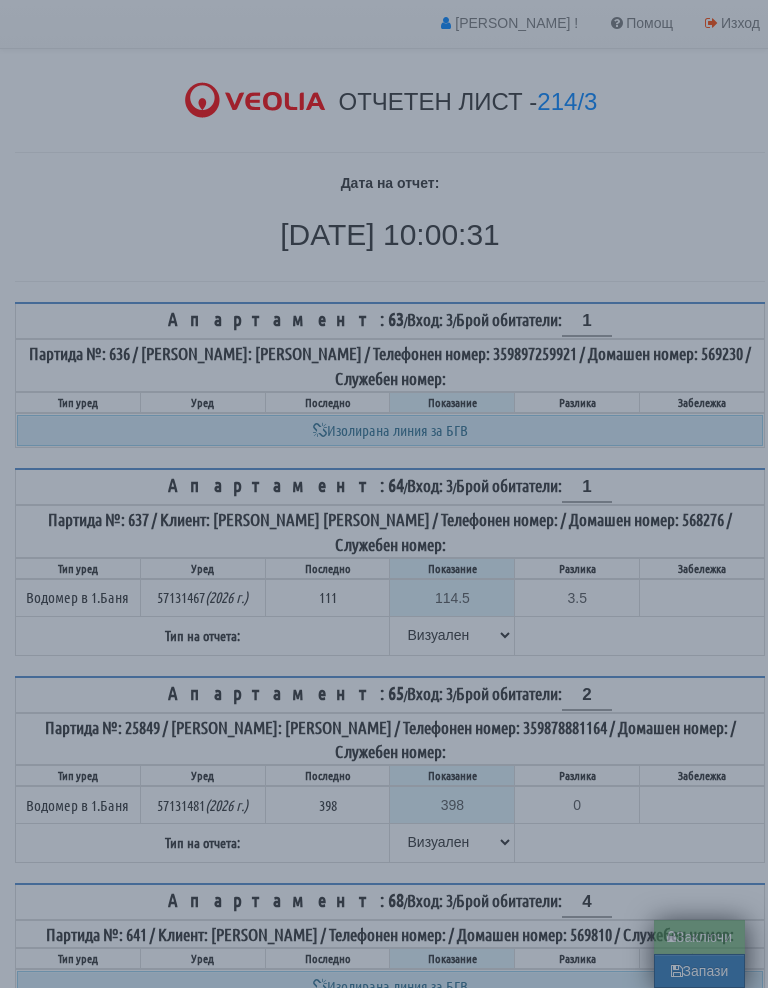 type on "0.0" 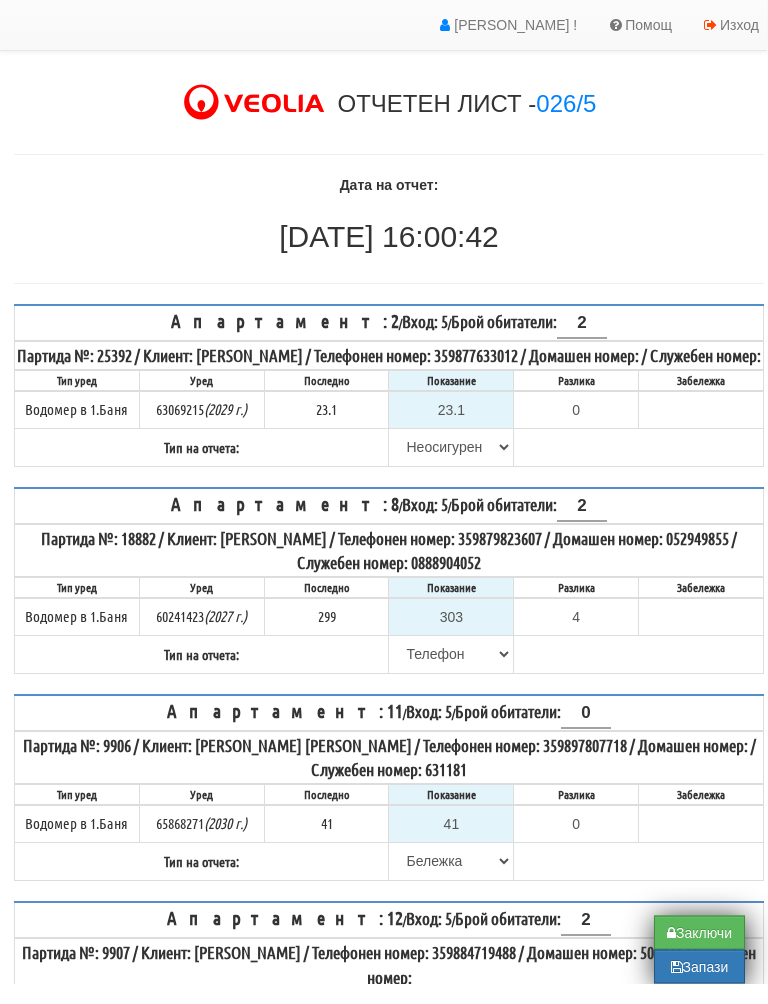 scroll, scrollTop: 30, scrollLeft: 1, axis: both 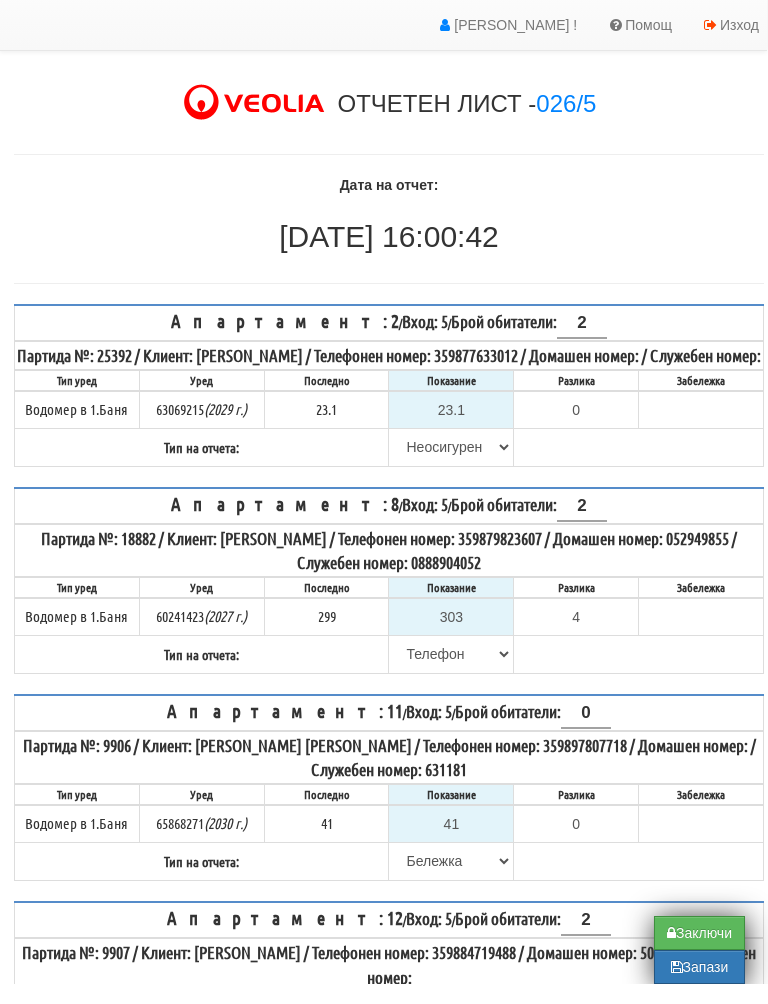 click on "Заключи" at bounding box center [699, 953] 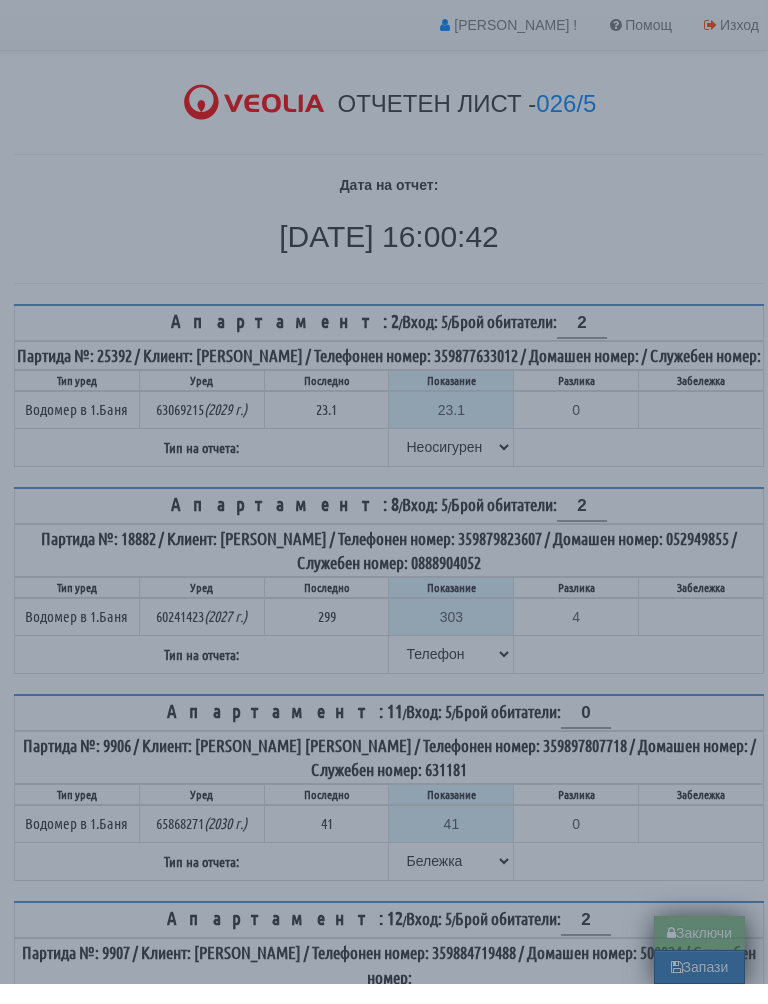 type on "0.0" 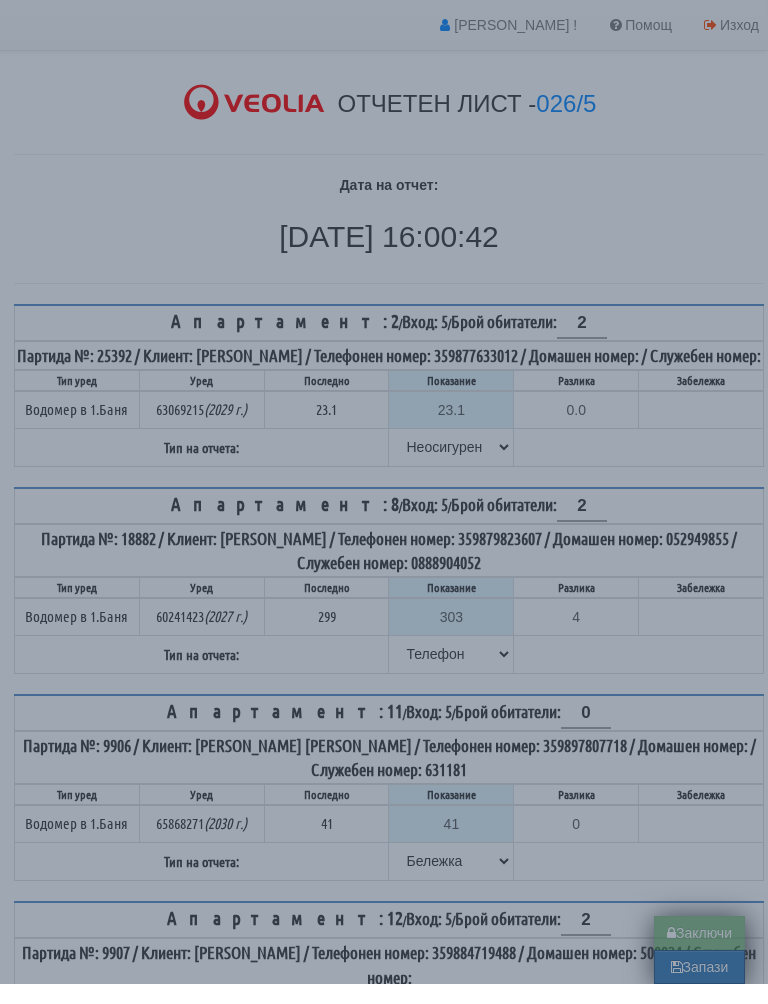 type on "0.000" 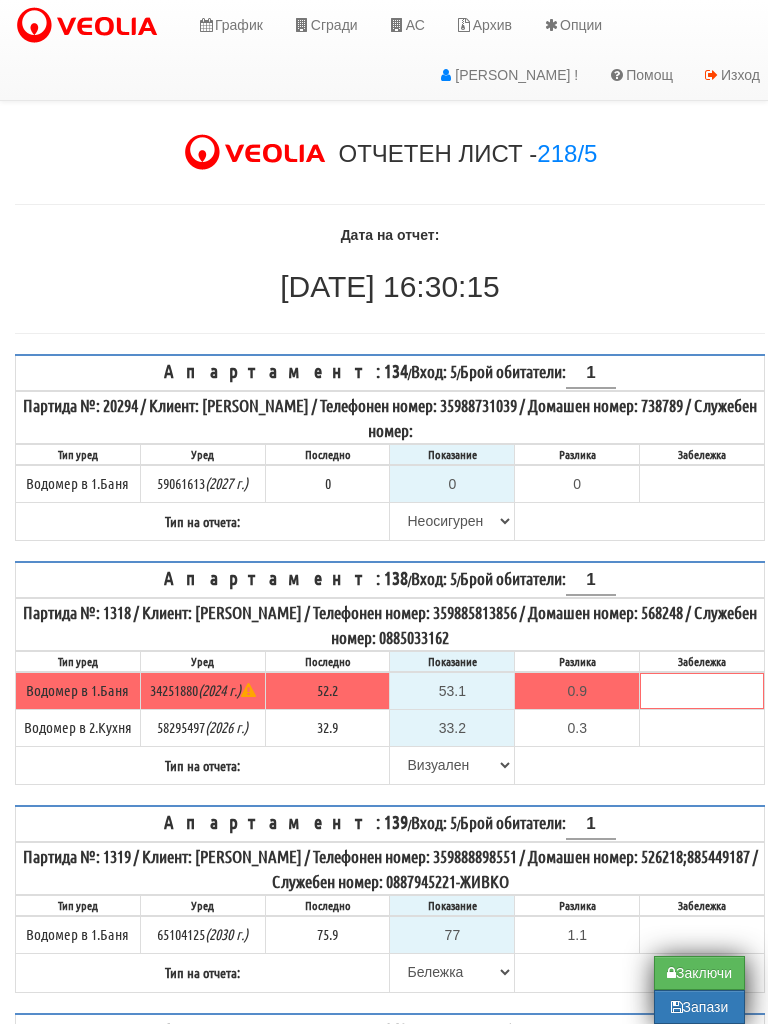 scroll, scrollTop: 24, scrollLeft: 0, axis: vertical 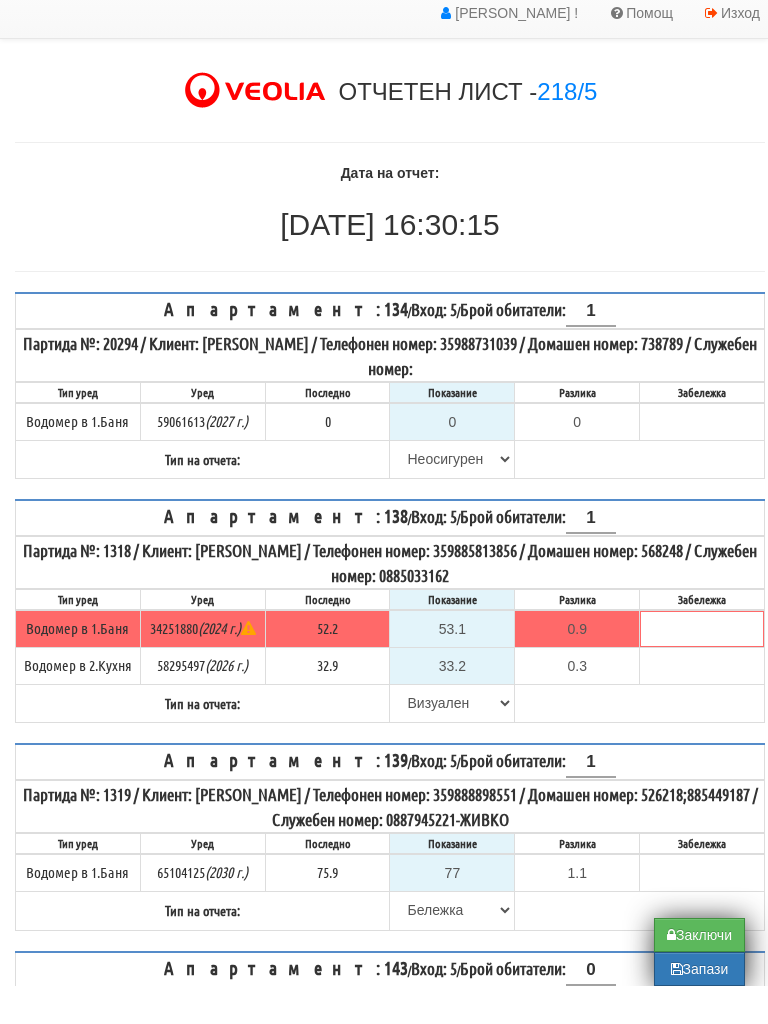 click on "Заключи" at bounding box center (699, 973) 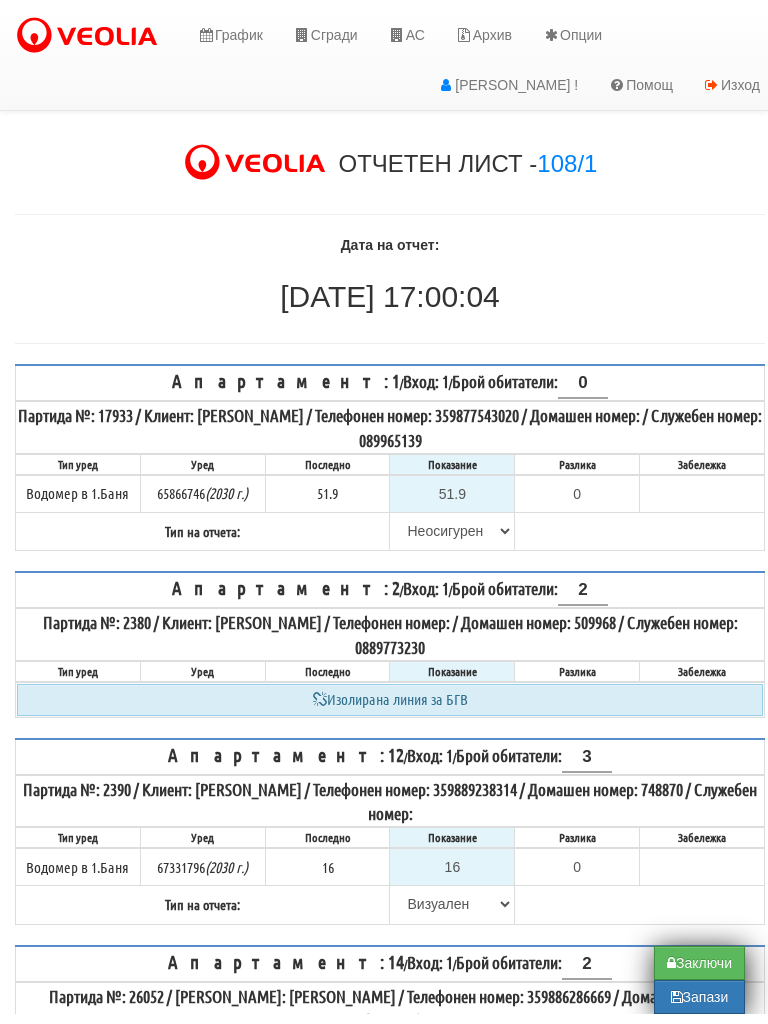 scroll, scrollTop: 8, scrollLeft: 0, axis: vertical 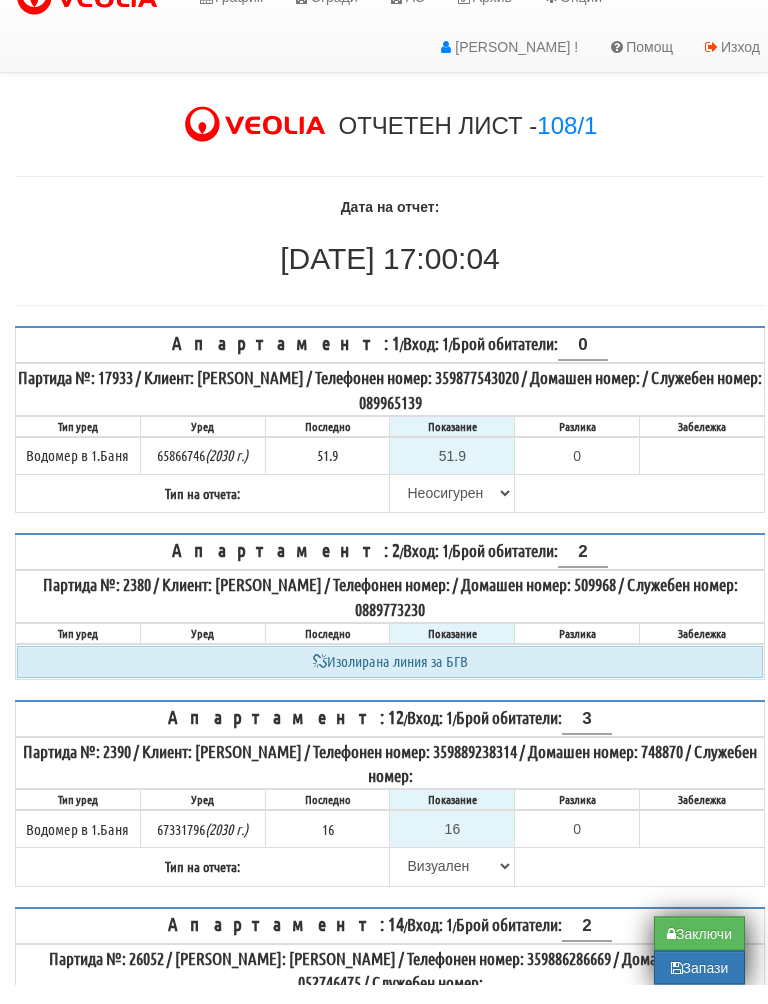 click on "Заключи" at bounding box center (699, 953) 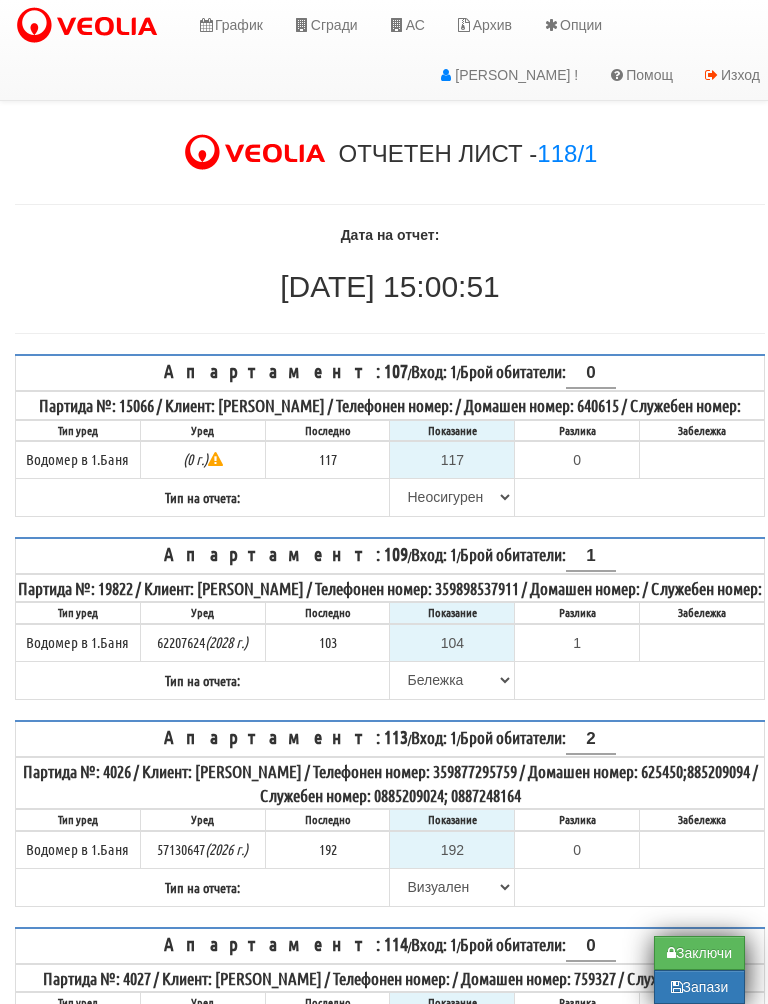scroll, scrollTop: 3, scrollLeft: 0, axis: vertical 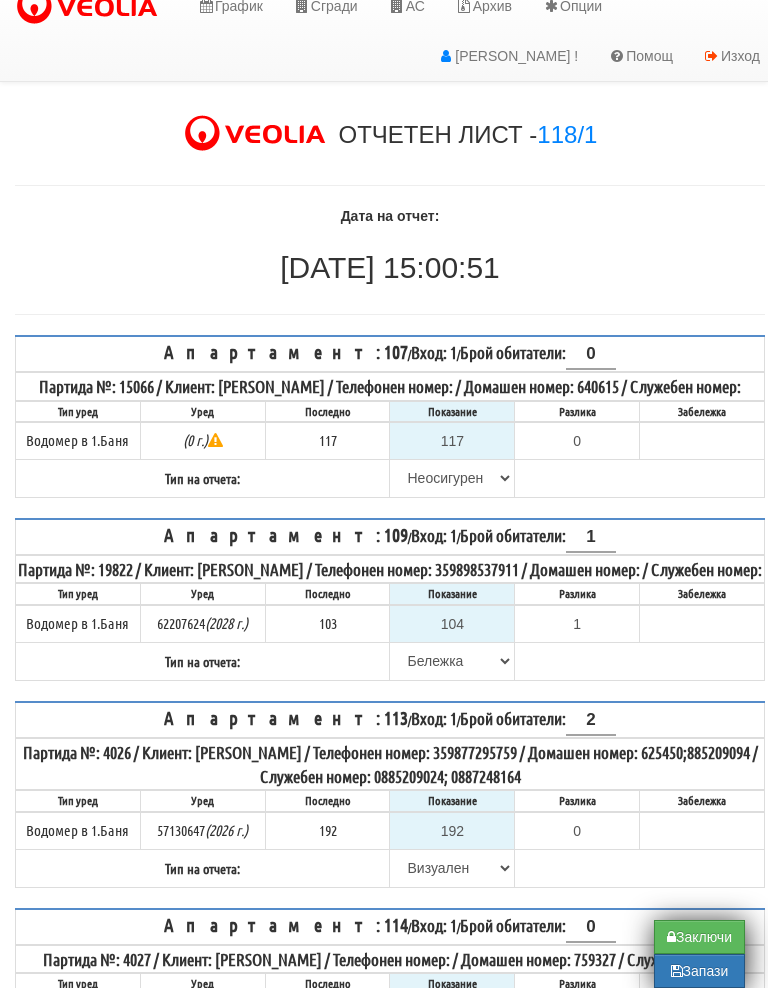 click on "Заключи" at bounding box center [699, 953] 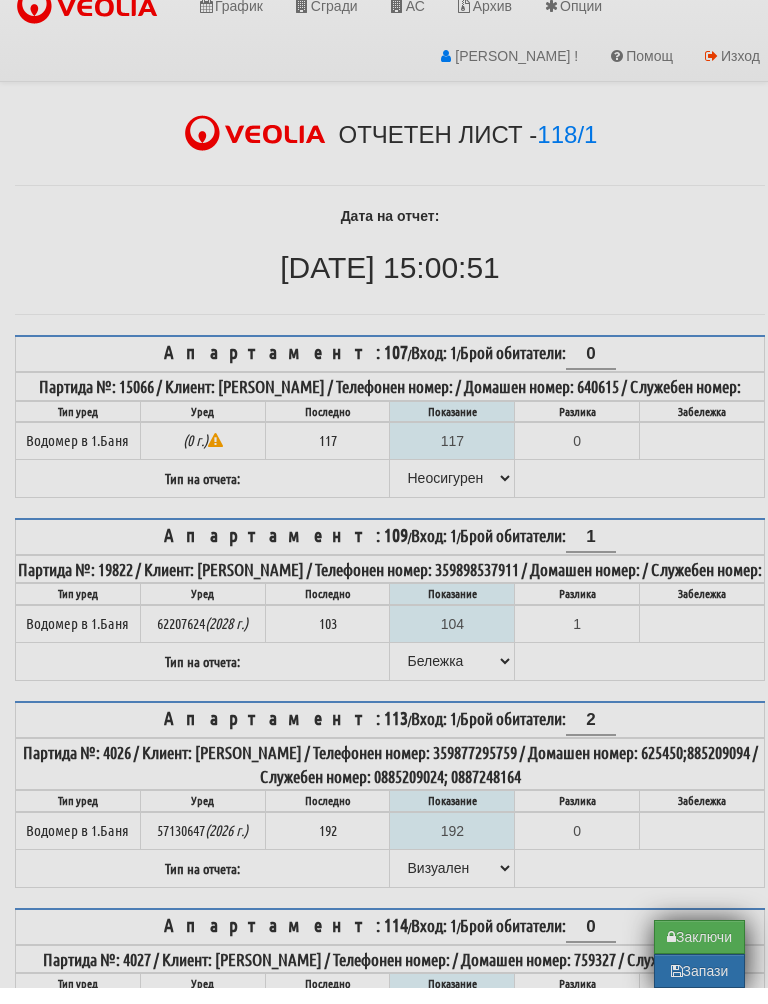 type on "0.000" 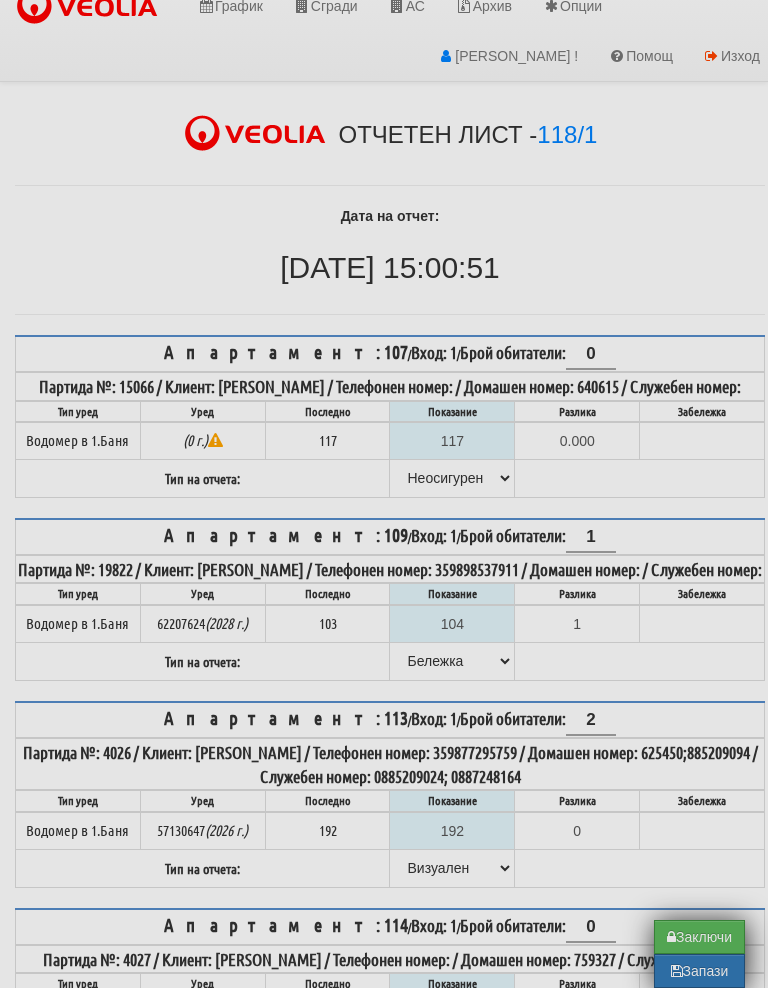type on "0.000" 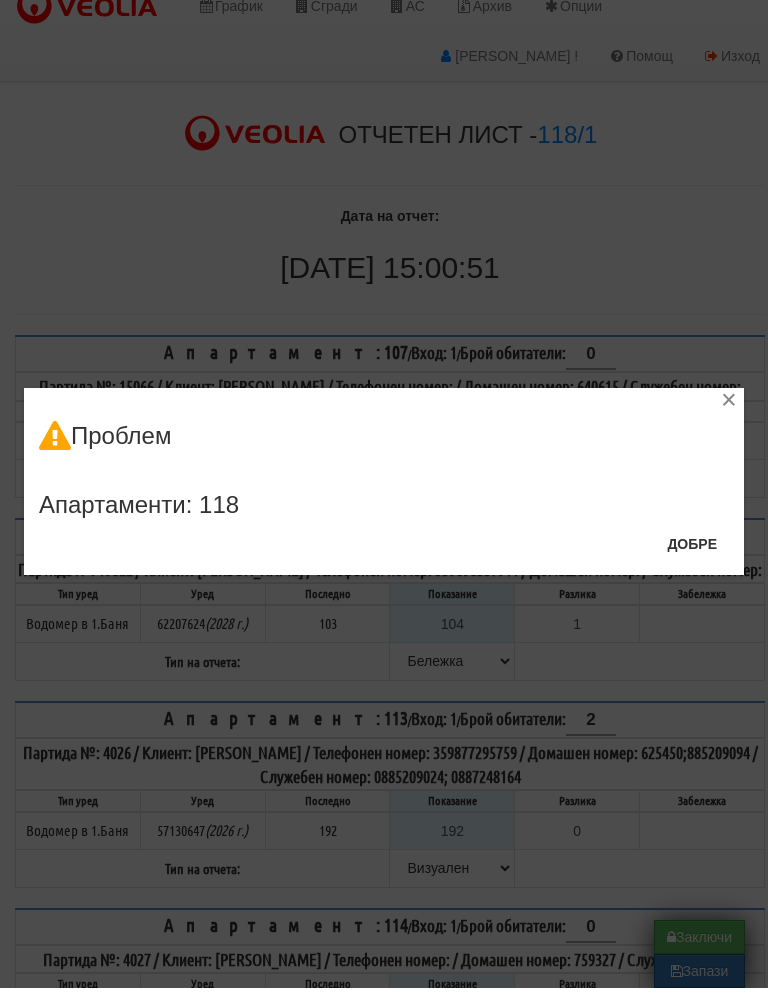 click on "Добре" at bounding box center (692, 560) 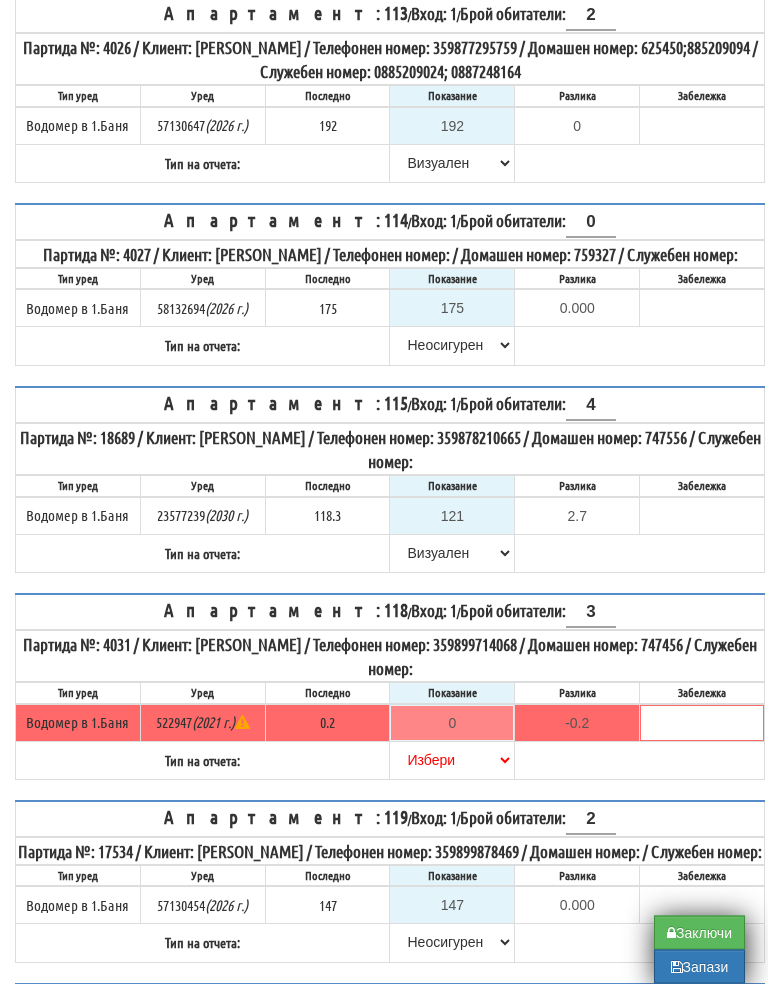 scroll, scrollTop: 704, scrollLeft: 0, axis: vertical 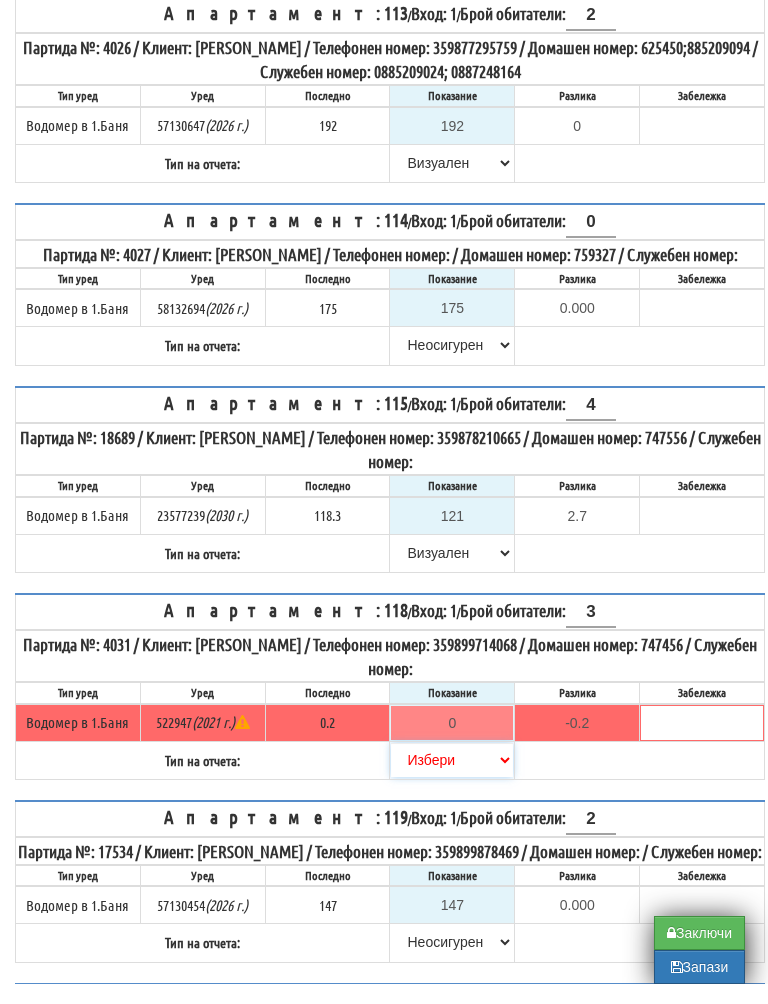 click on "Избери
Визуален
Телефон
Бележка
Неосигурен достъп
Самоотчет
Служебно
Дистанционен" at bounding box center [452, 780] 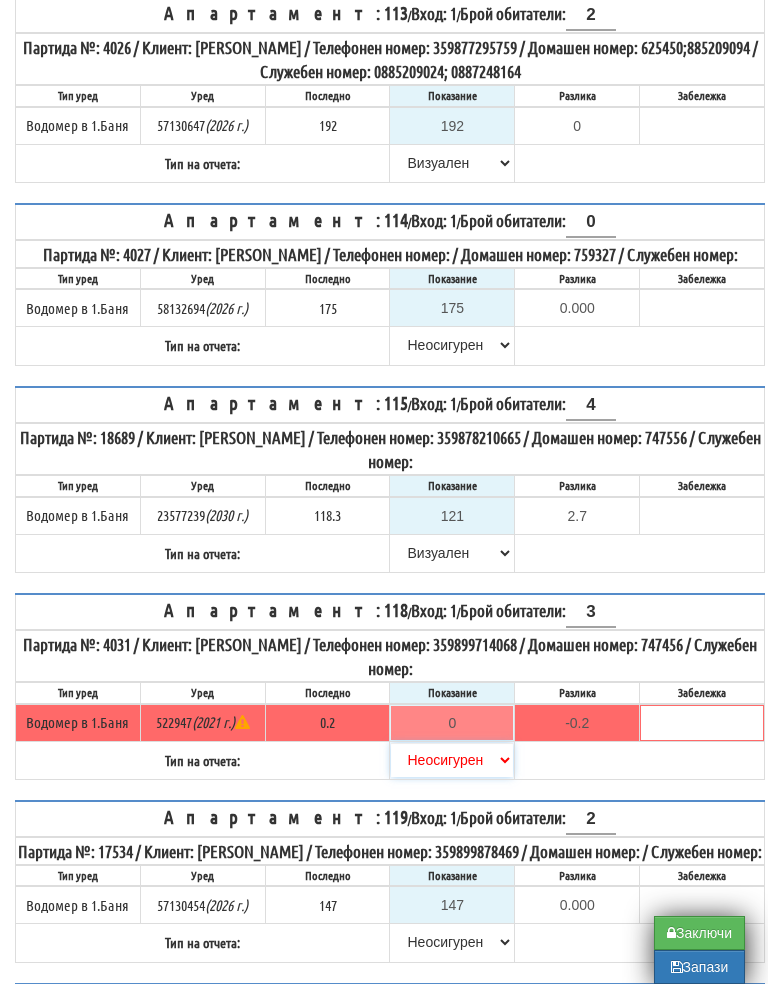 type on "0.2" 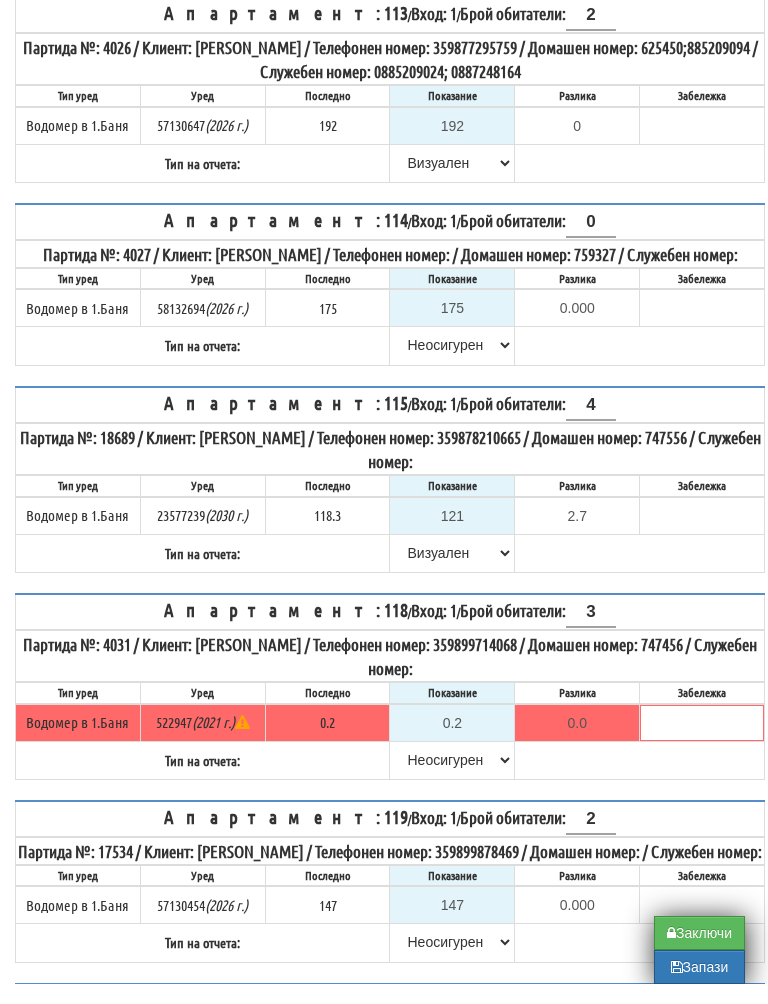 click on "Заключи" at bounding box center (699, 953) 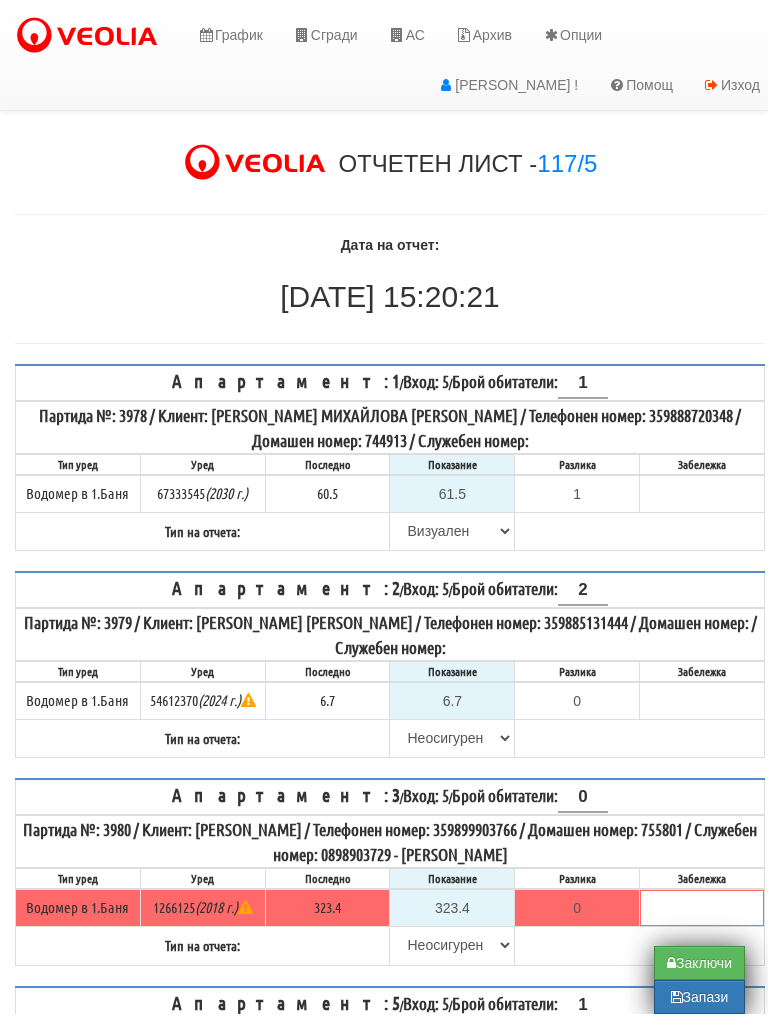 scroll, scrollTop: 13, scrollLeft: 0, axis: vertical 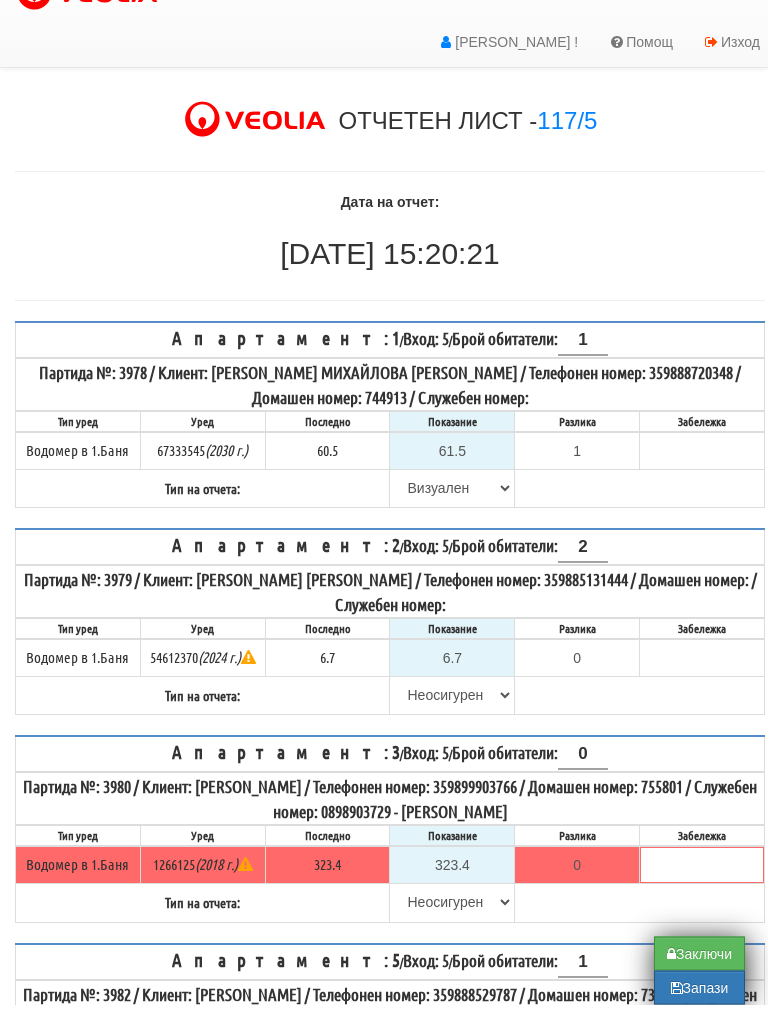 click on "Заключи" at bounding box center (699, 973) 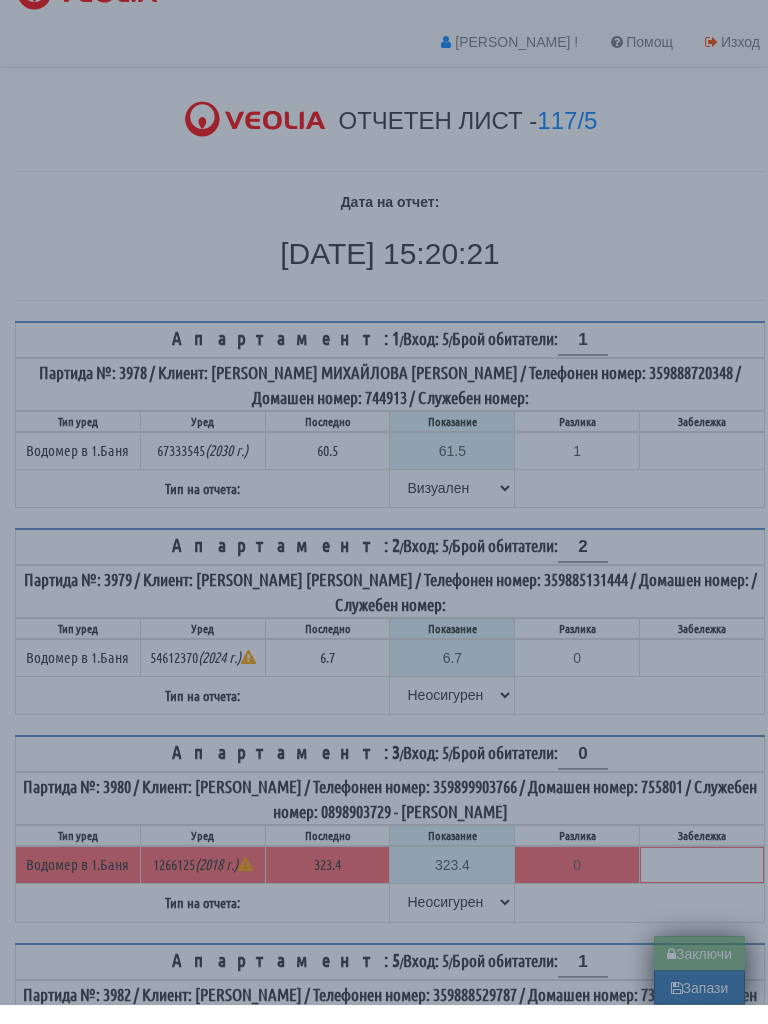 type on "0.0" 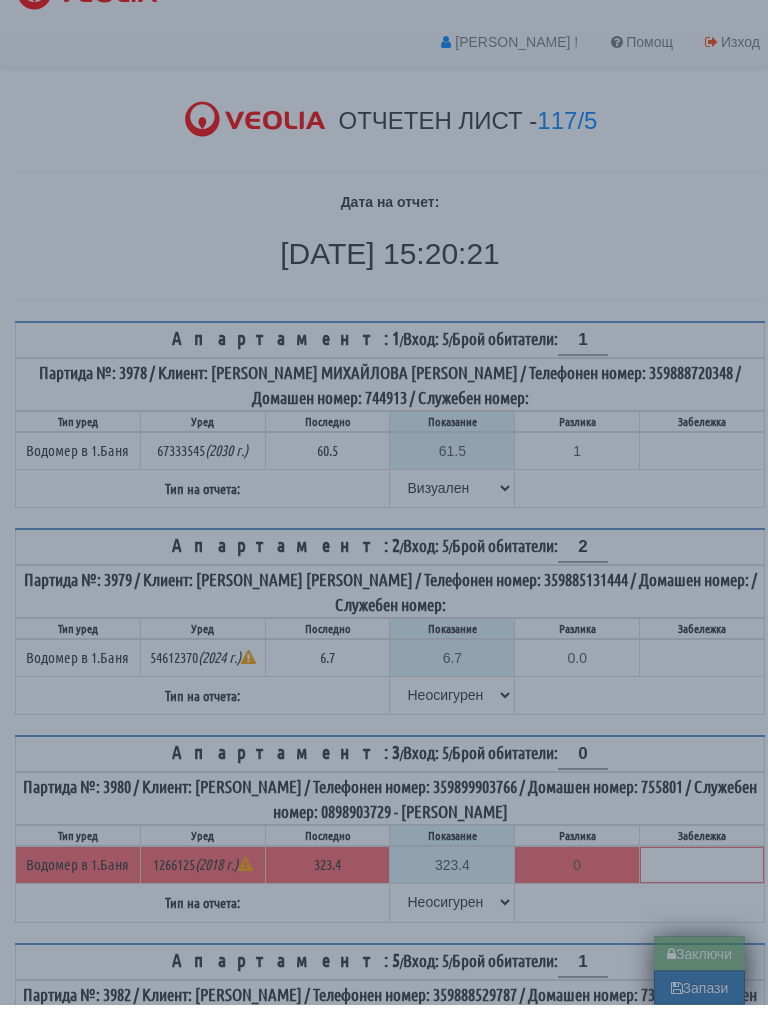 type on "0.0" 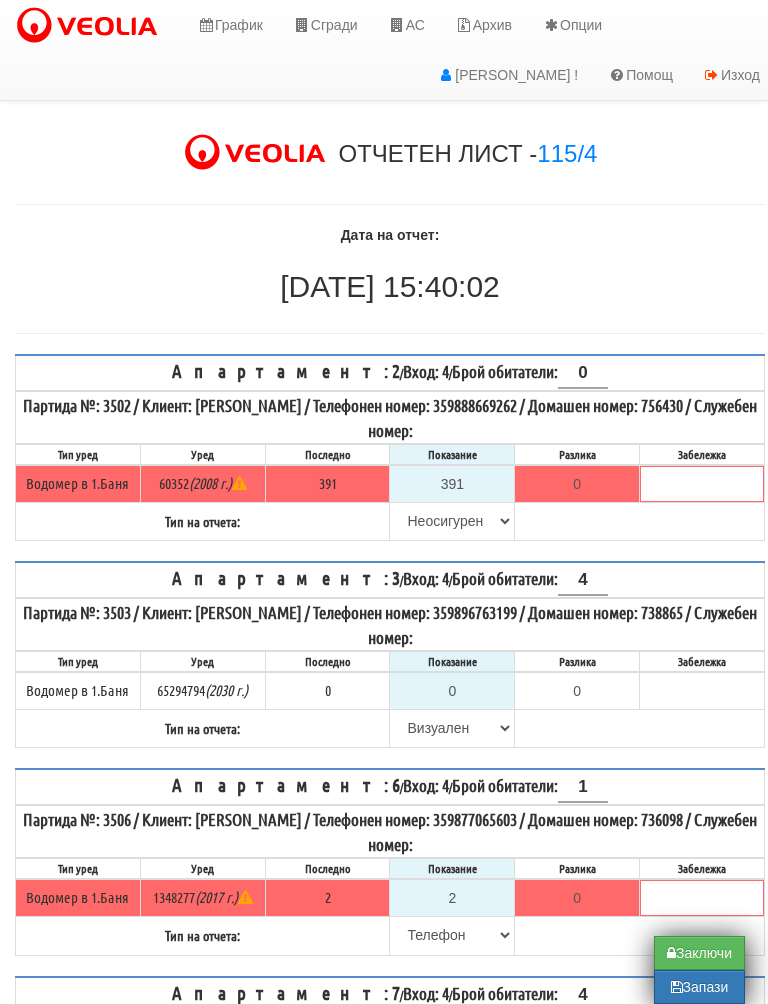 scroll, scrollTop: 37, scrollLeft: 0, axis: vertical 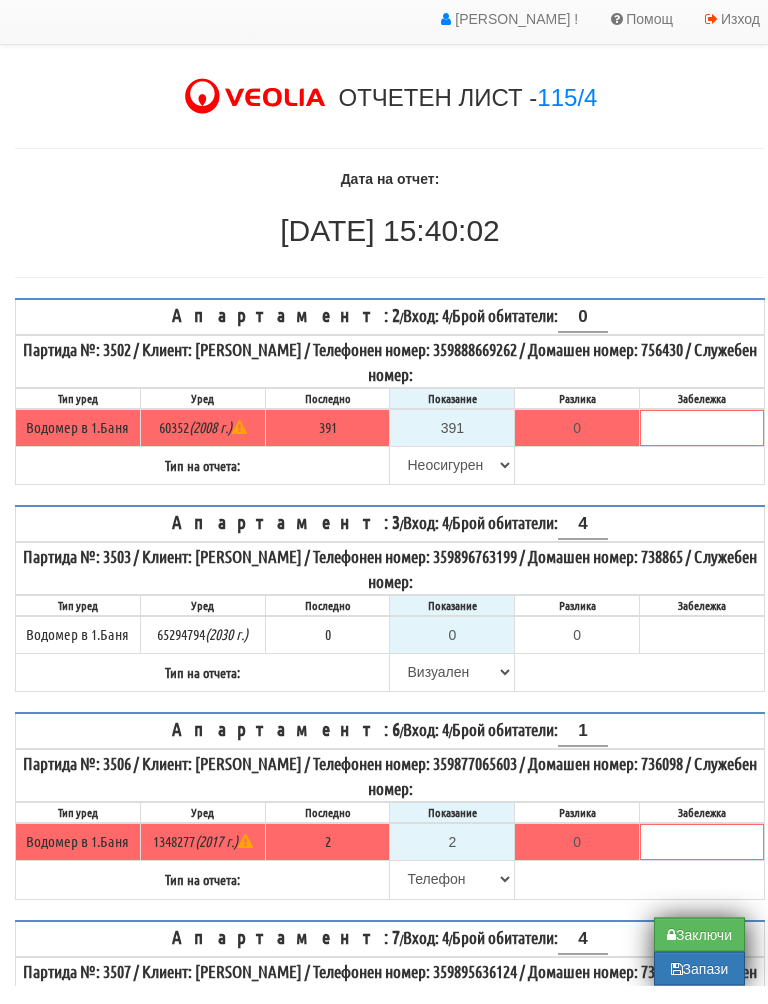 click on "Заключи" at bounding box center [699, 953] 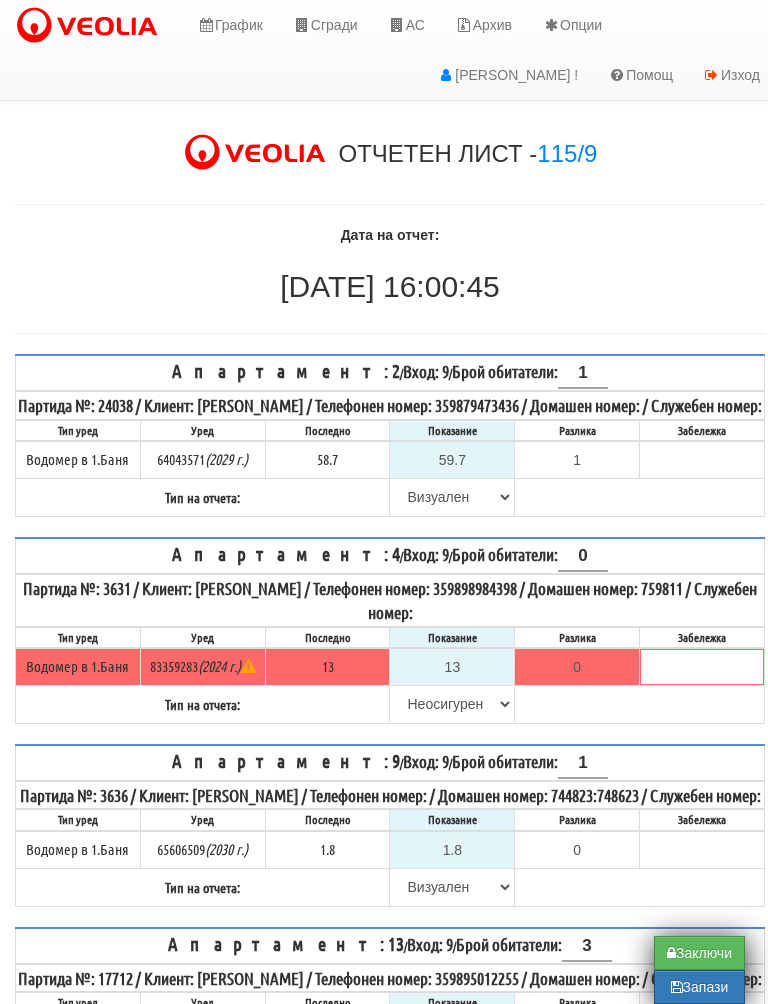 scroll, scrollTop: 45, scrollLeft: 0, axis: vertical 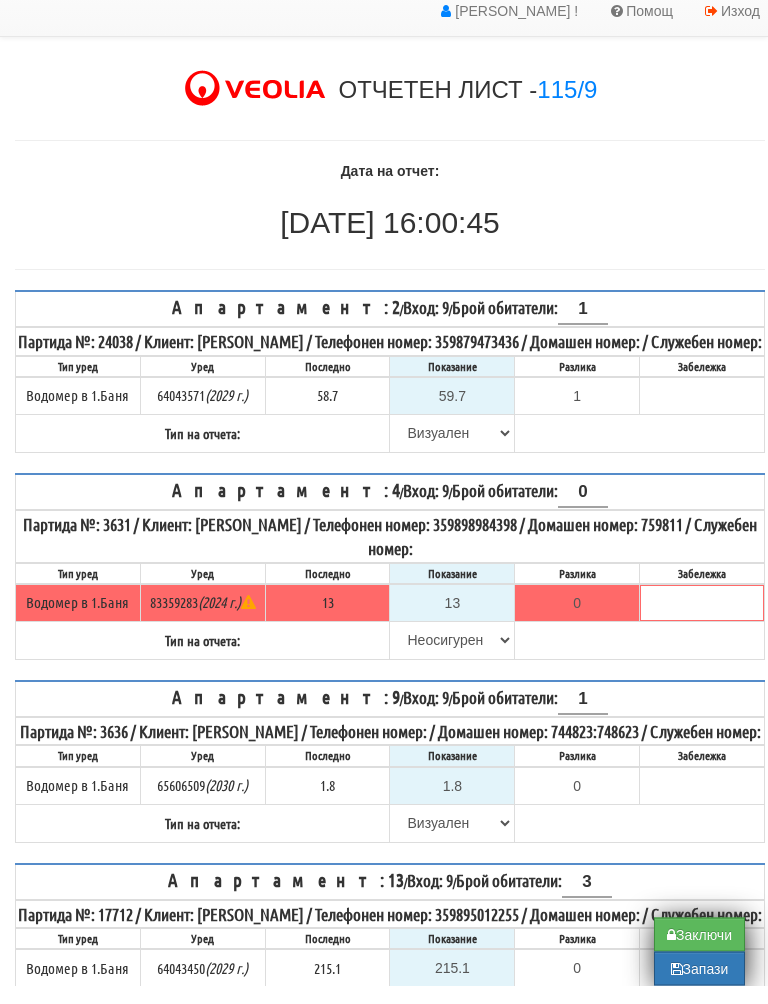 click on "Заключи" at bounding box center [699, 953] 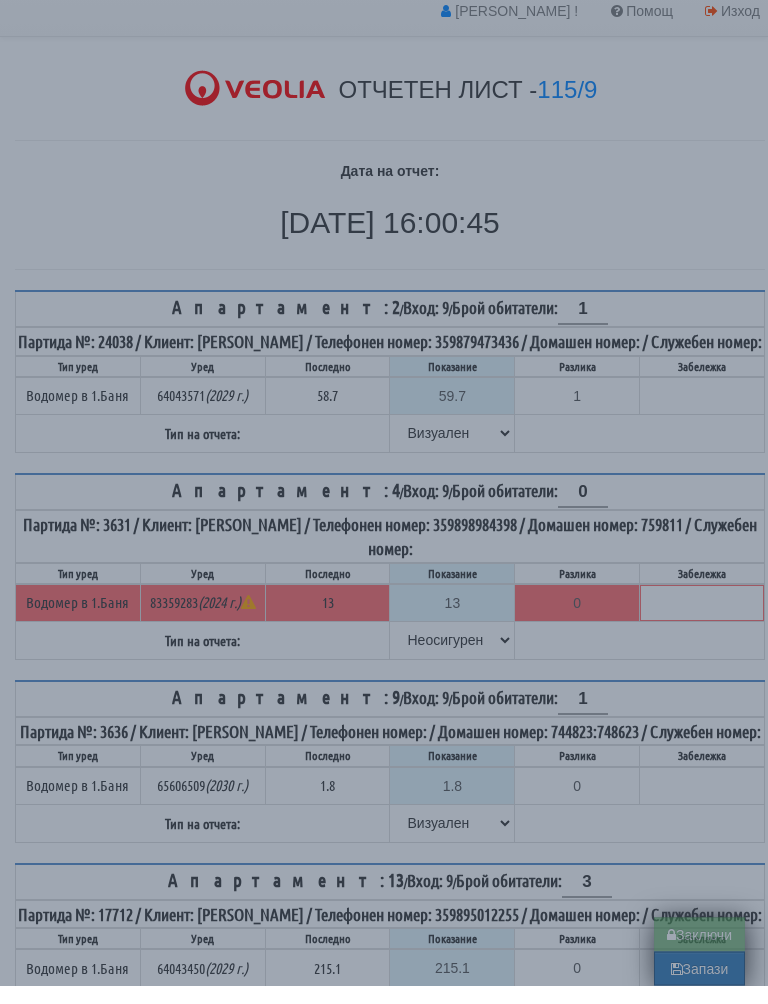 type on "0.000" 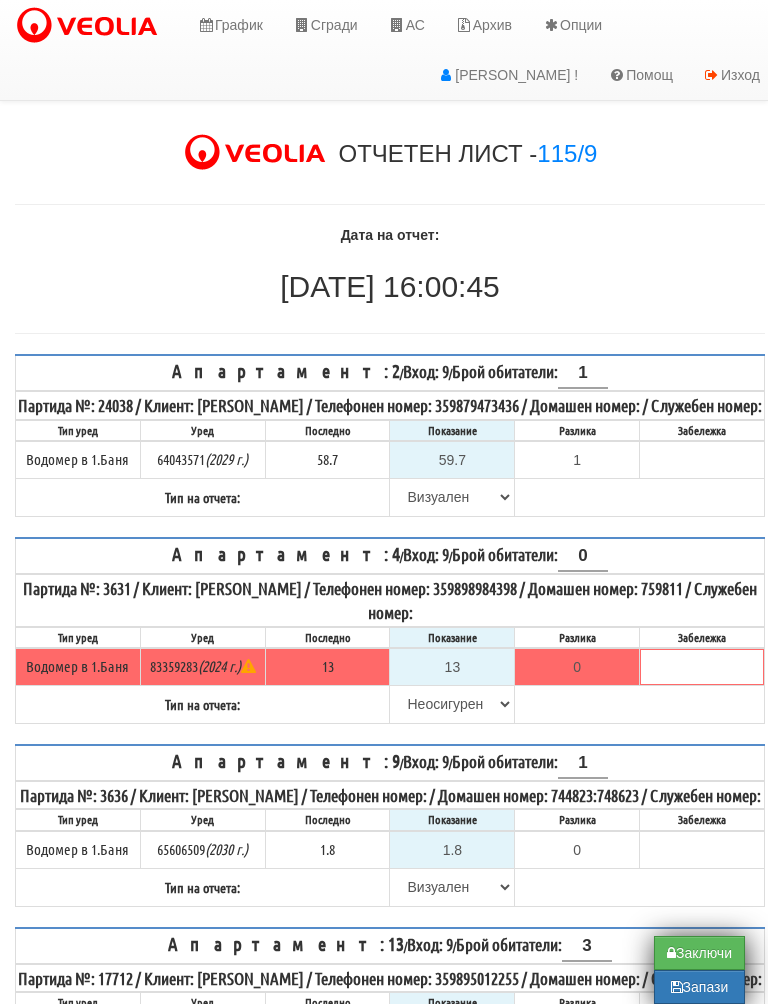 scroll, scrollTop: 16, scrollLeft: 0, axis: vertical 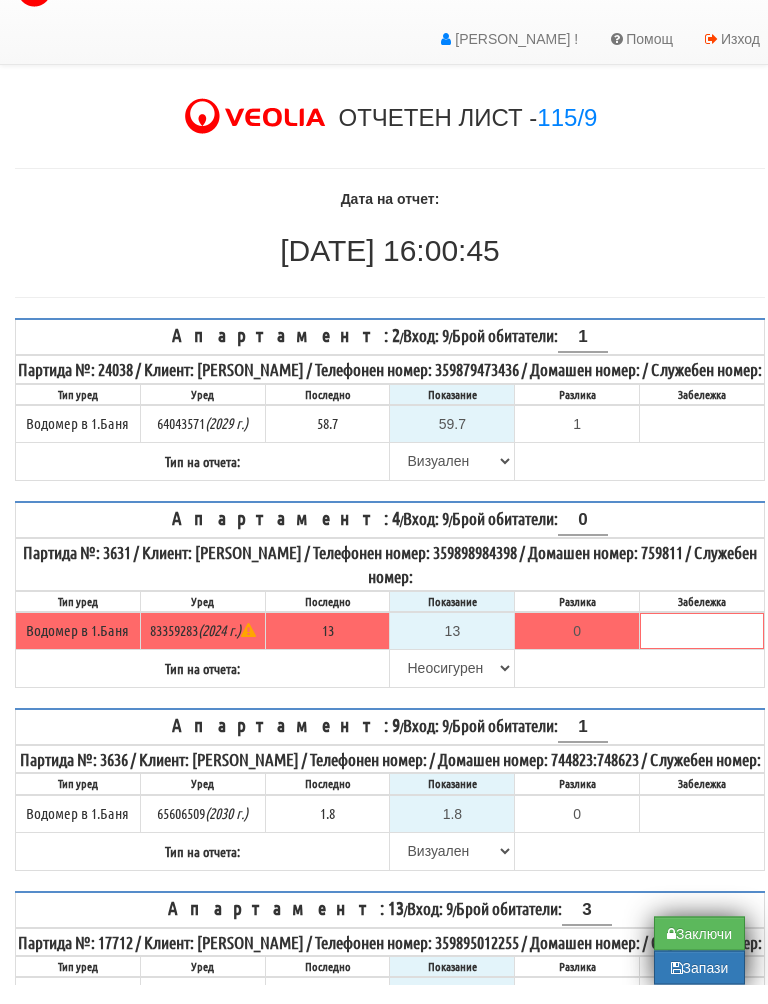 click on "Заключи" at bounding box center [699, 953] 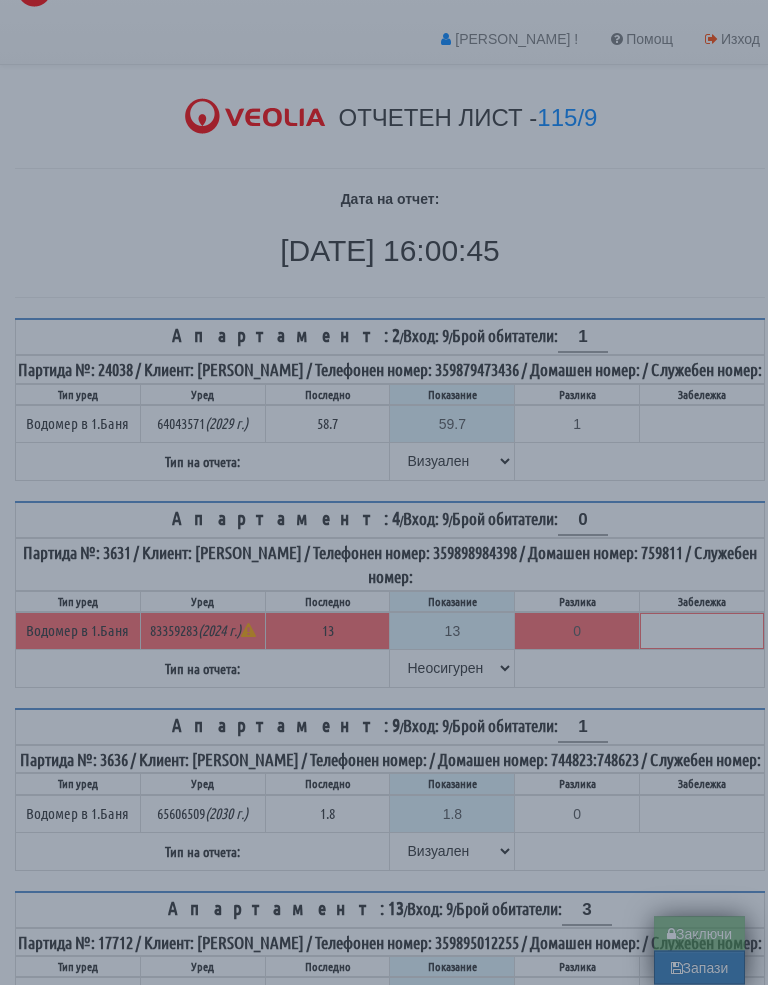 type on "0.000" 